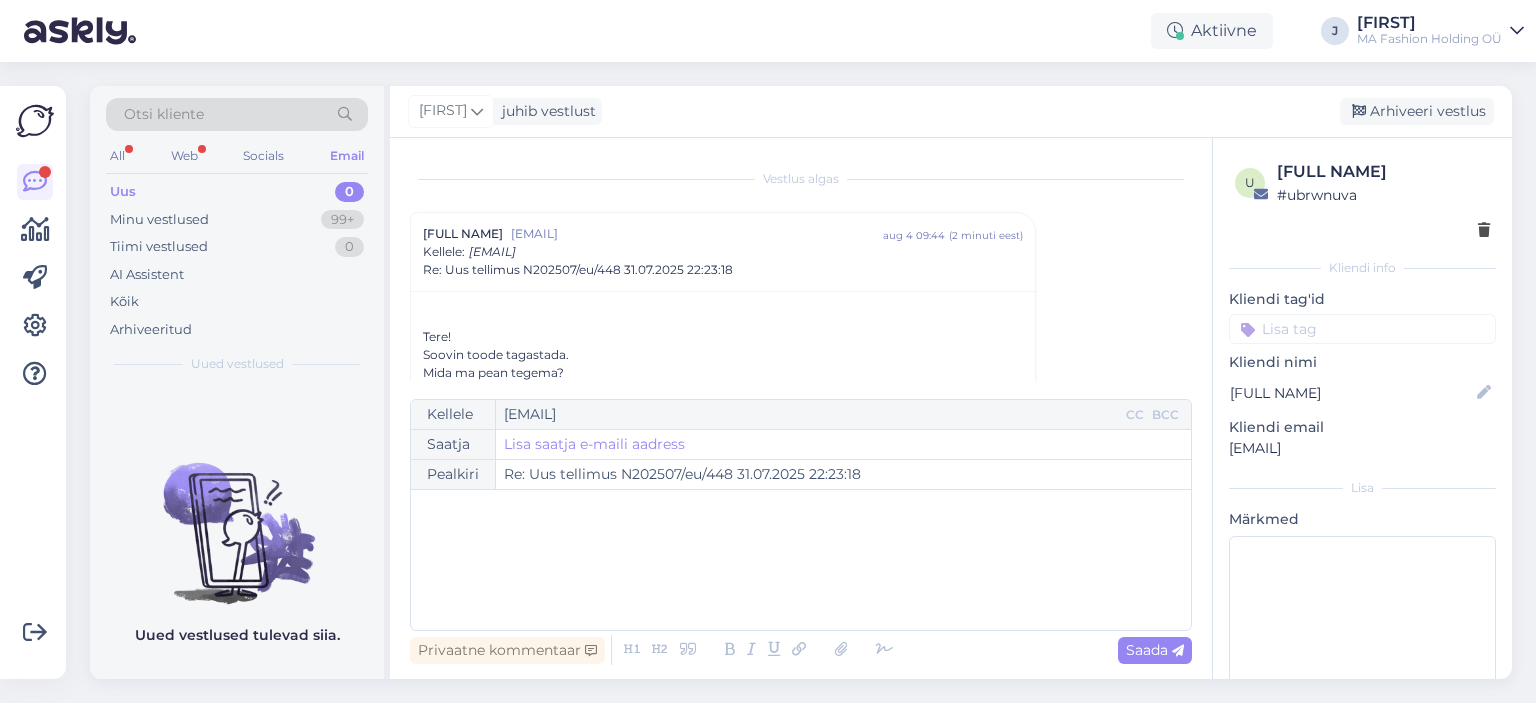 click on "All Web Socials  Email" at bounding box center [237, 158] 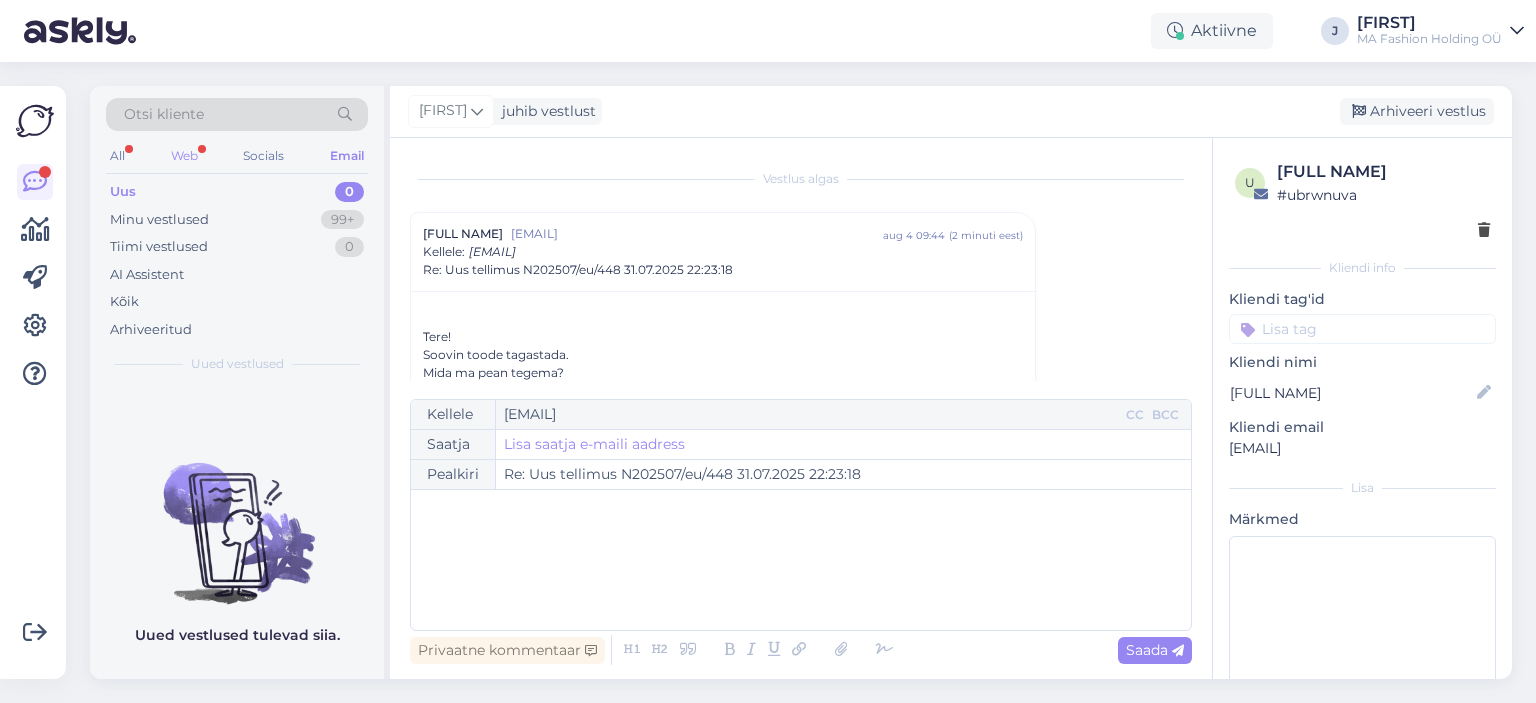 scroll, scrollTop: 0, scrollLeft: 0, axis: both 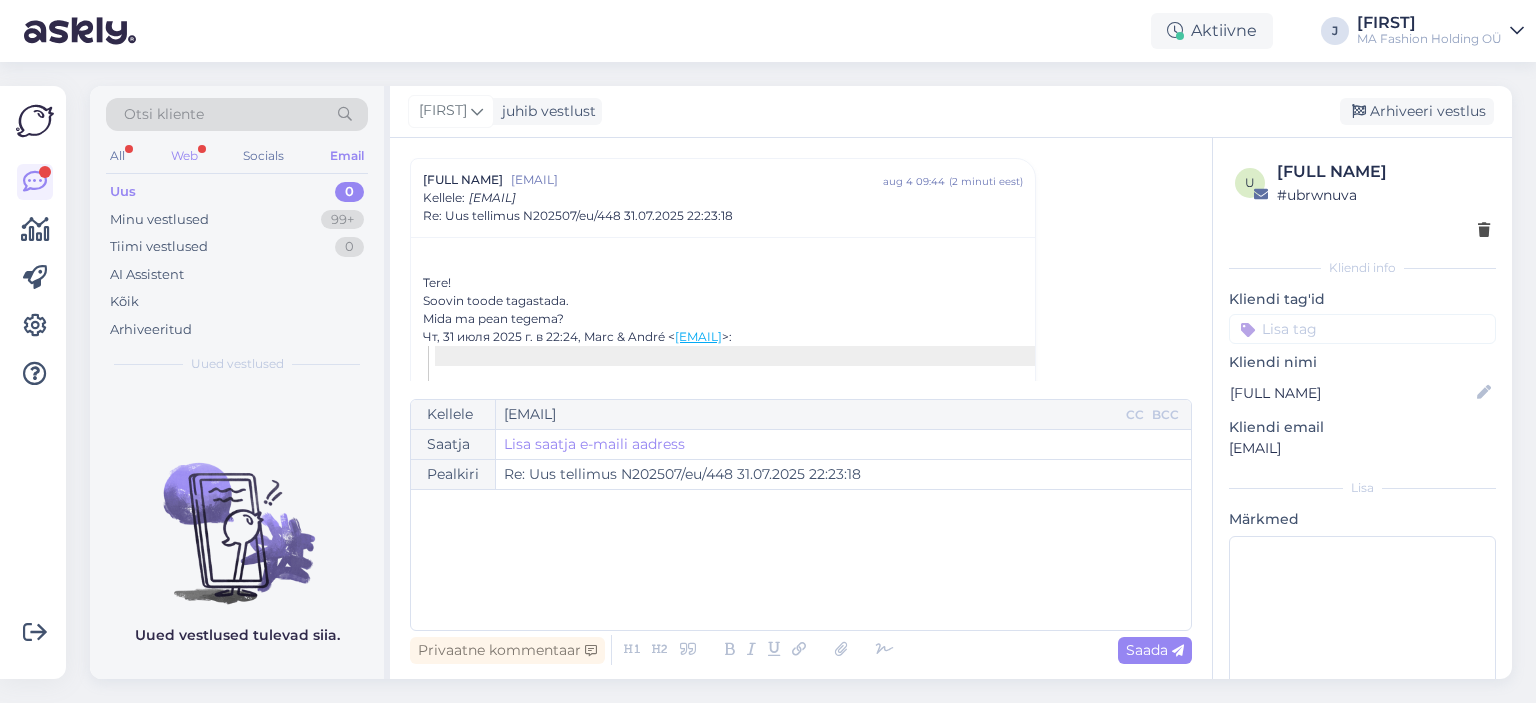 click on "Web" at bounding box center (184, 156) 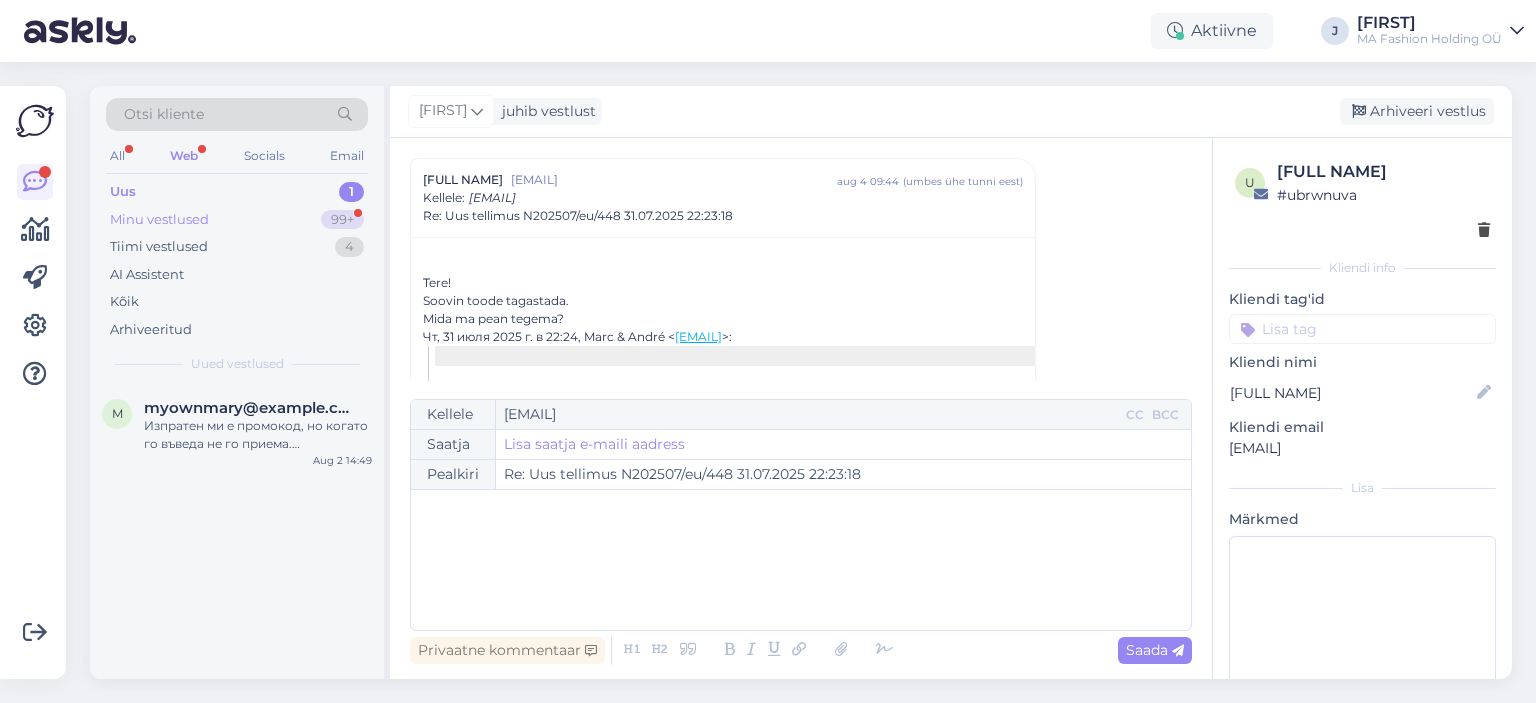 click on "Minu vestlused 99+" at bounding box center [237, 220] 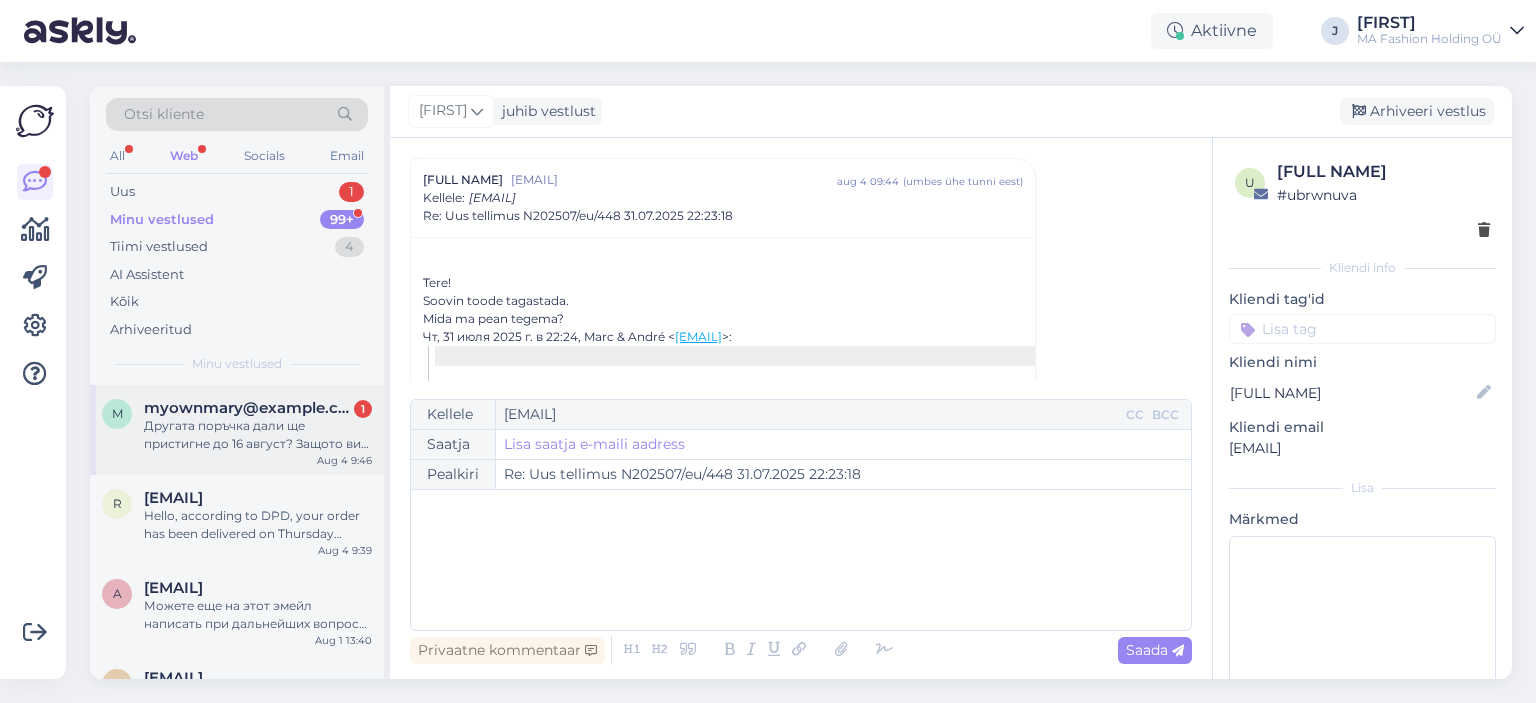 click on "m [EMAIL] 1 Другата поръчка дали ще пристигне до 16 август? Защото вие казвате 6 работни дни, но са повече, поне ако се съди по първата поръчка. Aug 4 9:46" at bounding box center [237, 430] 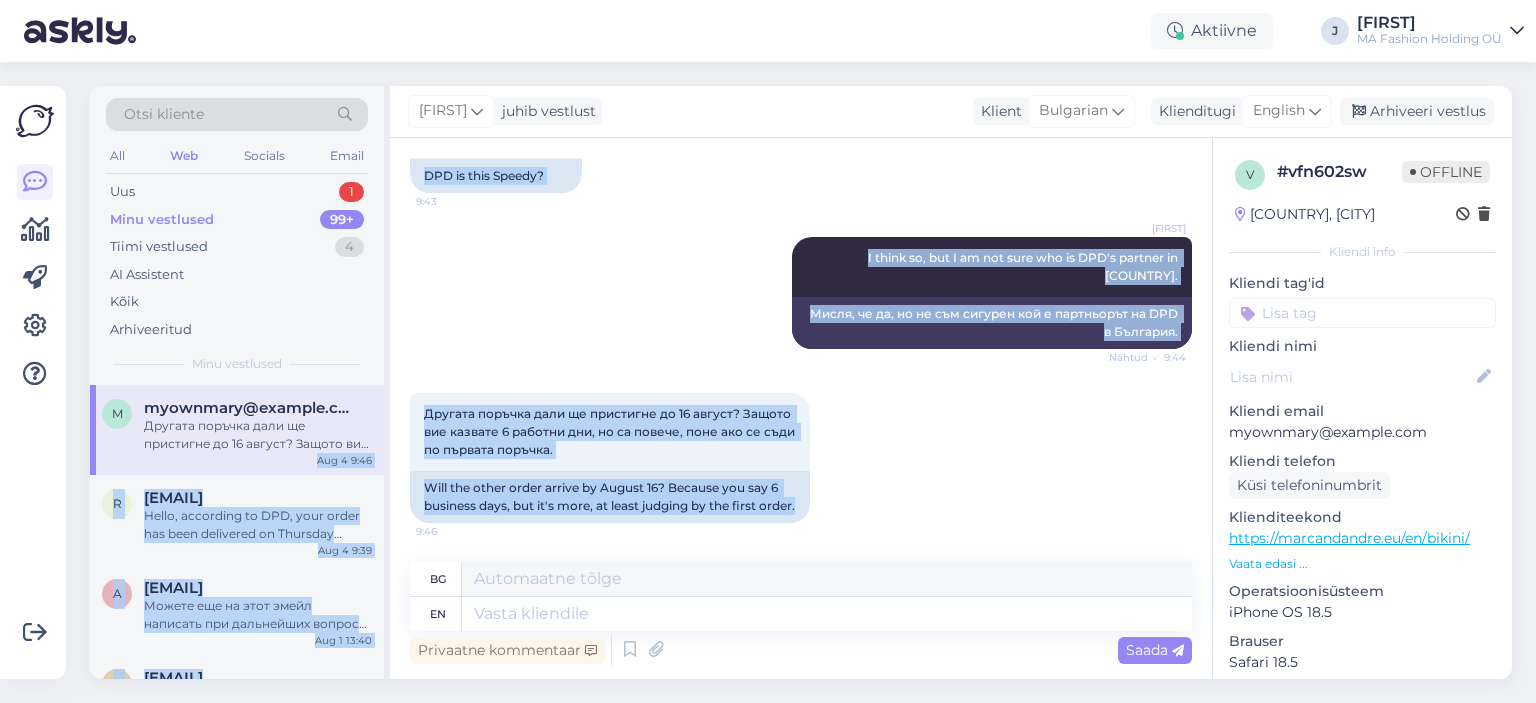 drag, startPoint x: 520, startPoint y: 512, endPoint x: 369, endPoint y: 448, distance: 164.00305 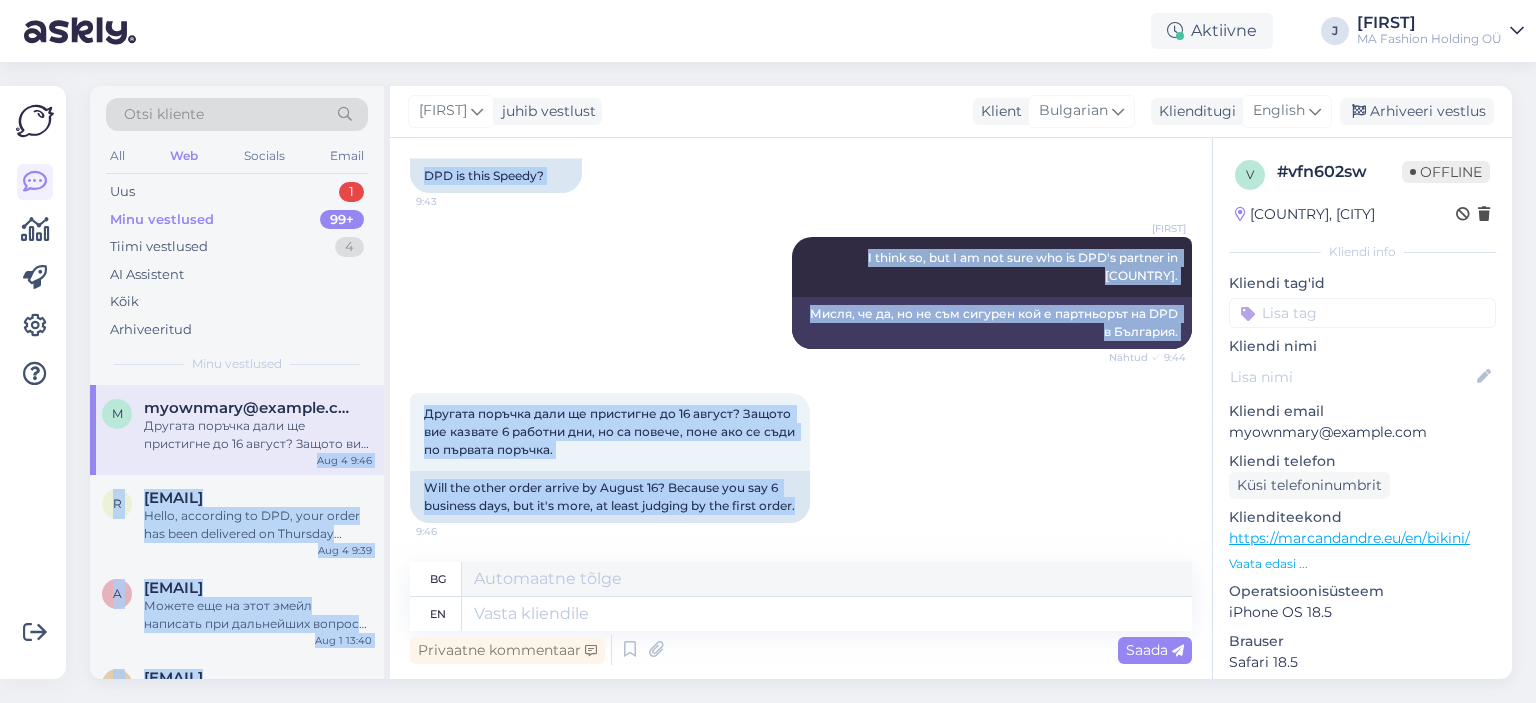 click on "Otsi kliente All Web Socials  Email Uus 1 Minu vestlused 99+ Tiimi vestlused 4 AI AssistentKõik Arhiveeritud Minu vestlused m [EMAIL] Другата поръчка дали ще пристигне до 16 август? Защото вие казвате 6 работни дни, но са повече, поне ако се съди по първата поръчка.  Aug 4 9:46  r [EMAIL] Hello, according to DPD, your order has been delivered on Thursday 31.07.2025 Aug 4 9:39  a [EMAIL] Можете еще на этот эмейл написать при дальнейших вопросах  [EMAIL]  Aug 1 13:40  k [EMAIL] Aug 1 12:03  a [EMAIL] Rozumiem , czekam cierpliwie nad odpowiedz  Aug 1 11:29  k [EMAIL] Tere, Kahjuks seda toodet enam ei toodeta, kuna see kuulus eelmise aasta kollektsiooni ja ei tule enam juurde. Jul 31 12:56  a [EMAIL] Jul 31 10:19  i [EMAIL] You are welcome 😊 o l" at bounding box center (801, 382) 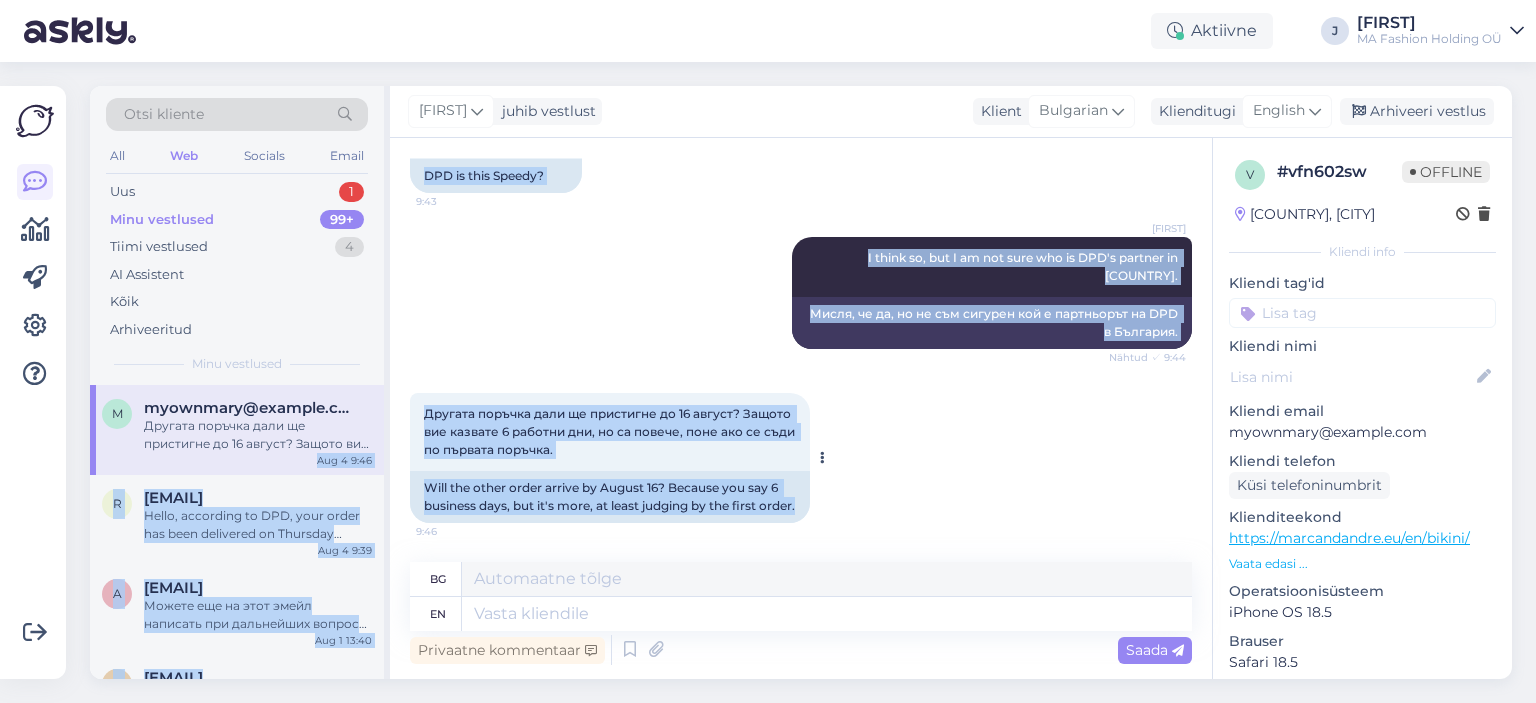 click on "Will the other order arrive by August 16? Because you say 6 business days, but it's more, at least judging by the first order." at bounding box center [610, 497] 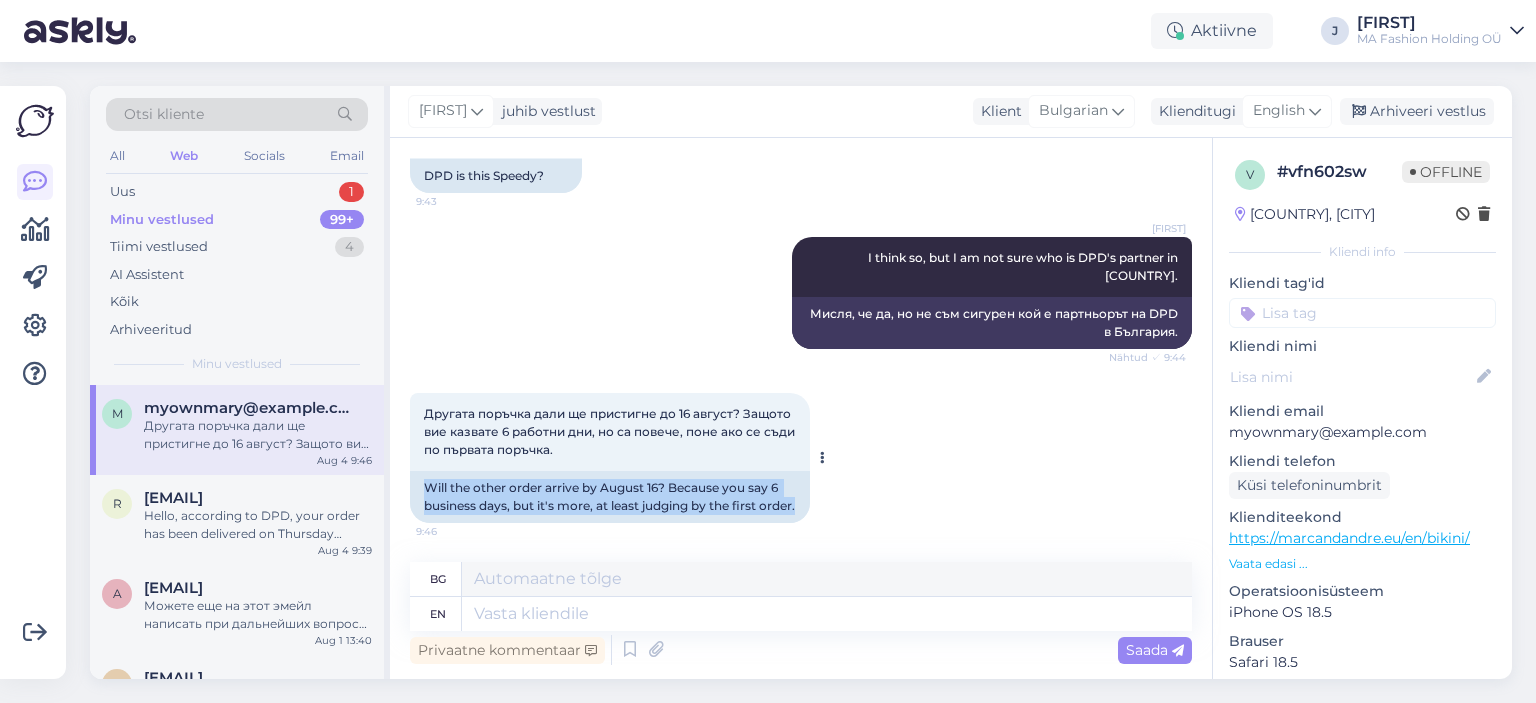 drag, startPoint x: 468, startPoint y: 508, endPoint x: 409, endPoint y: 452, distance: 81.34495 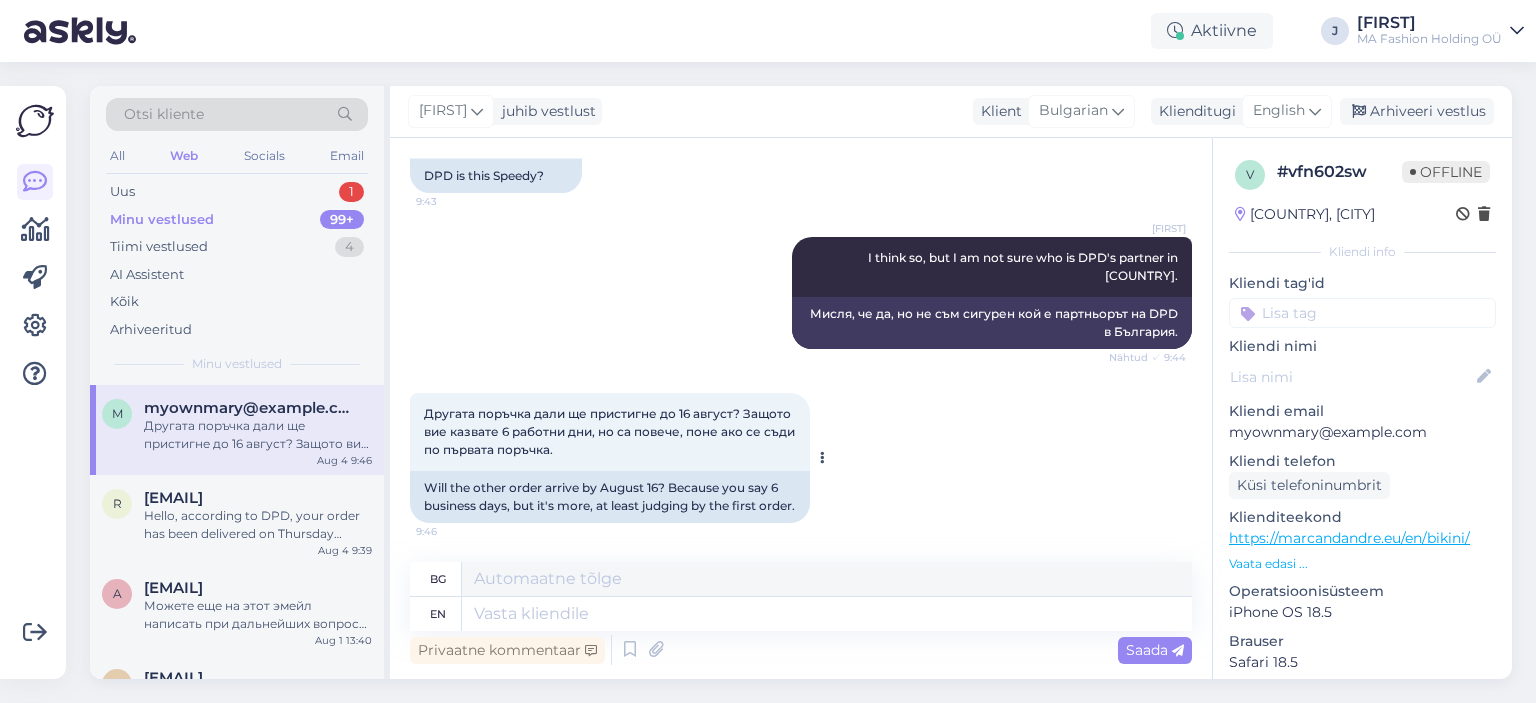 click on "Will the other order arrive by August 16? Because you say 6 business days, but it's more, at least judging by the first order." at bounding box center [610, 497] 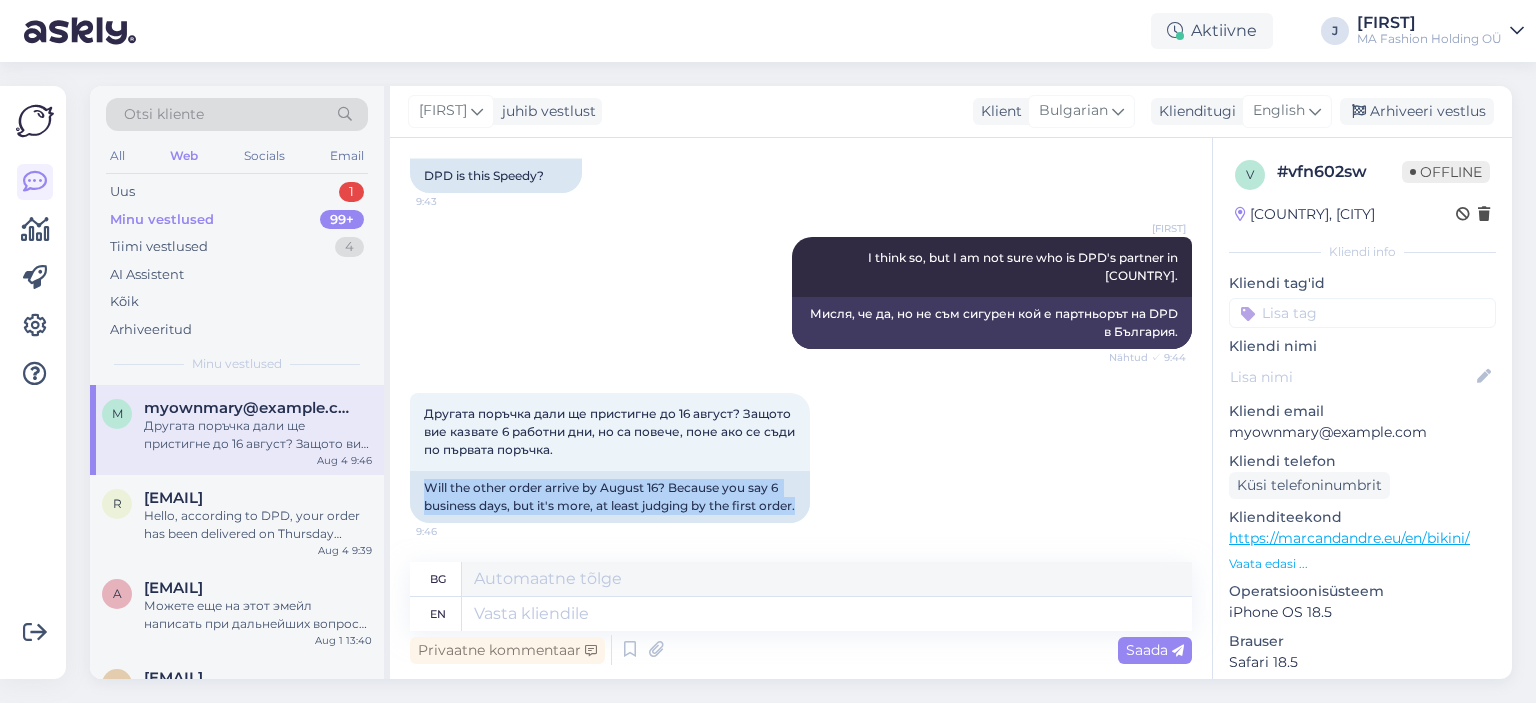 drag, startPoint x: 488, startPoint y: 516, endPoint x: 392, endPoint y: 453, distance: 114.82596 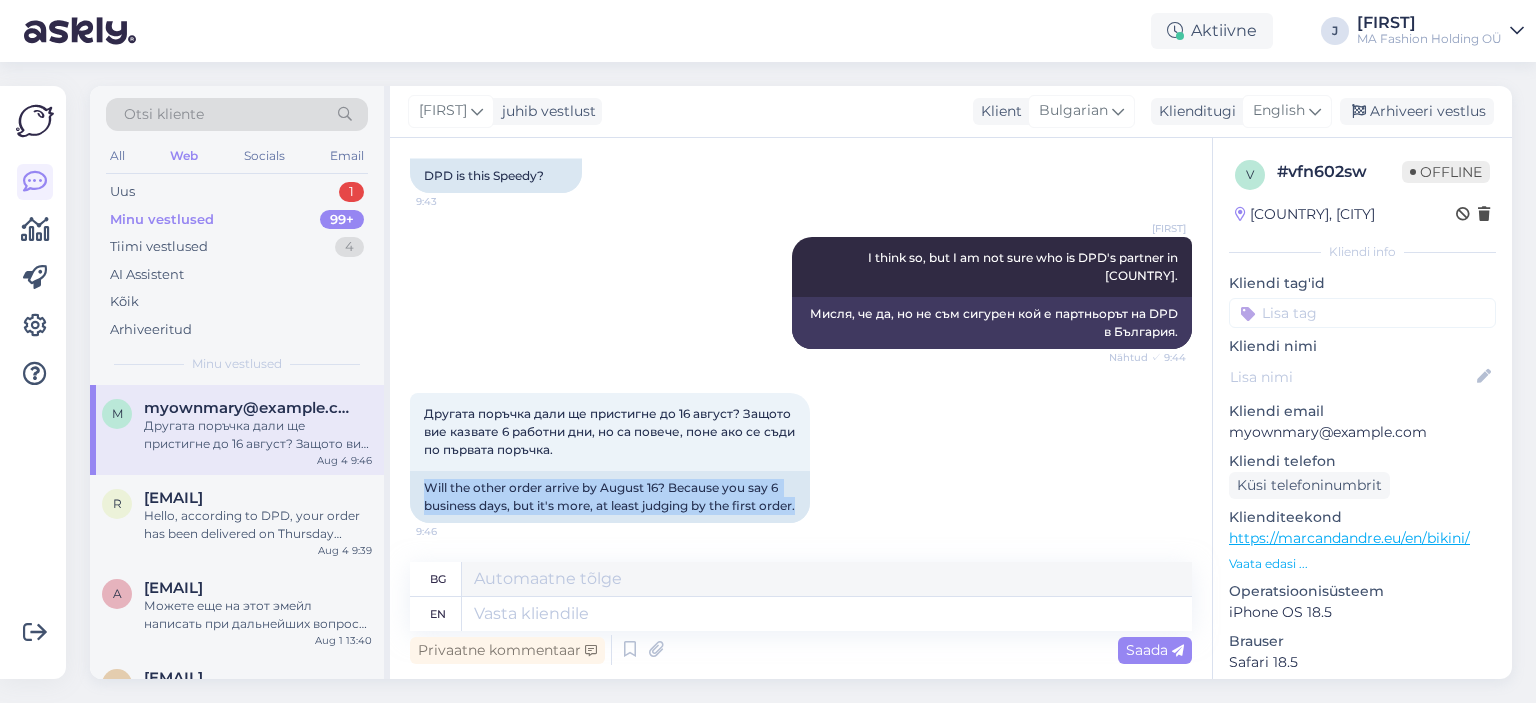 click on "Vestlus algas Aug 4 2025 Здравейте, имам две поръчки, но нямам информация кога да очаквам доставка. 9:35  Hello, I have two orders, but I have no information on when to expect delivery. Номера на поръчките:  N202508/eu/28  9:37  Order numbers: N202508/eu/28 Номерата на поръчките са: N202508/eu/28 и N202507/eu/379 9:39  The order numbers are: N202508/eu/28 and N202507/eu/379 Jekaterina Hello, order no N202508/eu/28 will be sent out today. Delivery to България отнема около 6 работни дни.  Nähtud ✓ 9:41  Здравейте, поръчка номер N202508/eu/28 ще бъде изпратена днес. Доставката до България отнема около 6 работни дни. Jekaterina Order no N202507/eu/379 has been sent out on 29.07.2025. DPD tracking number is 05605522358616. ETA is 06.08.2025 Nähtud ✓ 9:42  DPD това Speedy ли е? 9:43  DPD is this Speedy? Jekaterina 9:46  bg" at bounding box center [801, 408] 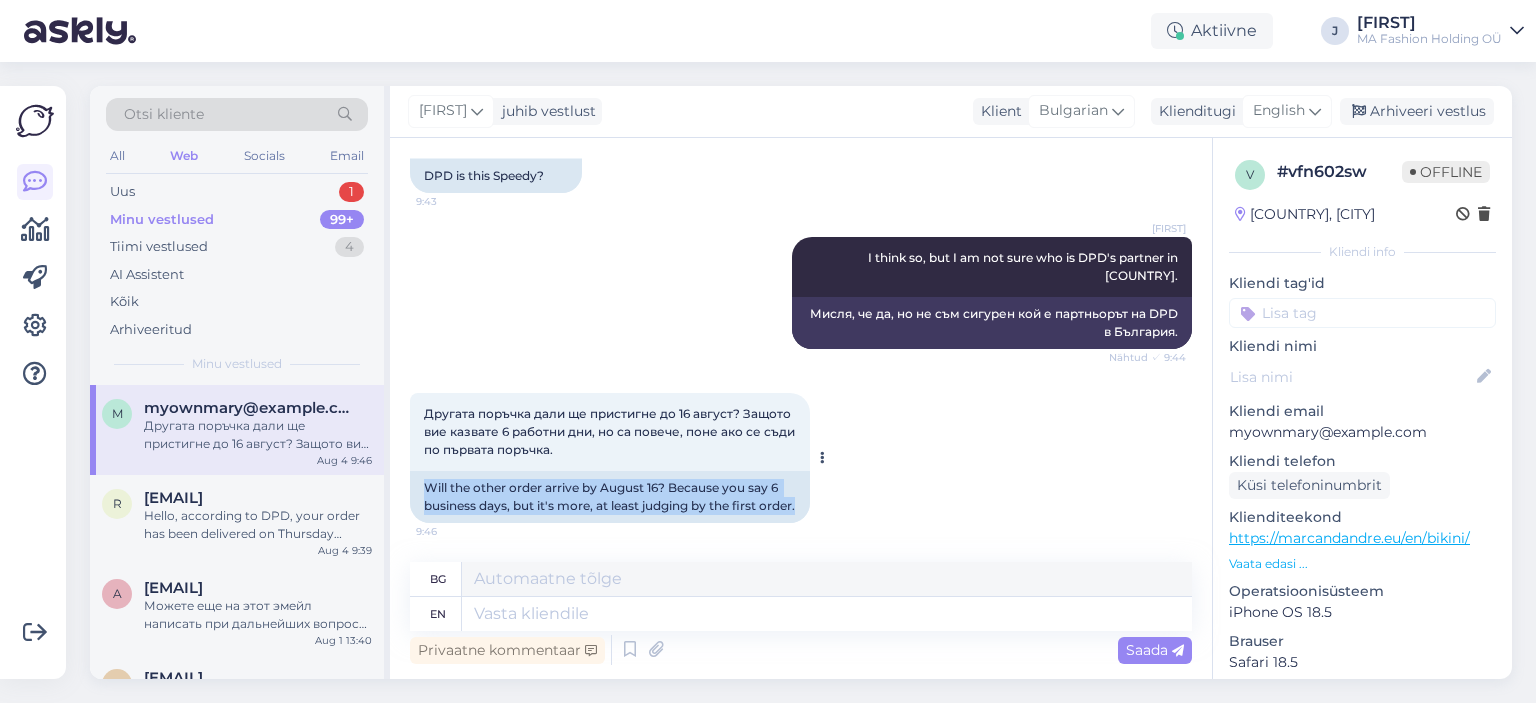 click on "Will the other order arrive by August 16? Because you say 6 business days, but it's more, at least judging by the first order." at bounding box center [610, 497] 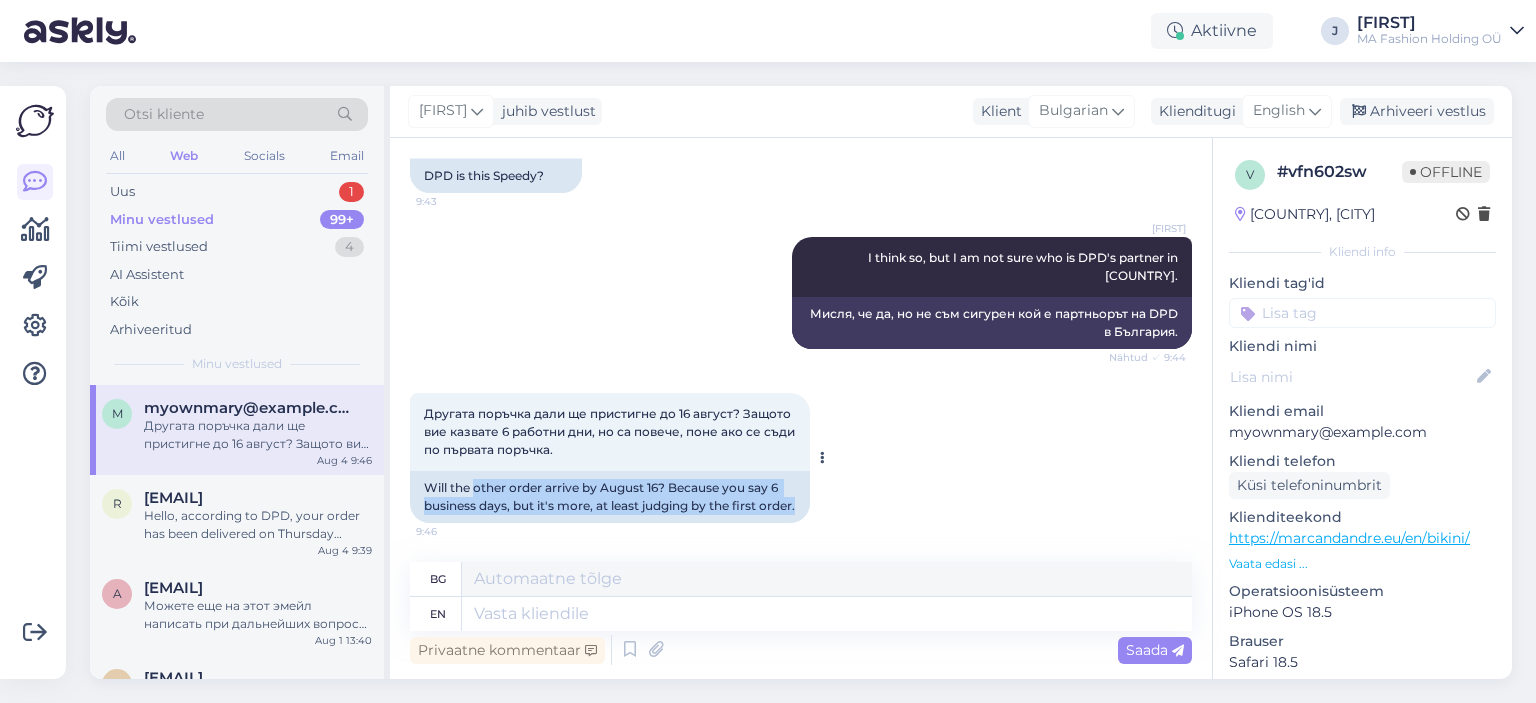 drag, startPoint x: 571, startPoint y: 499, endPoint x: 419, endPoint y: 440, distance: 163.04907 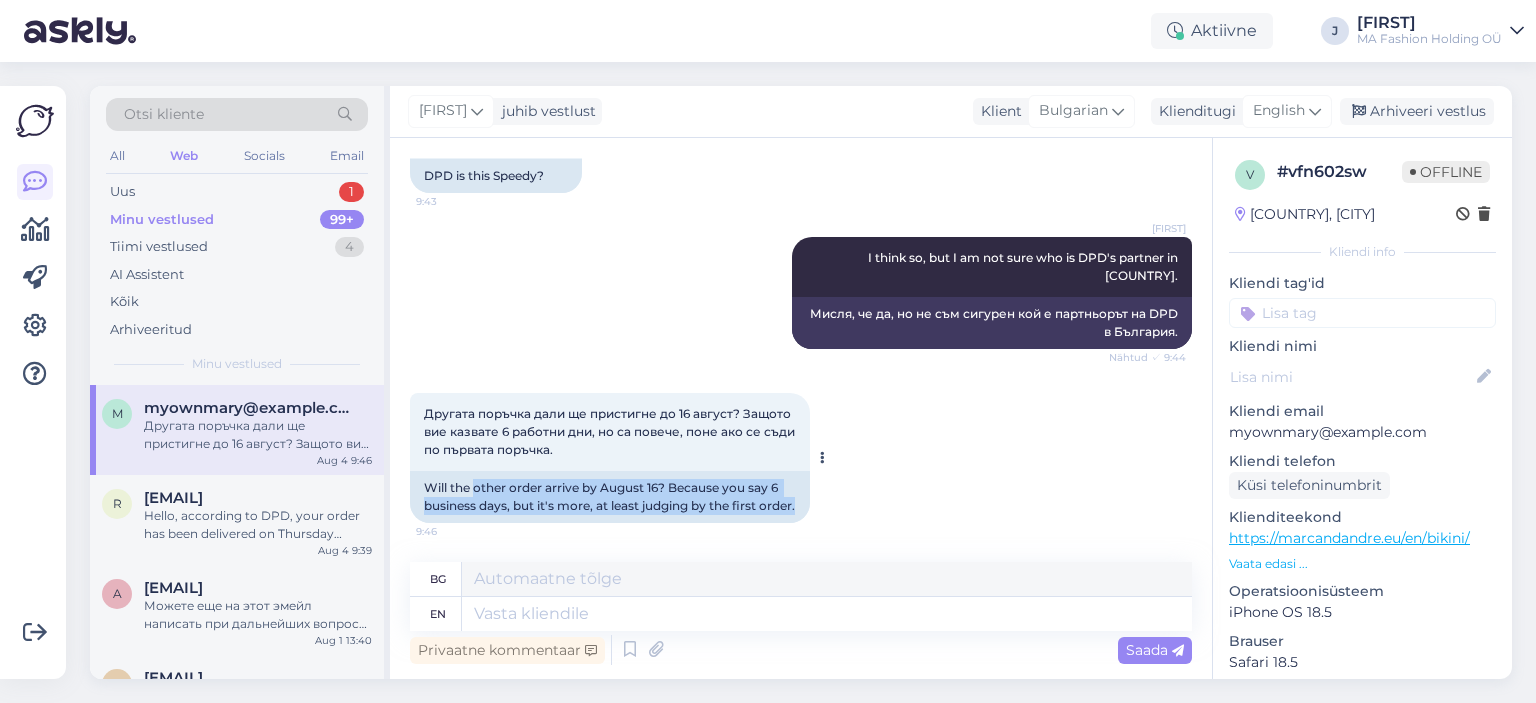 click on "Другата поръчка дали ще пристигне до 16 август? Защото вие казвате 6 работни дни, но са повече, поне ако се съди по първата поръчка.  9:46  Will the other order arrive by August 16? Because you say 6 business days, but it's more, at least judging by the first order." at bounding box center [610, 458] 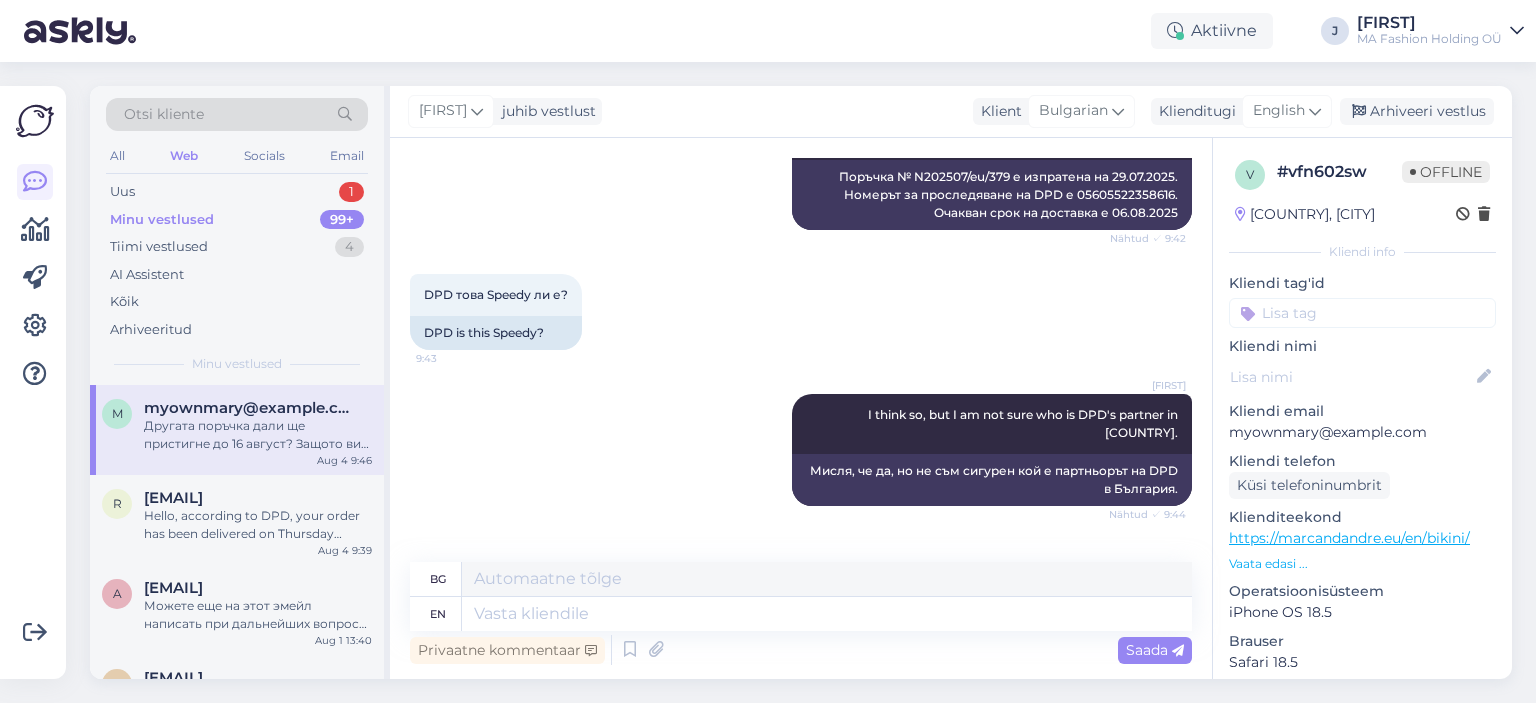 scroll, scrollTop: 909, scrollLeft: 0, axis: vertical 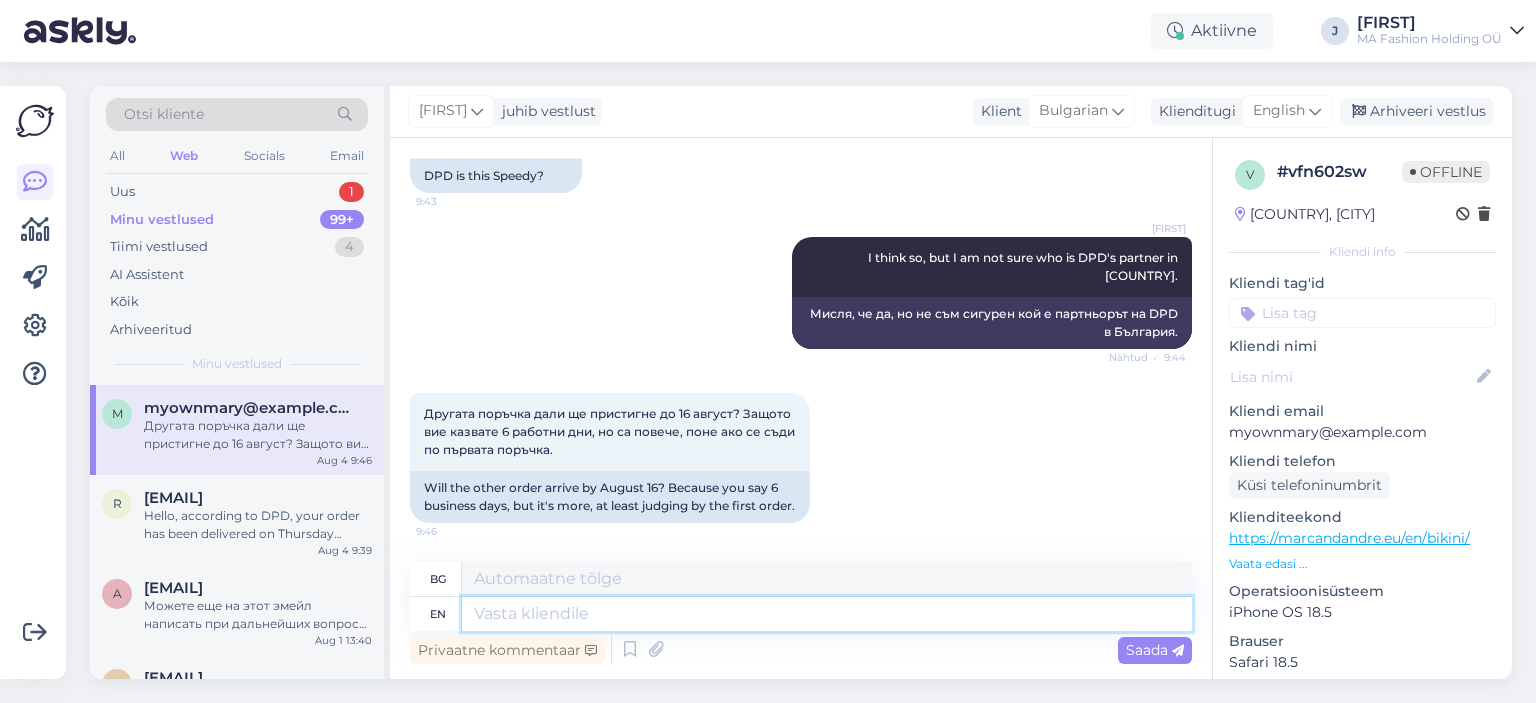 click at bounding box center [827, 614] 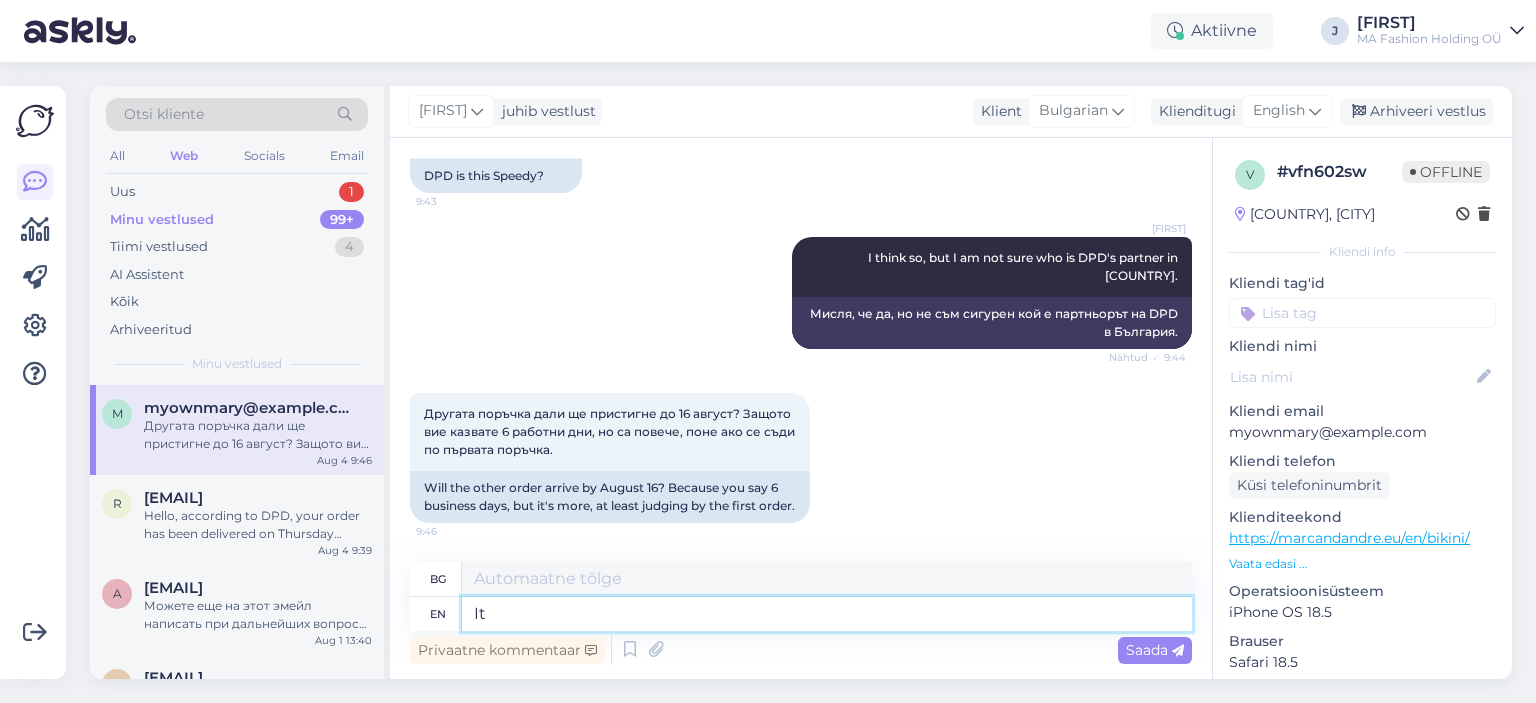 type on "It" 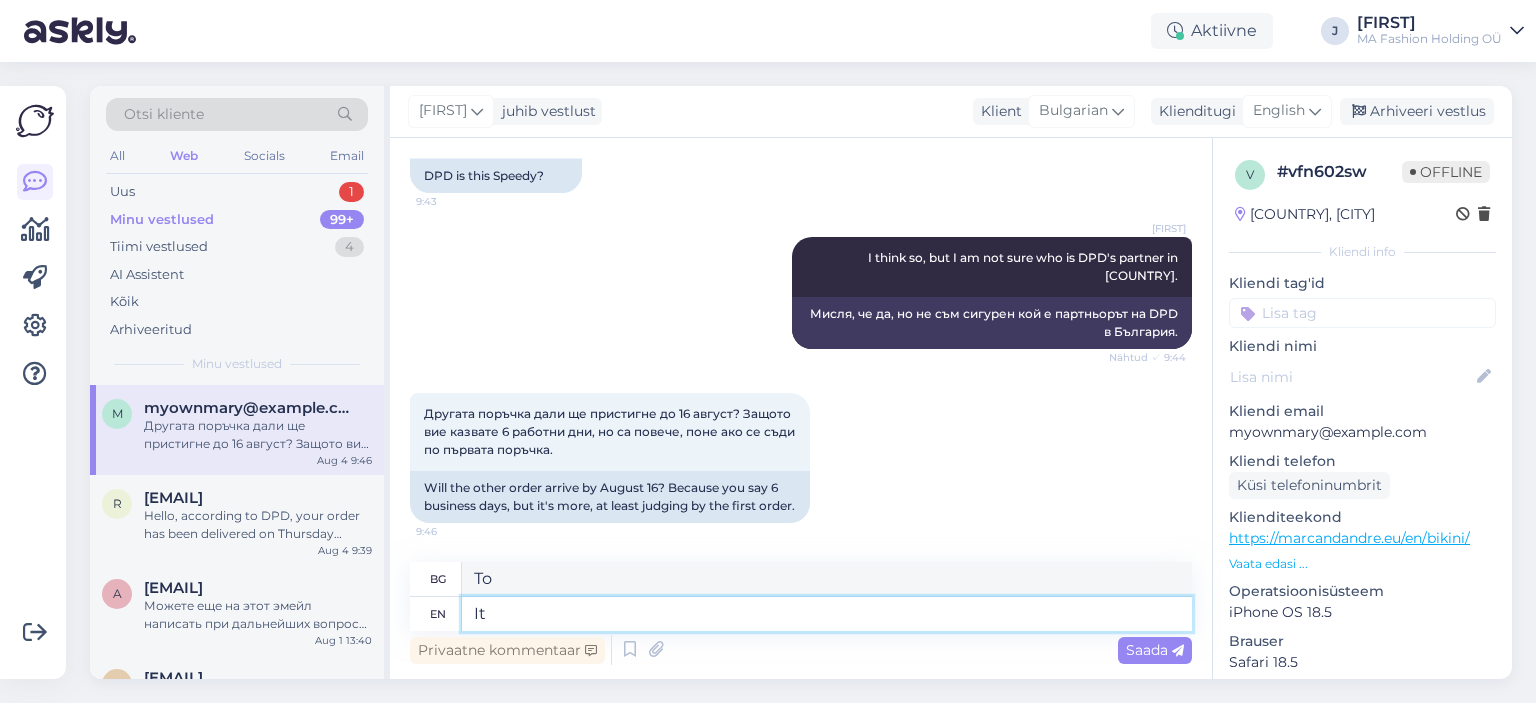 type on "То" 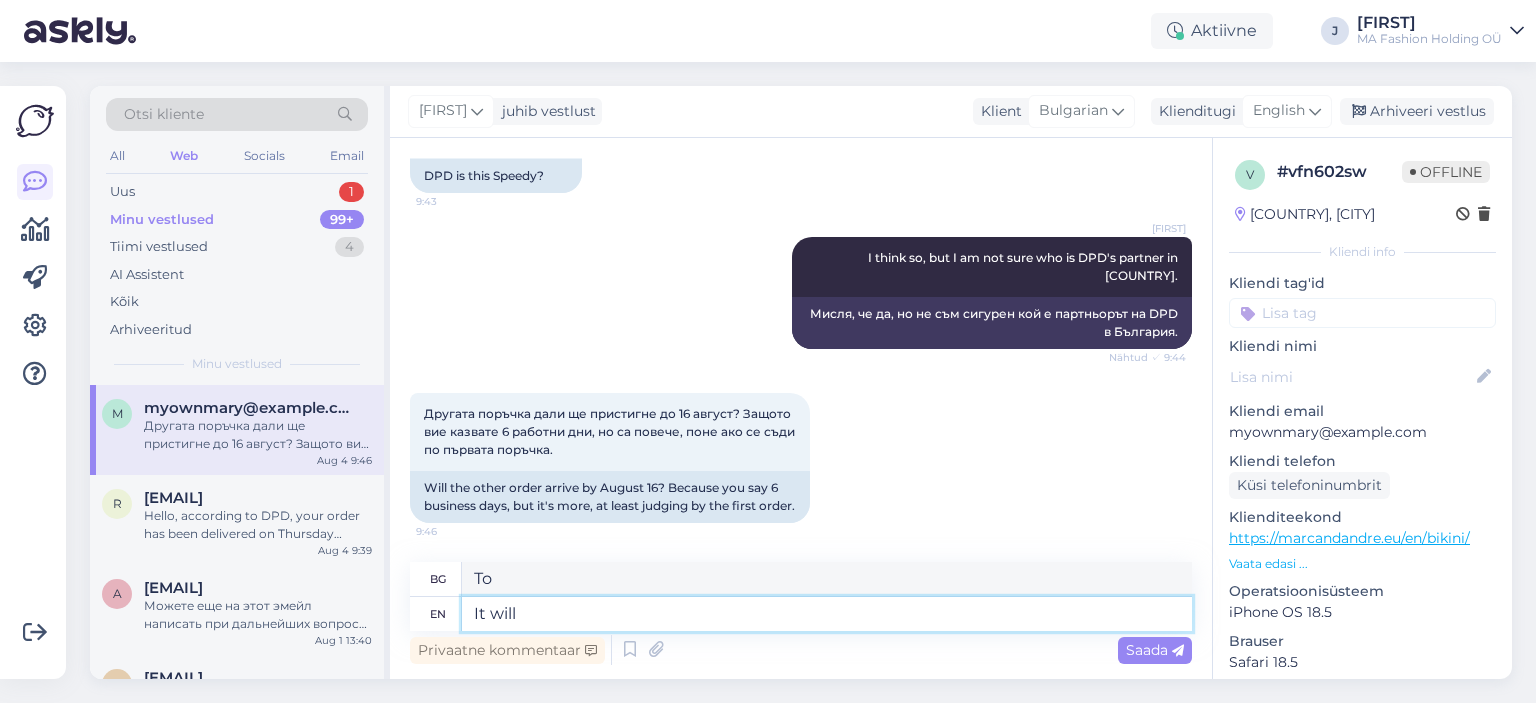 type on "It will" 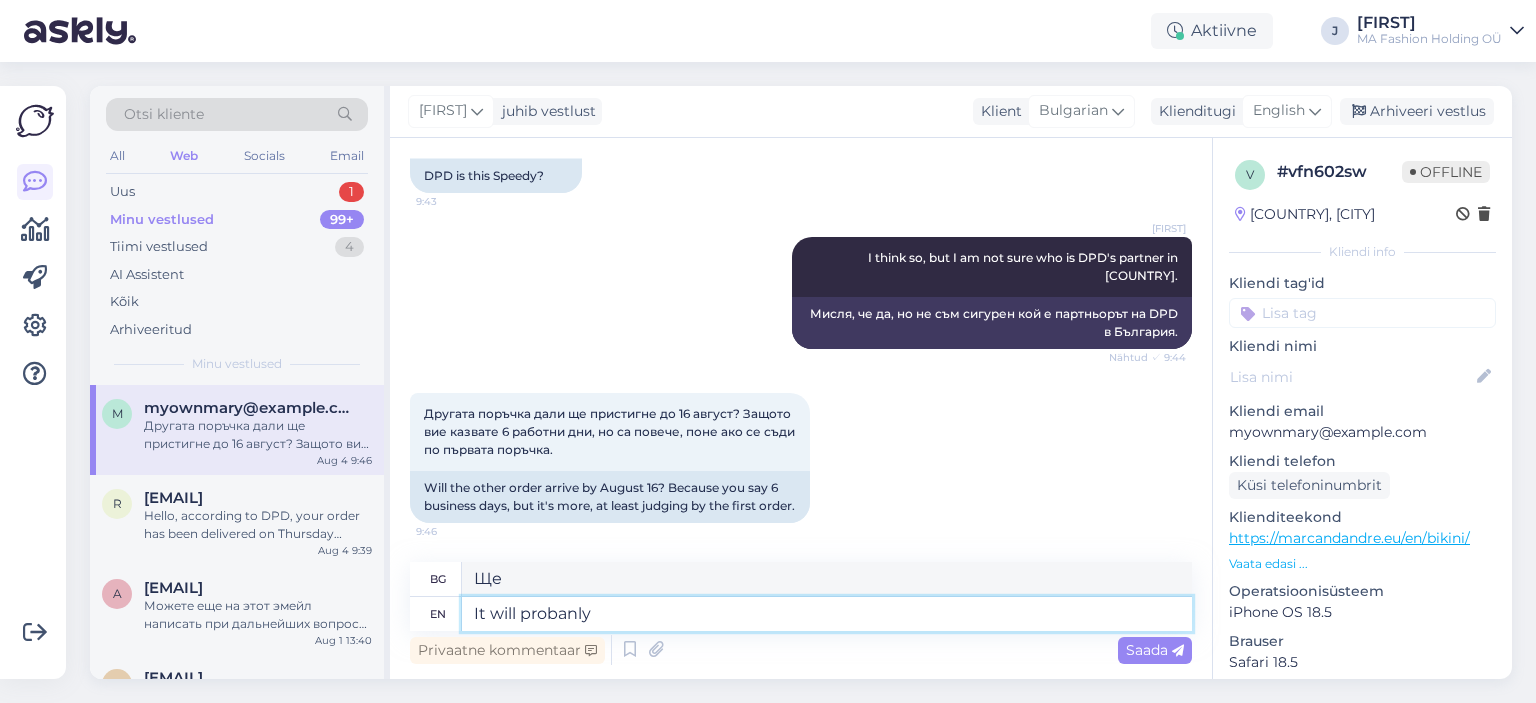 type on "It will probanly" 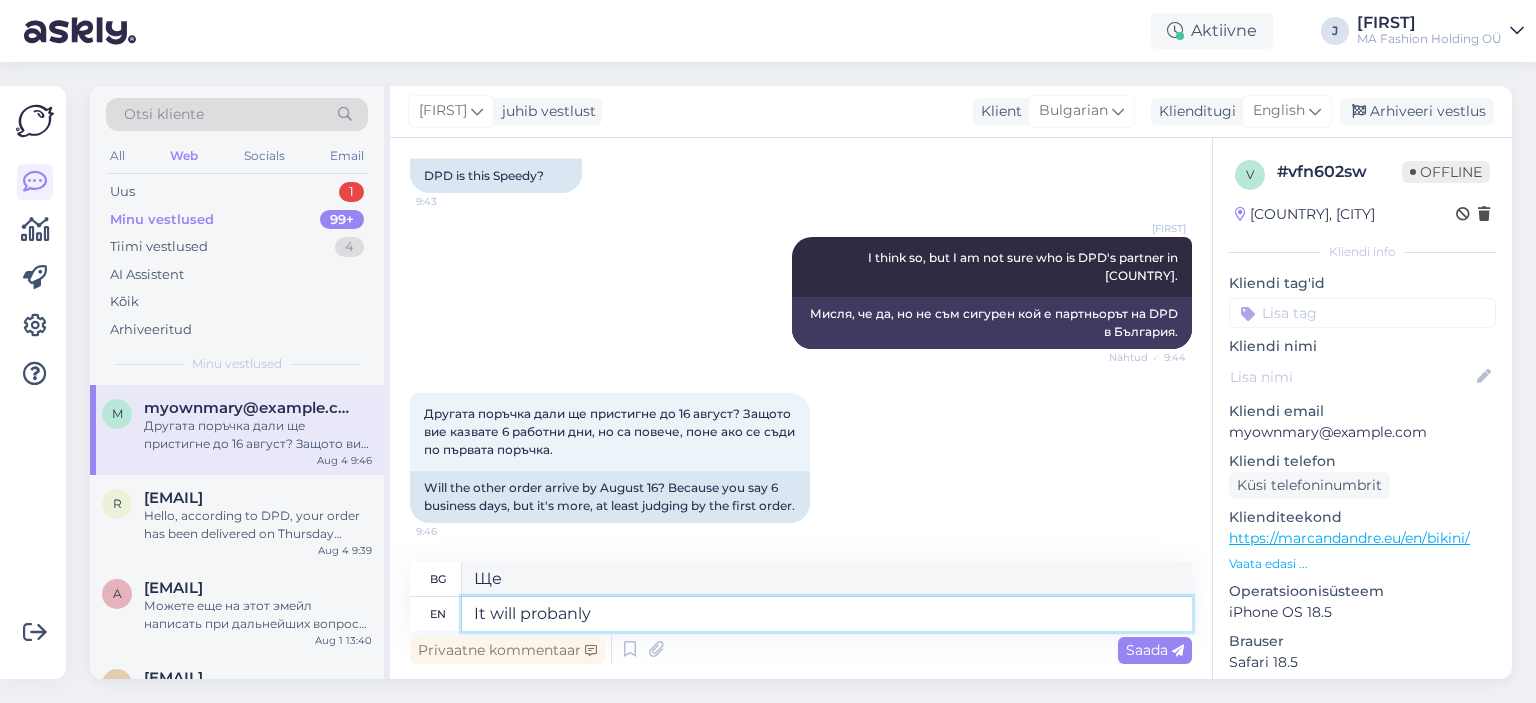 type on "Вероятно ще" 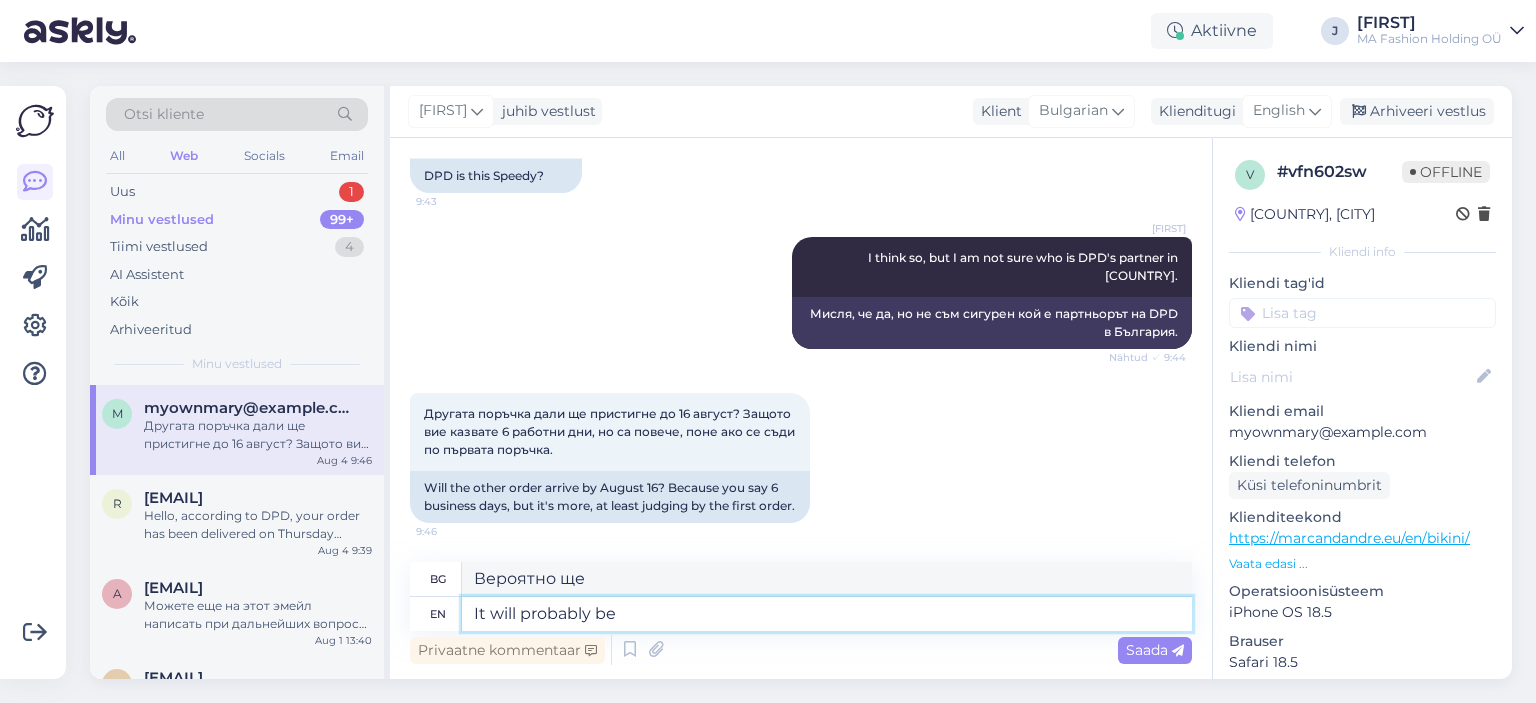 type on "It will probably be" 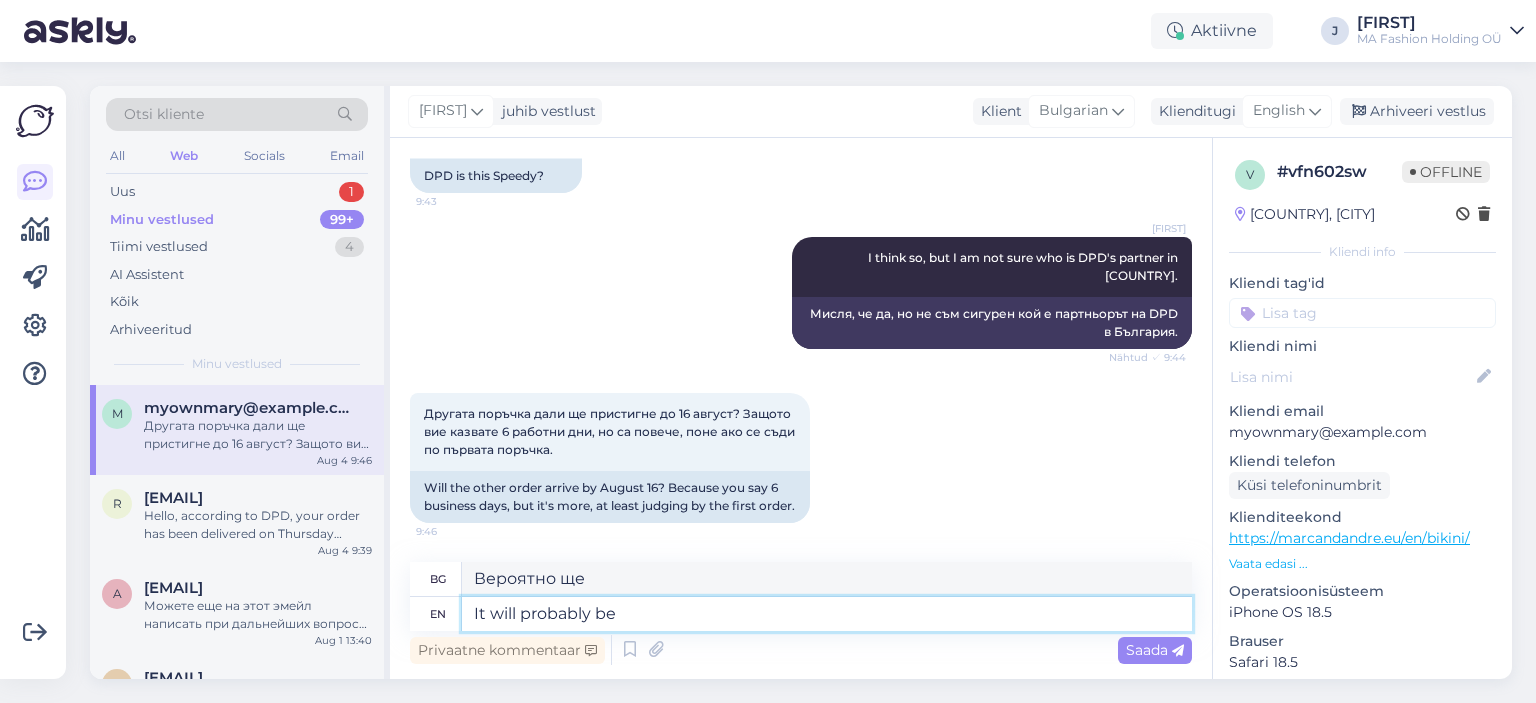 type on "Вероятно ще бъде" 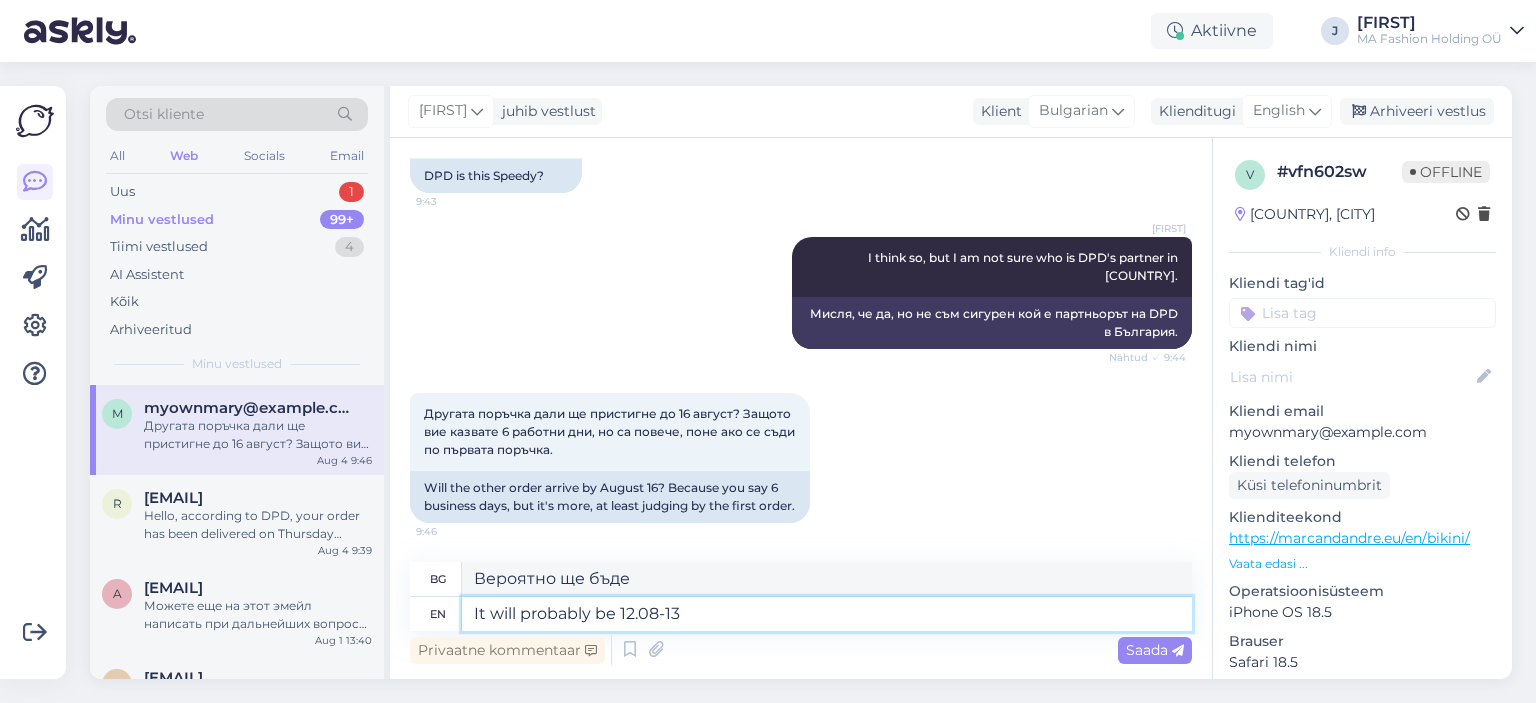 type on "It will probably be 12.08-13." 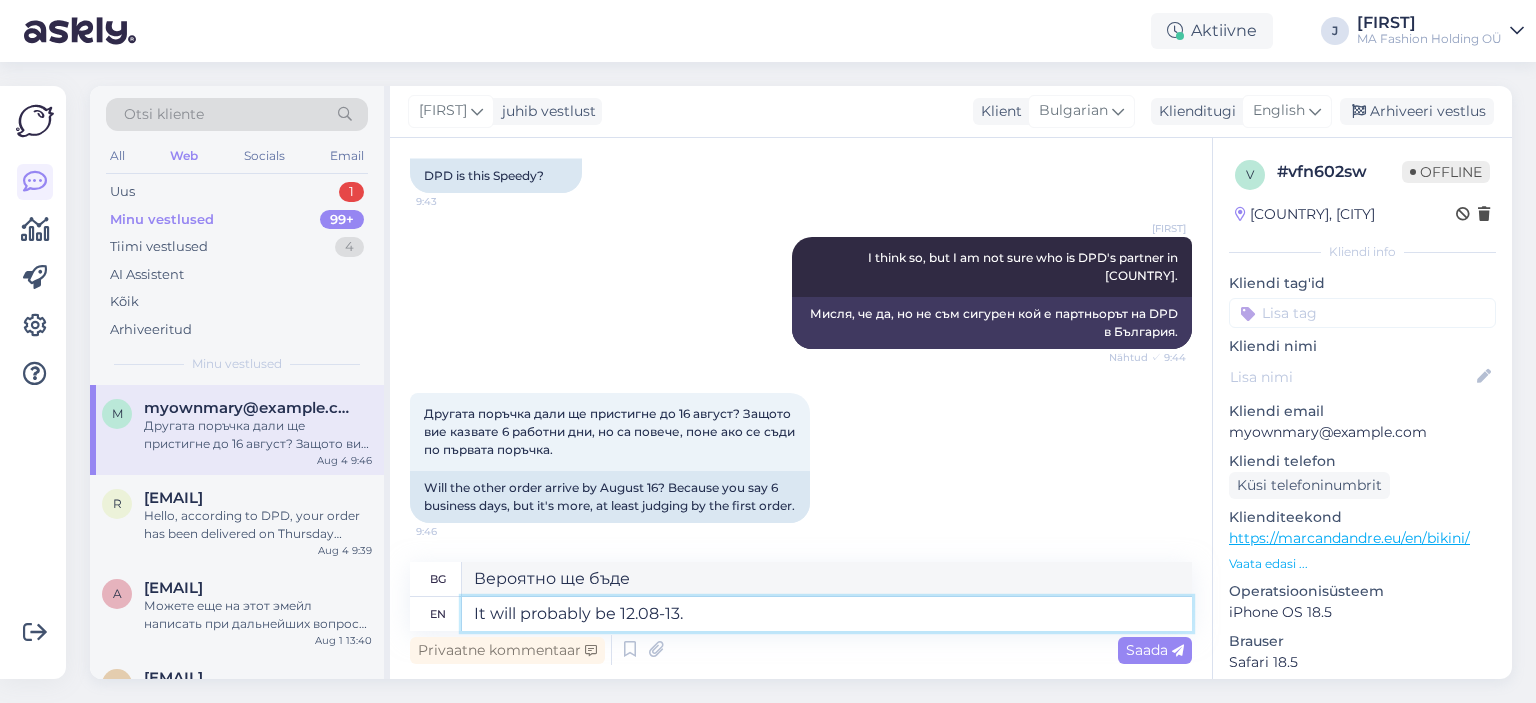 type on "Вероятно ще бъде 12.08-13,0" 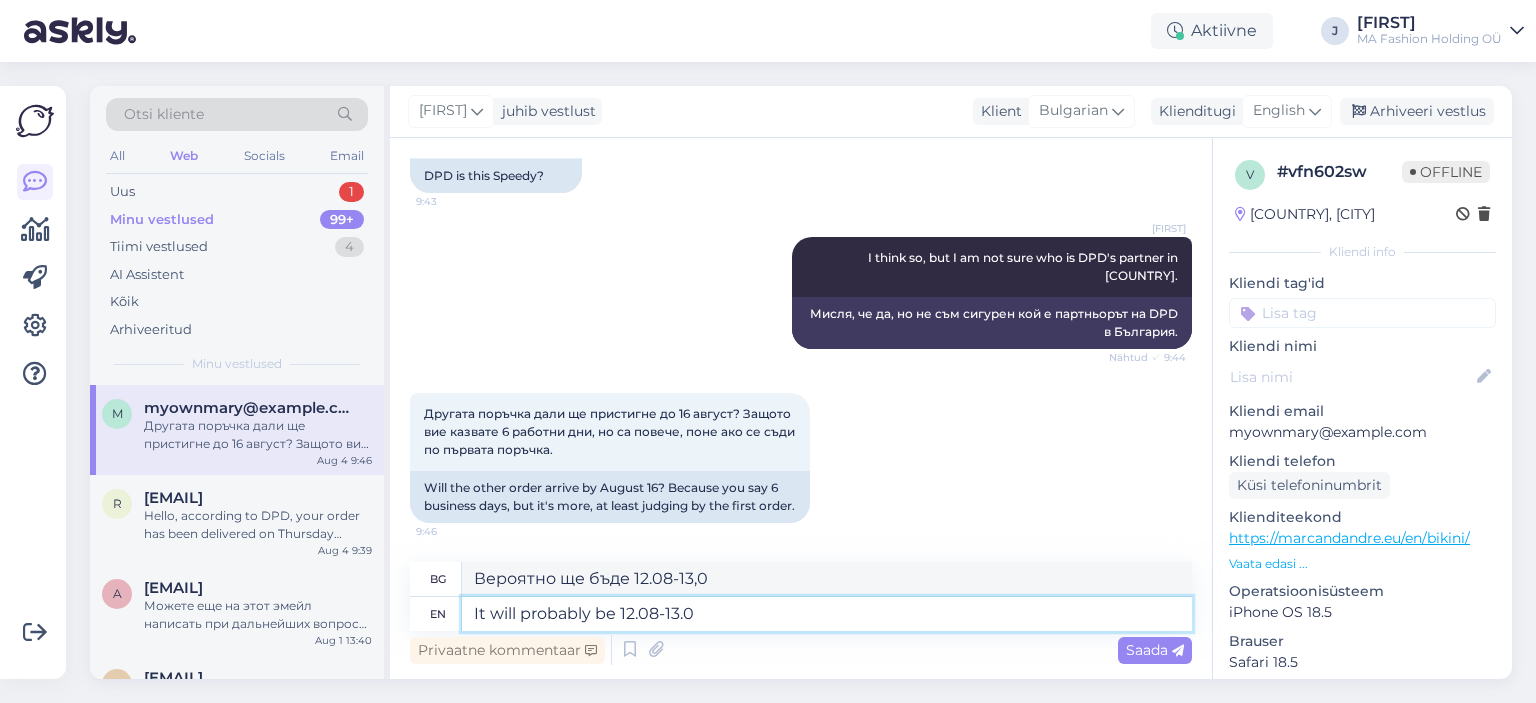 type on "It will probably be [DATE]-[DATE]" 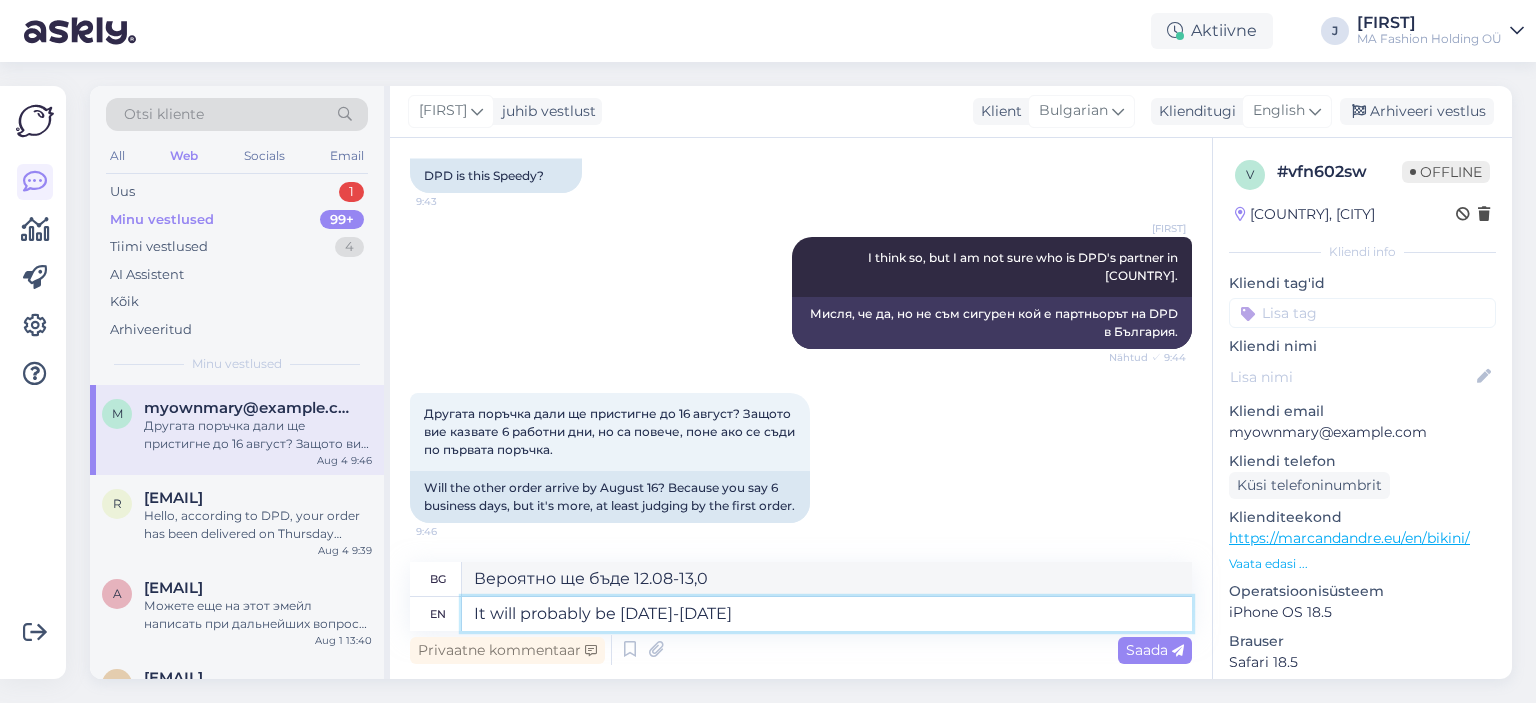 type on "Вероятно ще бъде 12.08-13.08" 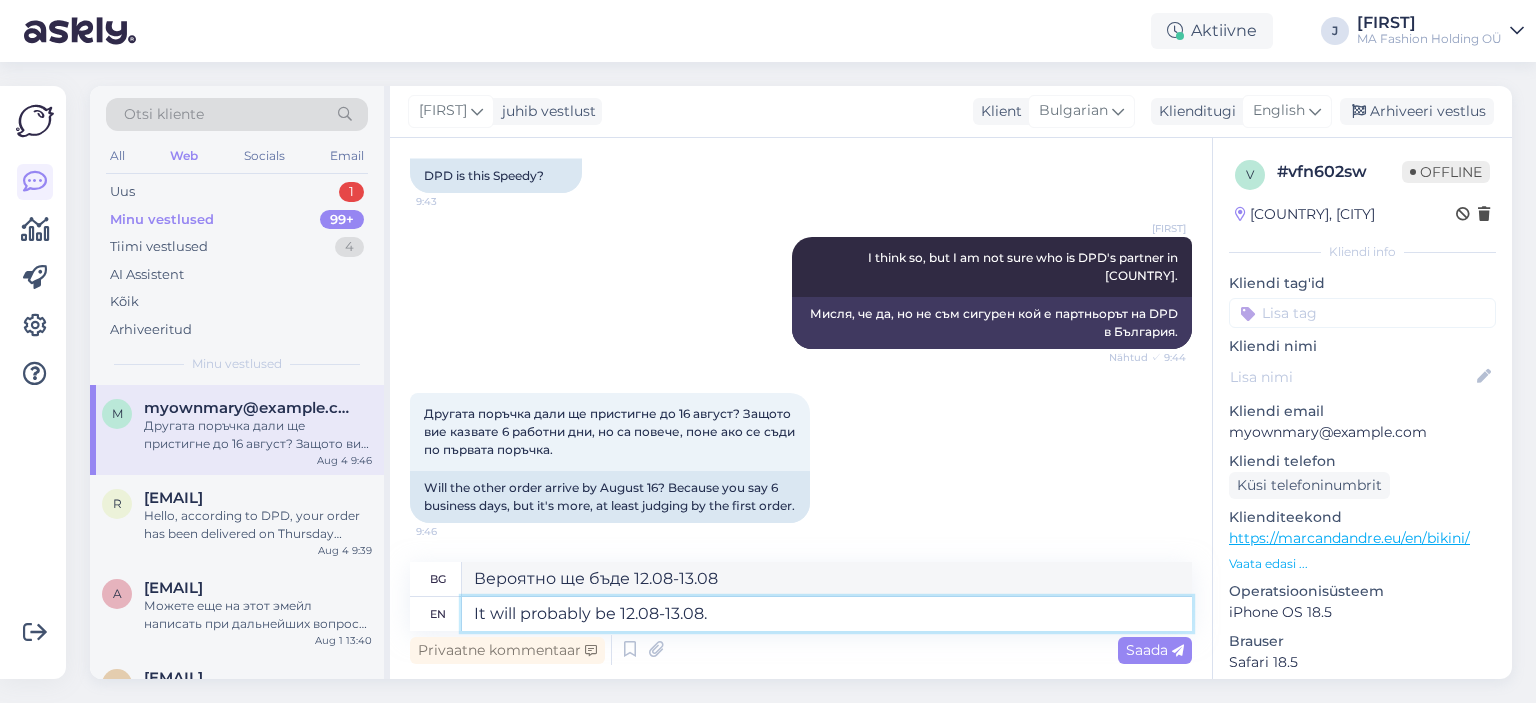 type on "It will probably be 12.08-13.08." 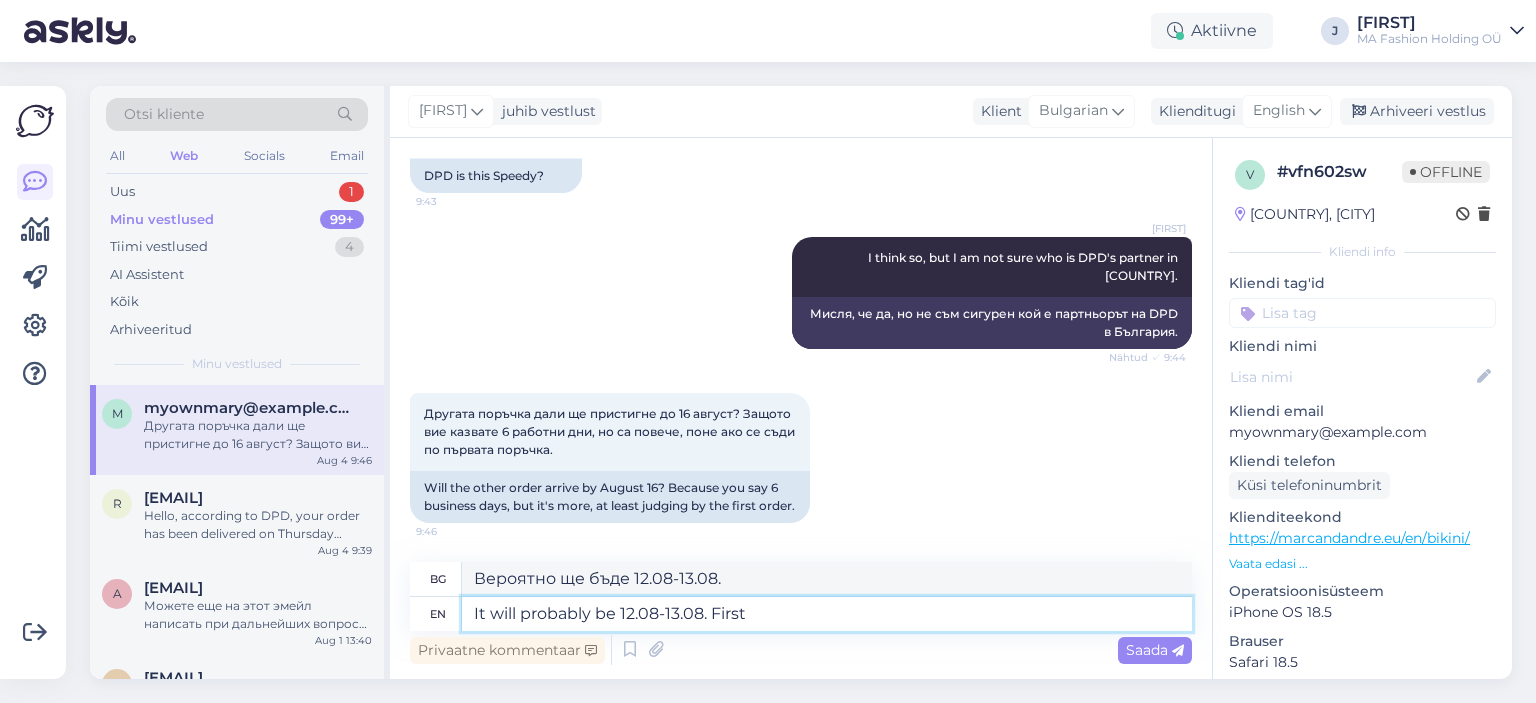 type on "It will probably be 12.08-13.08. First" 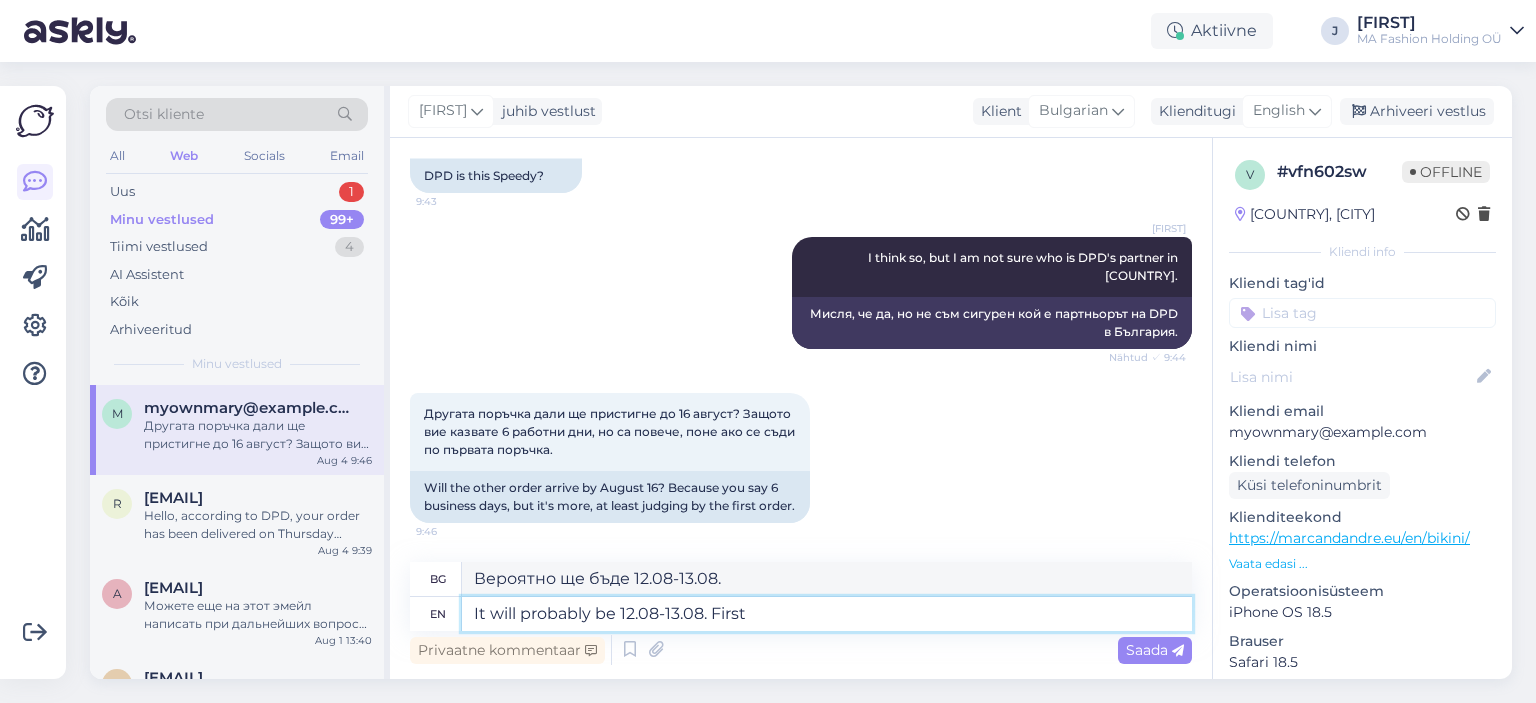 type on "Вероятно ще бъде 12.08-13.08. Първо" 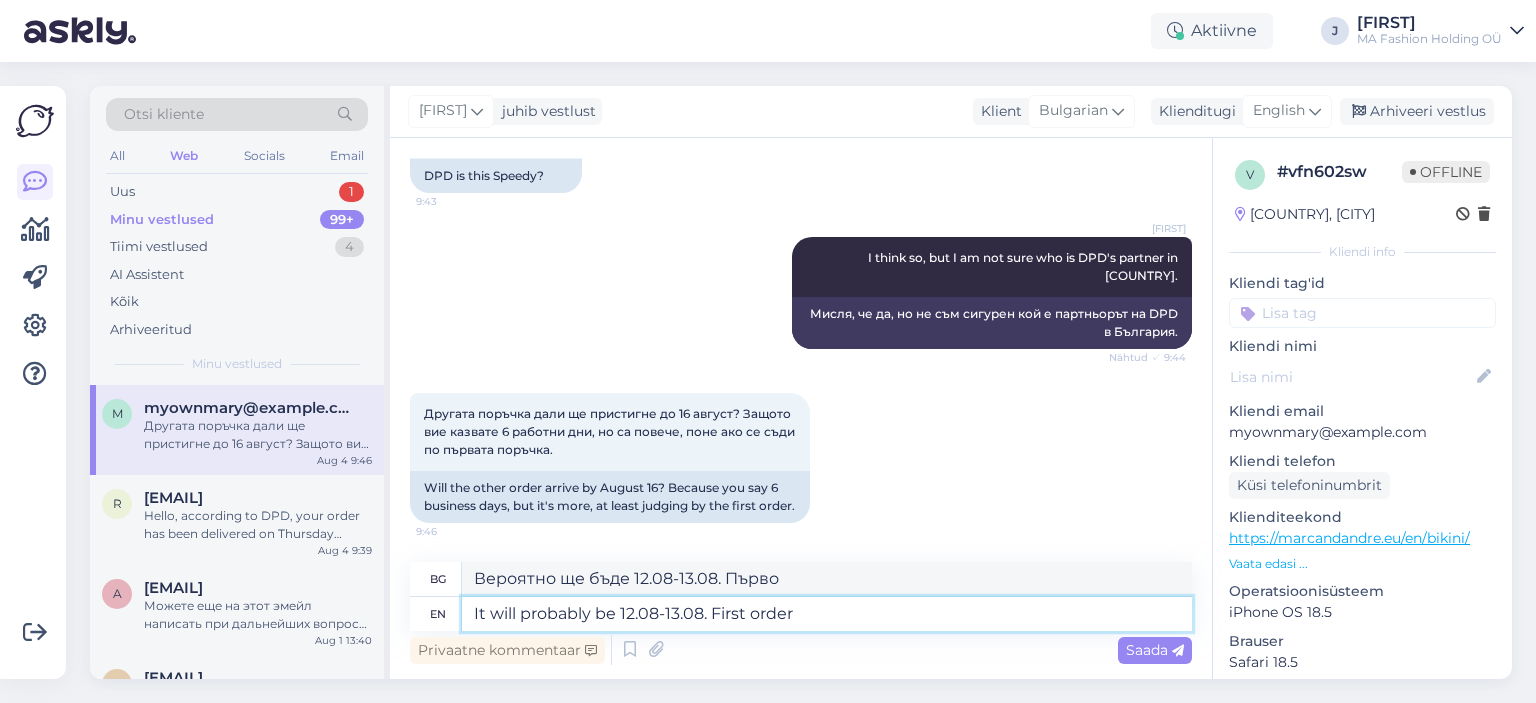 type on "It will probably be 12.08-13.08. First order's" 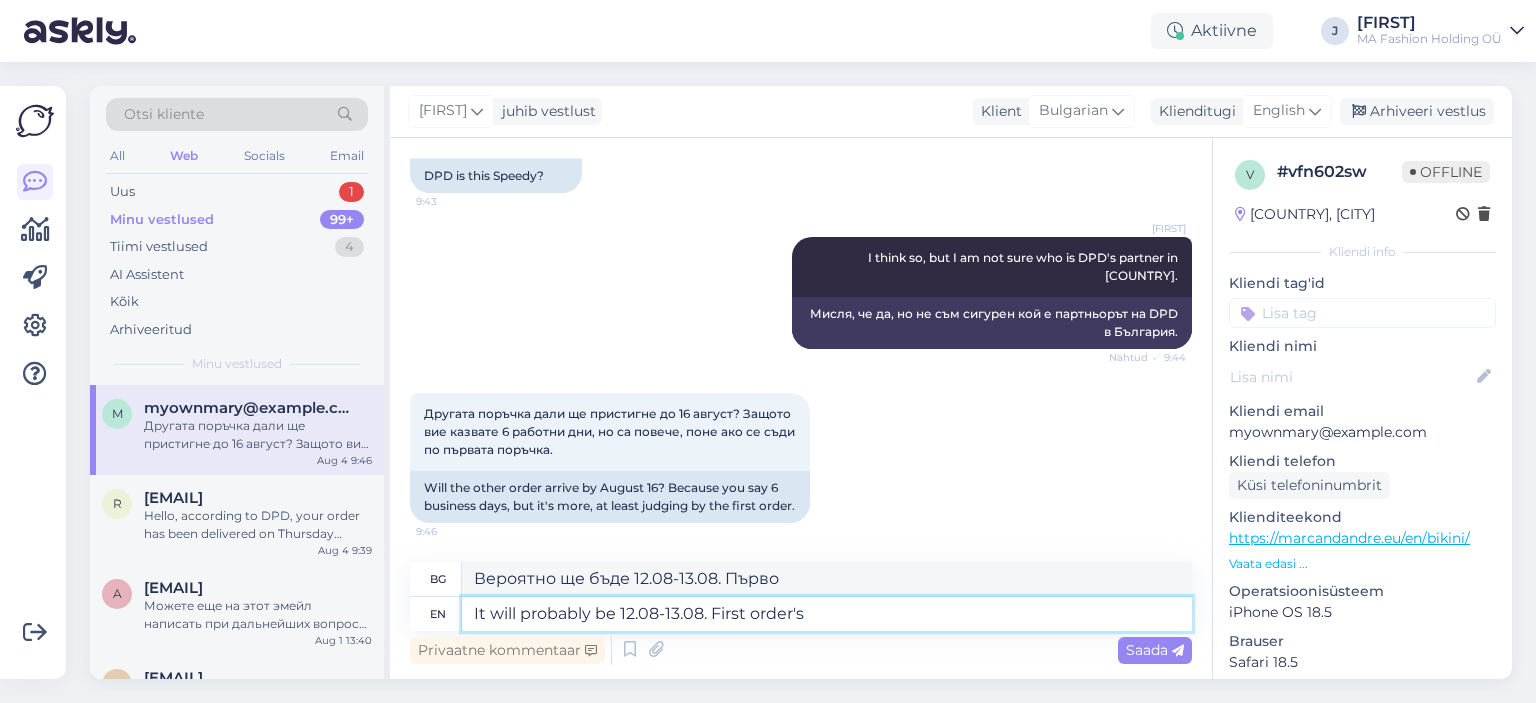 type on "Вероятно ще бъде 12.08-13.08. Първа поръчка" 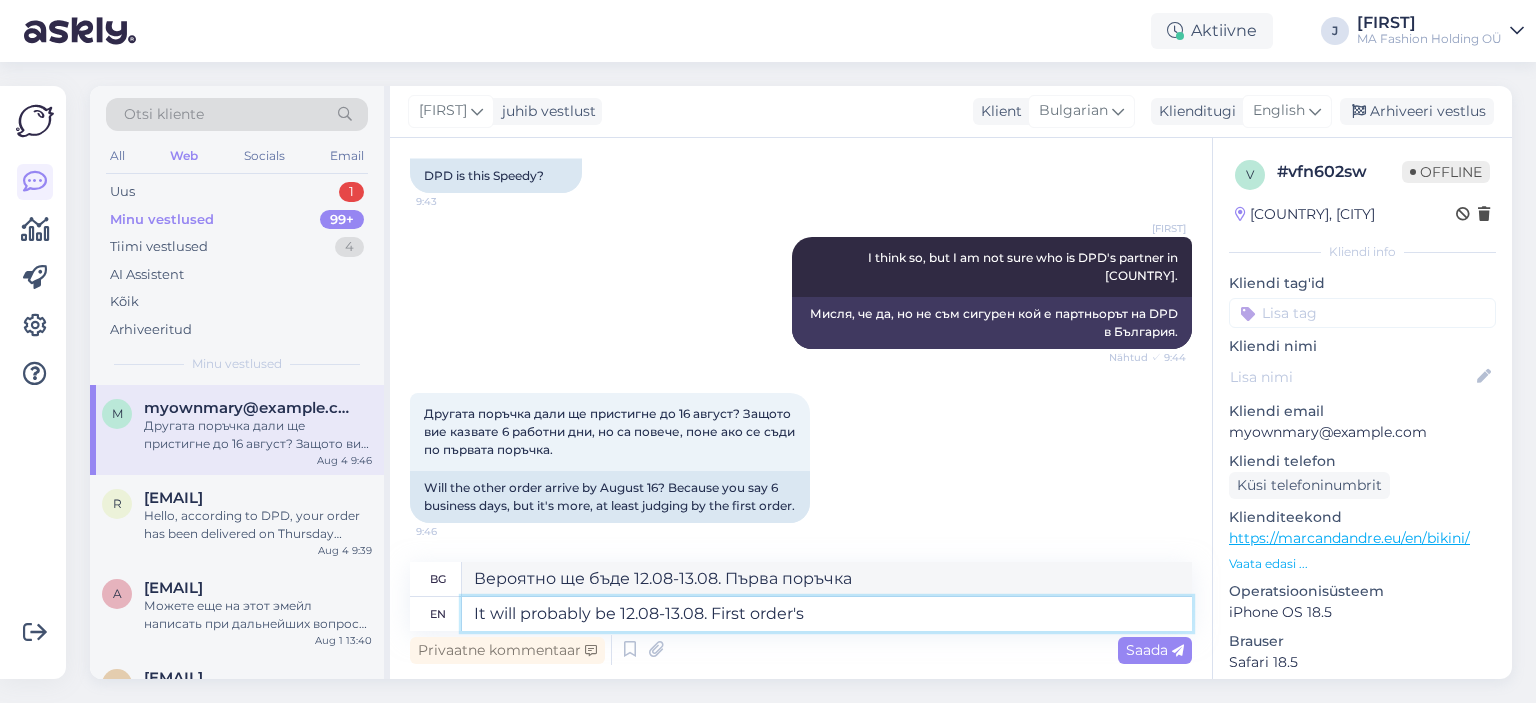 type on "It will probably be 12.08-13.08. First order'" 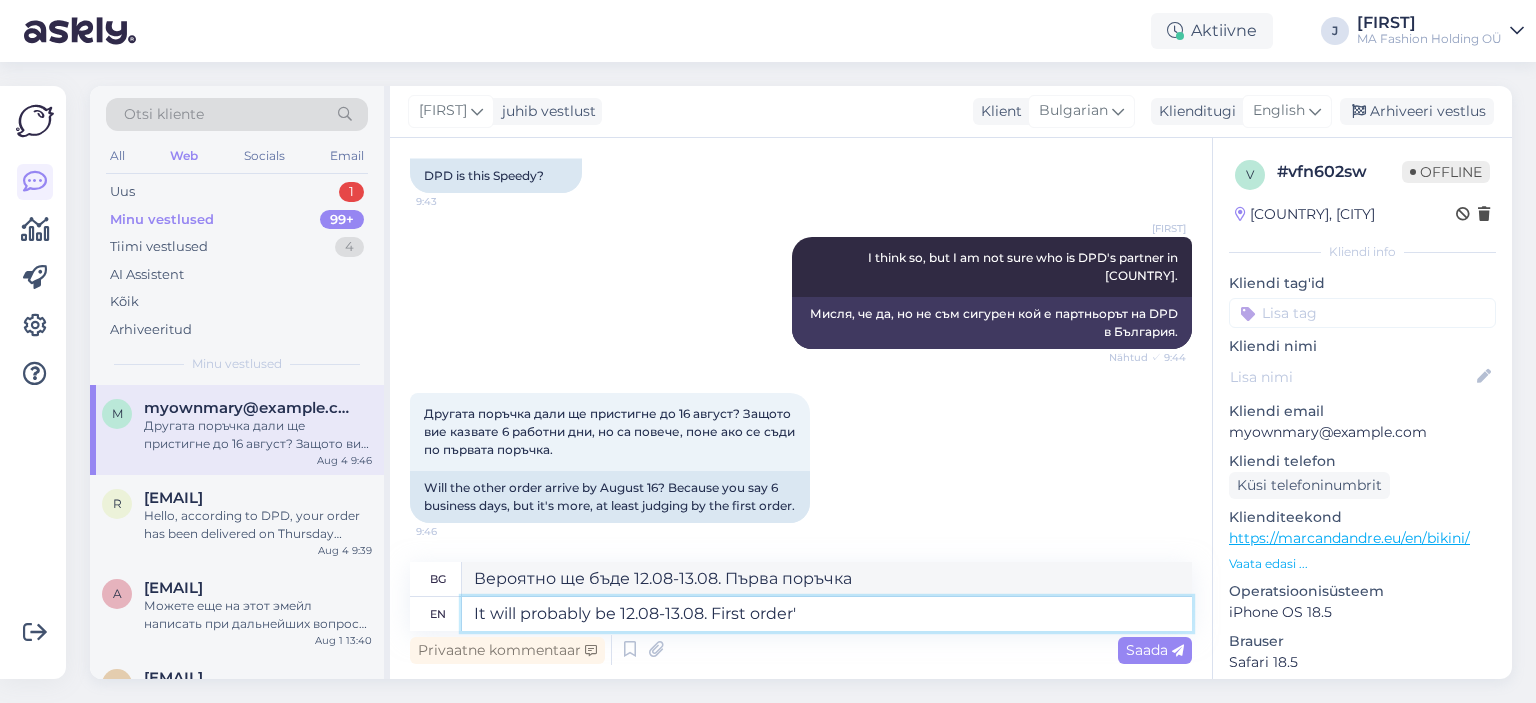 type on "Вероятно ще бъде 12.08-13.08. Първата поръчка е..." 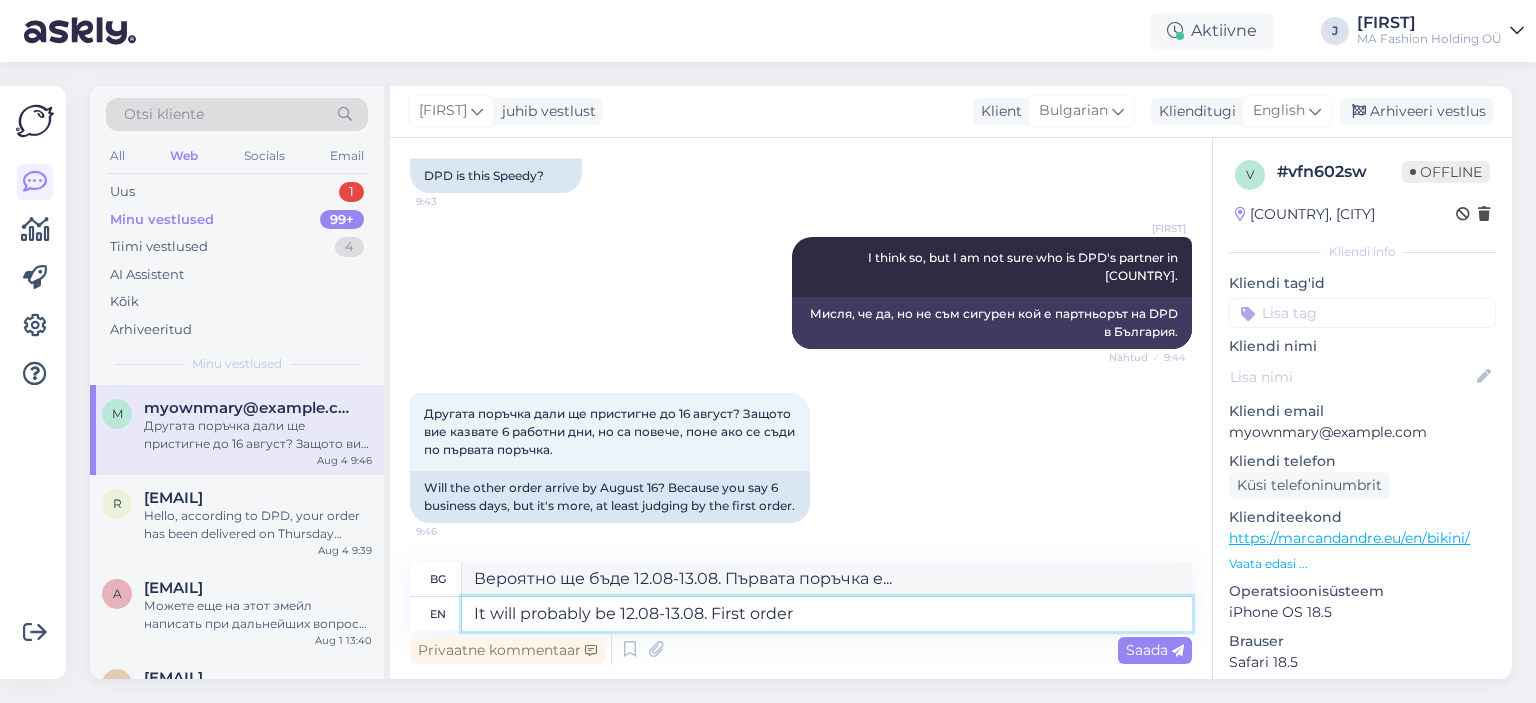 type on "It will probably be 12.08-13.08. First orders" 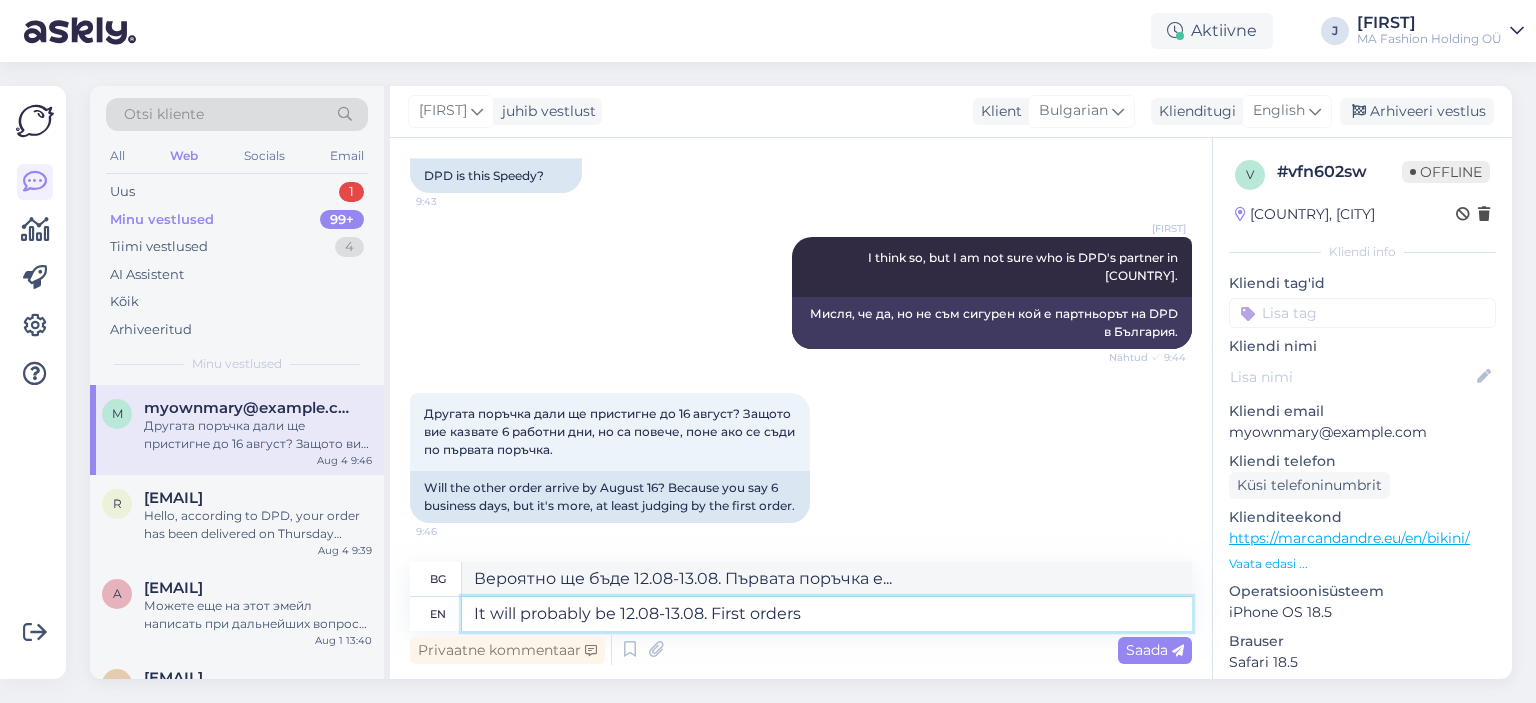 type on "Вероятно ще бъде 12.08-13.08. Първи поръчки" 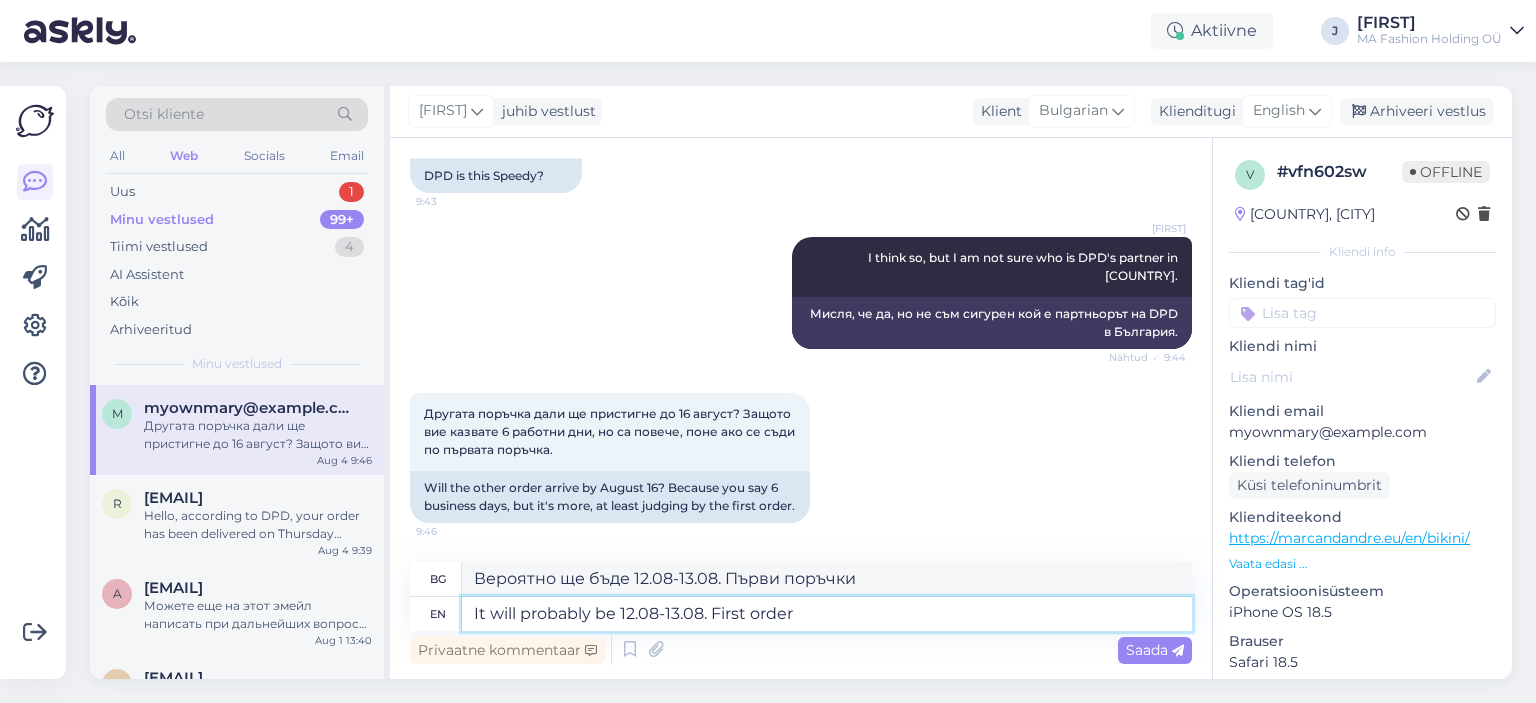 type on "It will probably be 12.08-13.08. First order" 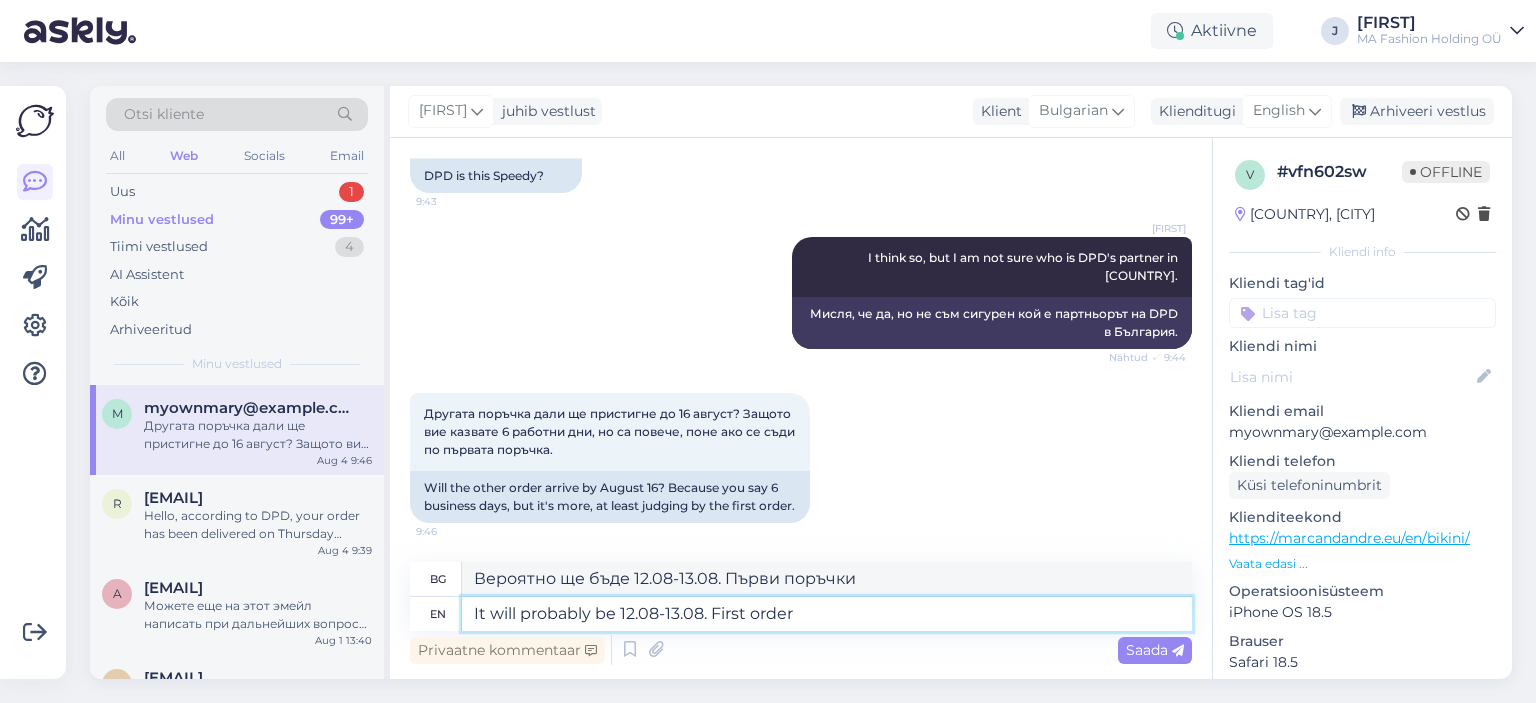 type on "Вероятно ще бъде 12.08-13.08. Първа поръчка" 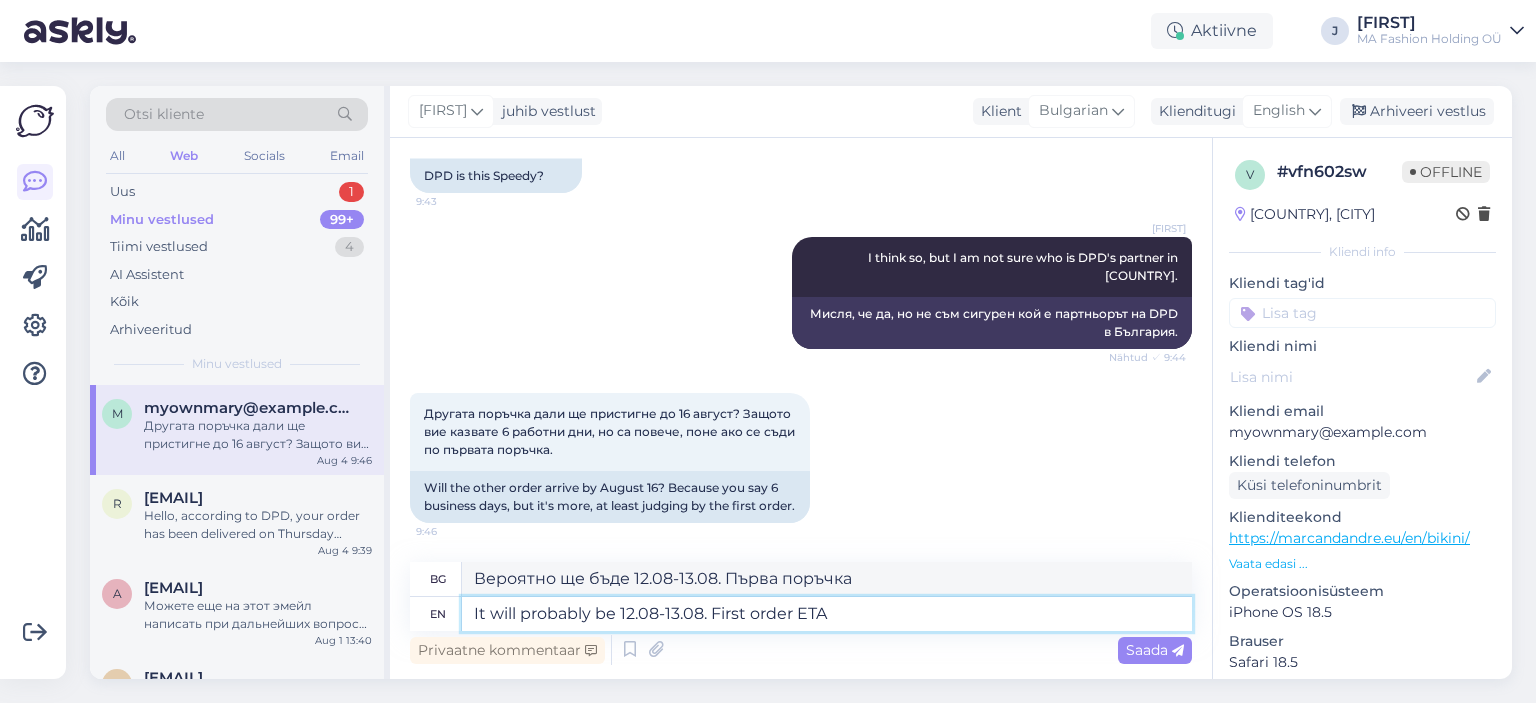 type on "It will probably be [DATE]-[DATE]. First order ETA i" 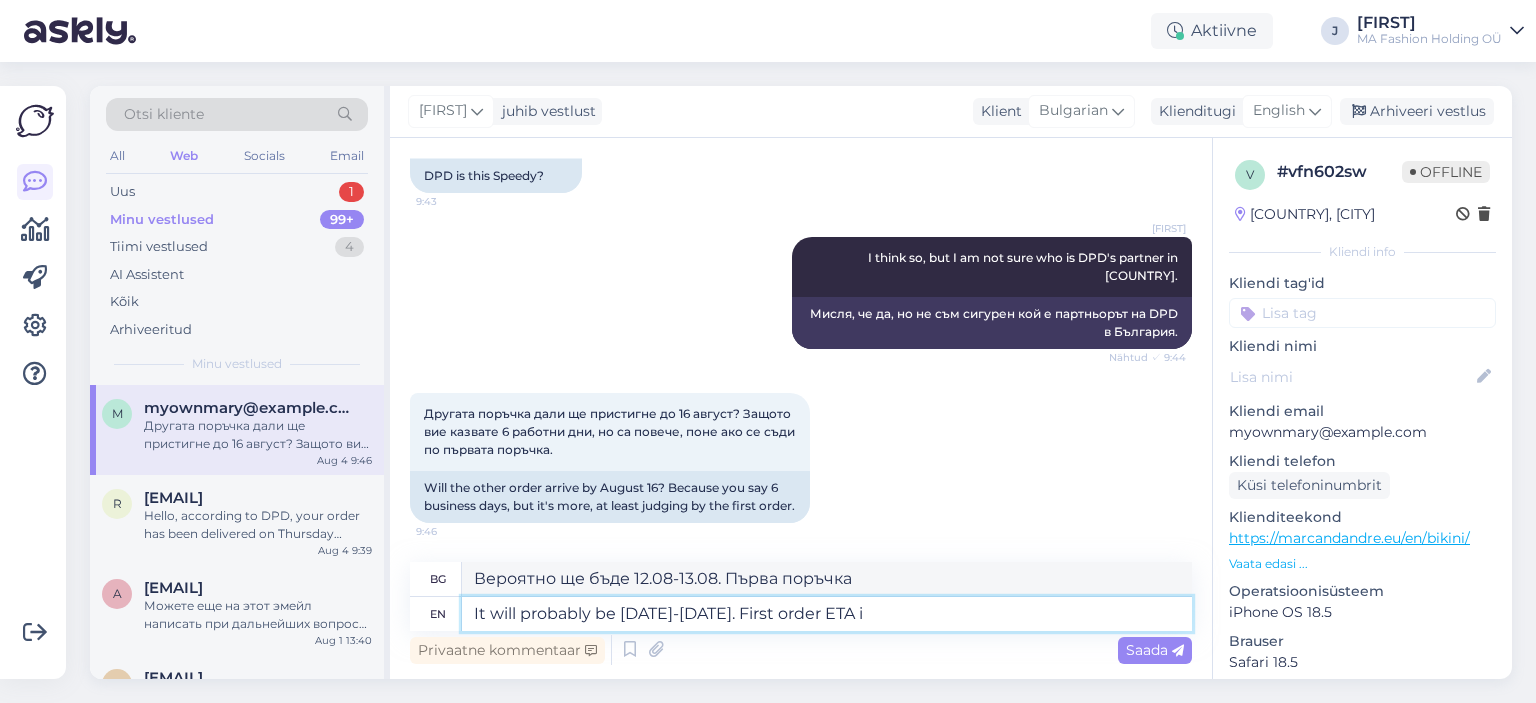 type on "Вероятно ще бъде 12.08-13.08. Очаквано време за първа поръчка" 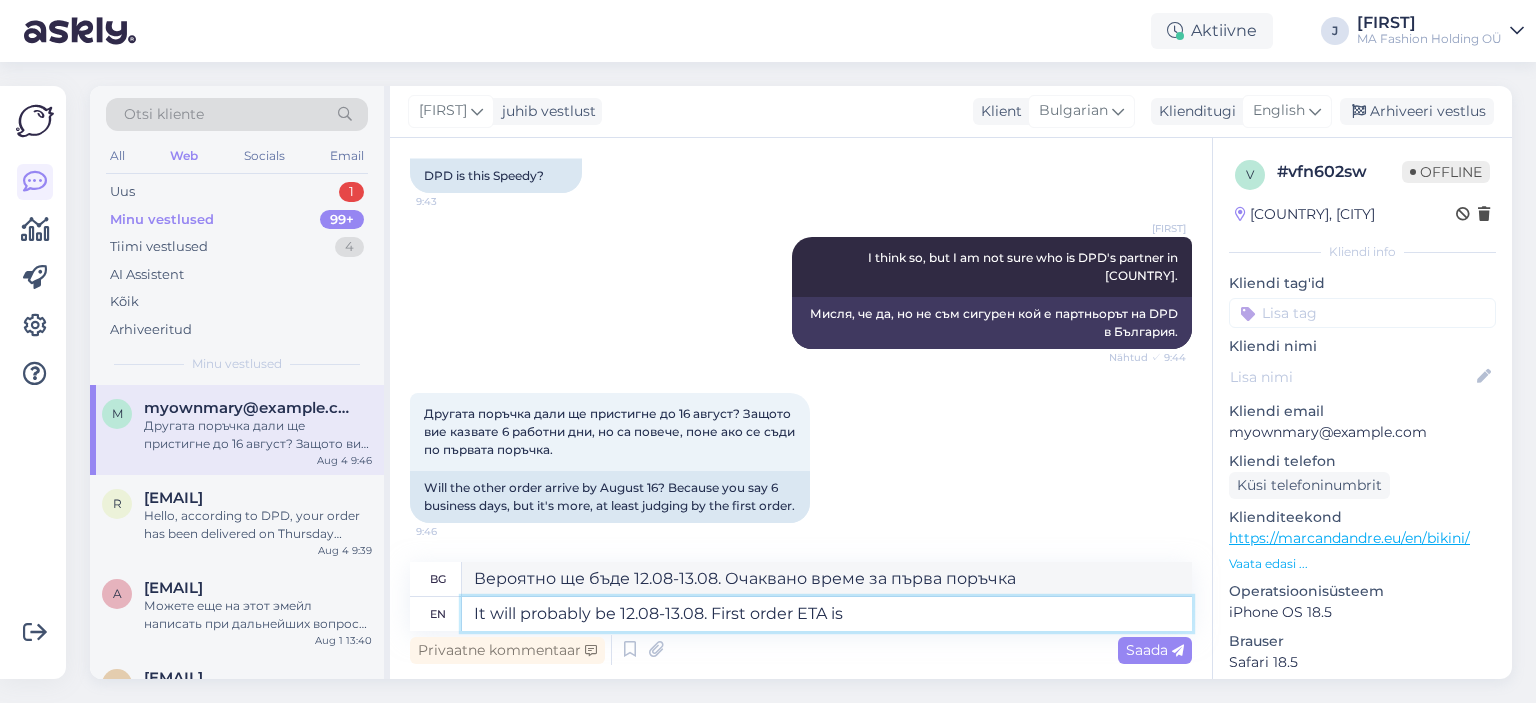 type on "It will probably be 12.08-13.08. First order ETA is" 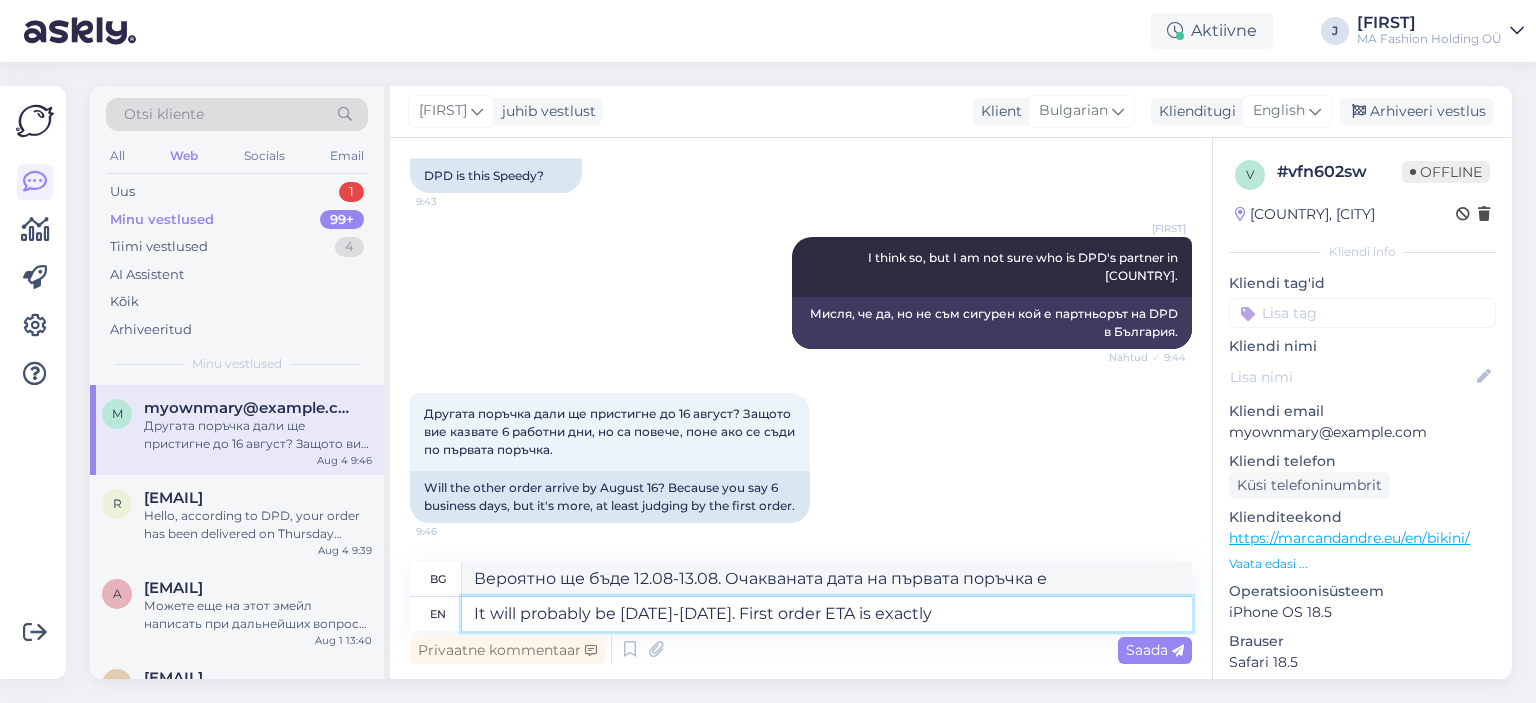 type on "It will probably be [DATE]-[DATE]. First order ETA is exactly" 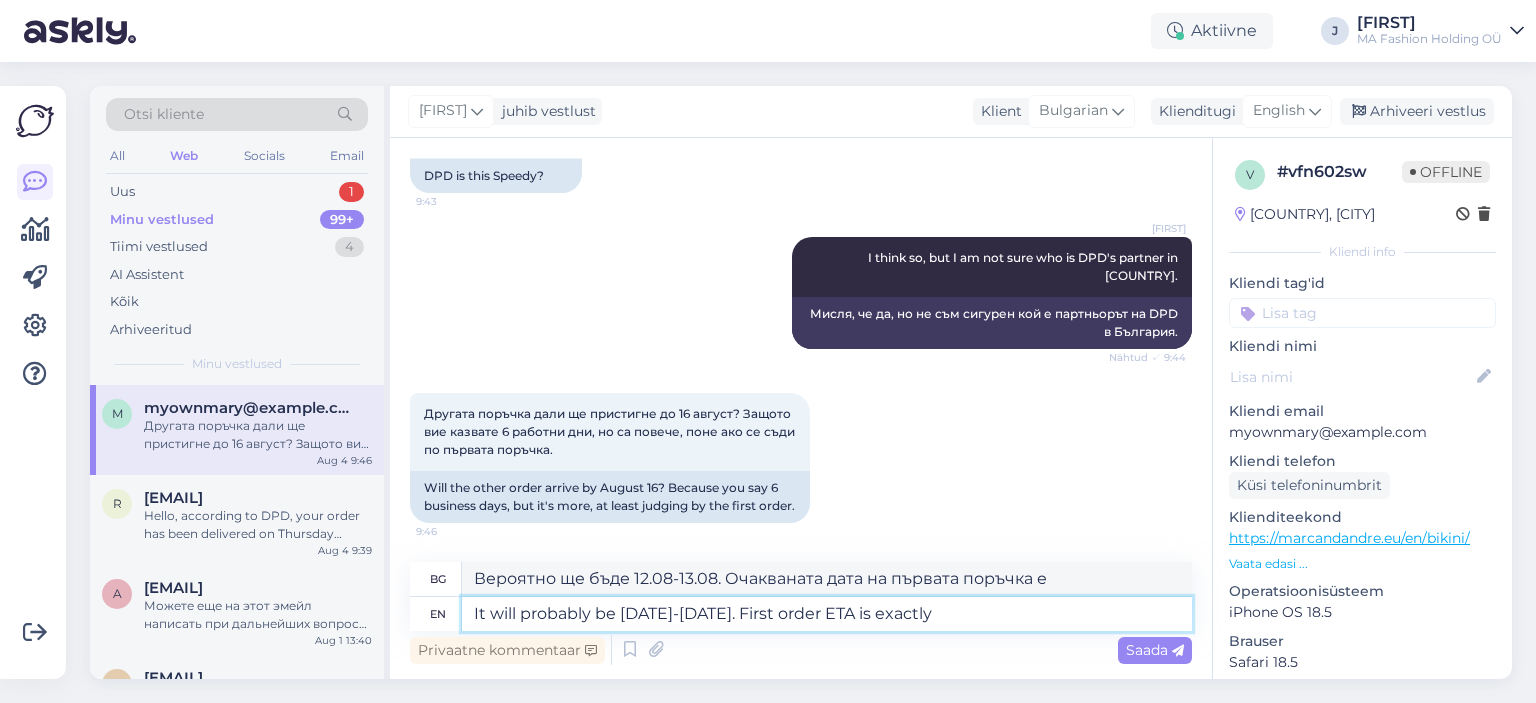 type on "Вероятно ще бъде 12.08-13.08. Първата поръчка ще пристигне точно..." 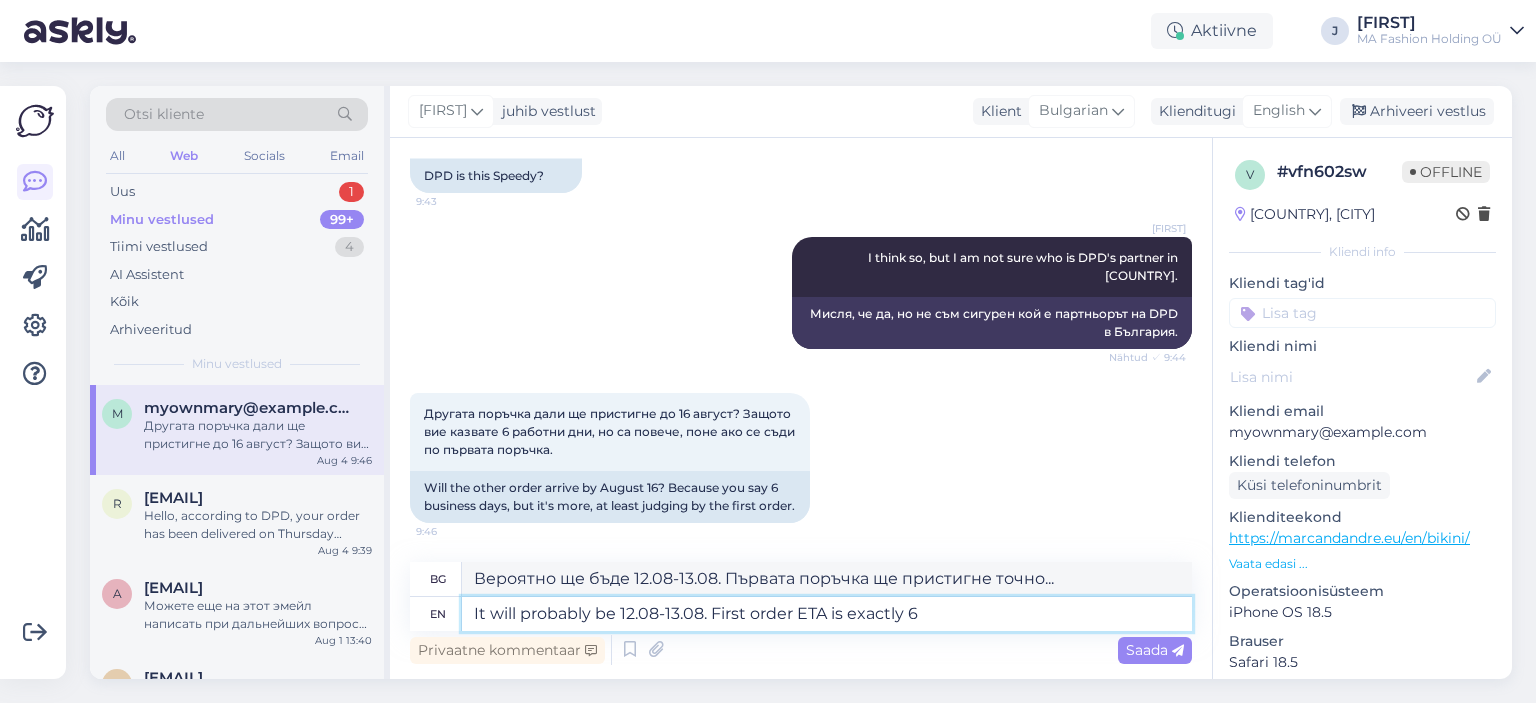 type on "It will probably be 12.08-13.08. First order ETA is exactly 6" 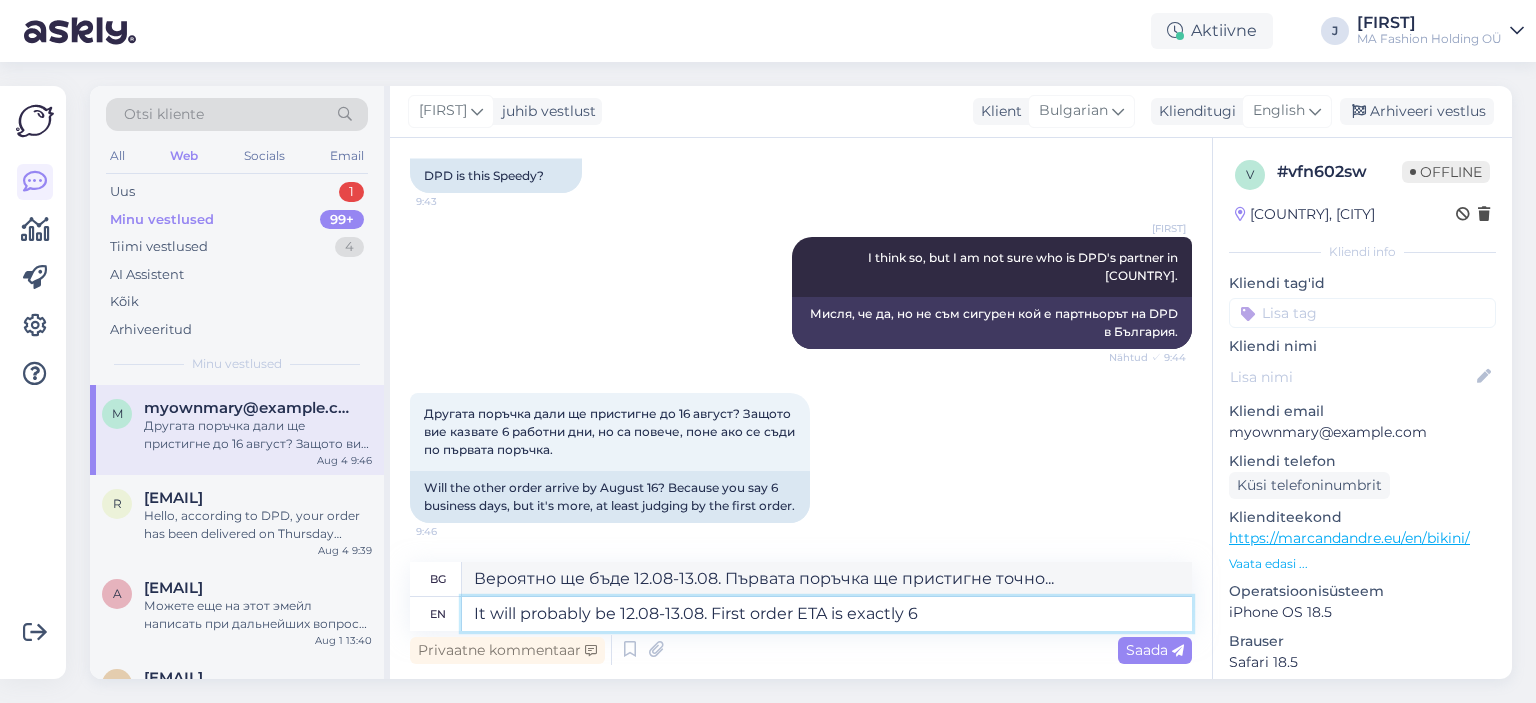 type on "Вероятно ще бъде 12.08-13.08. Първата поръчка пристига точно в 6." 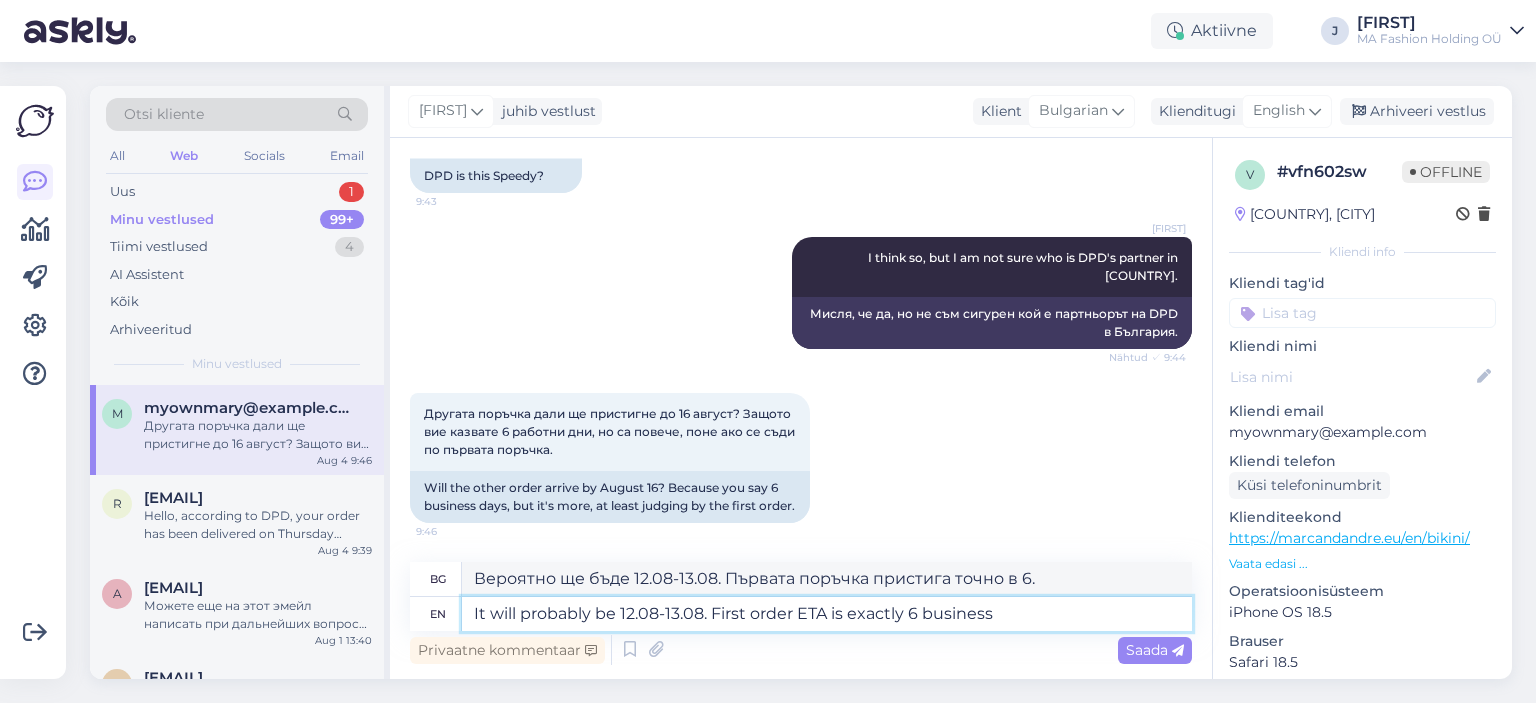 type on "It will probably be 12.08-13.08. First order ETA is exactly 6 business" 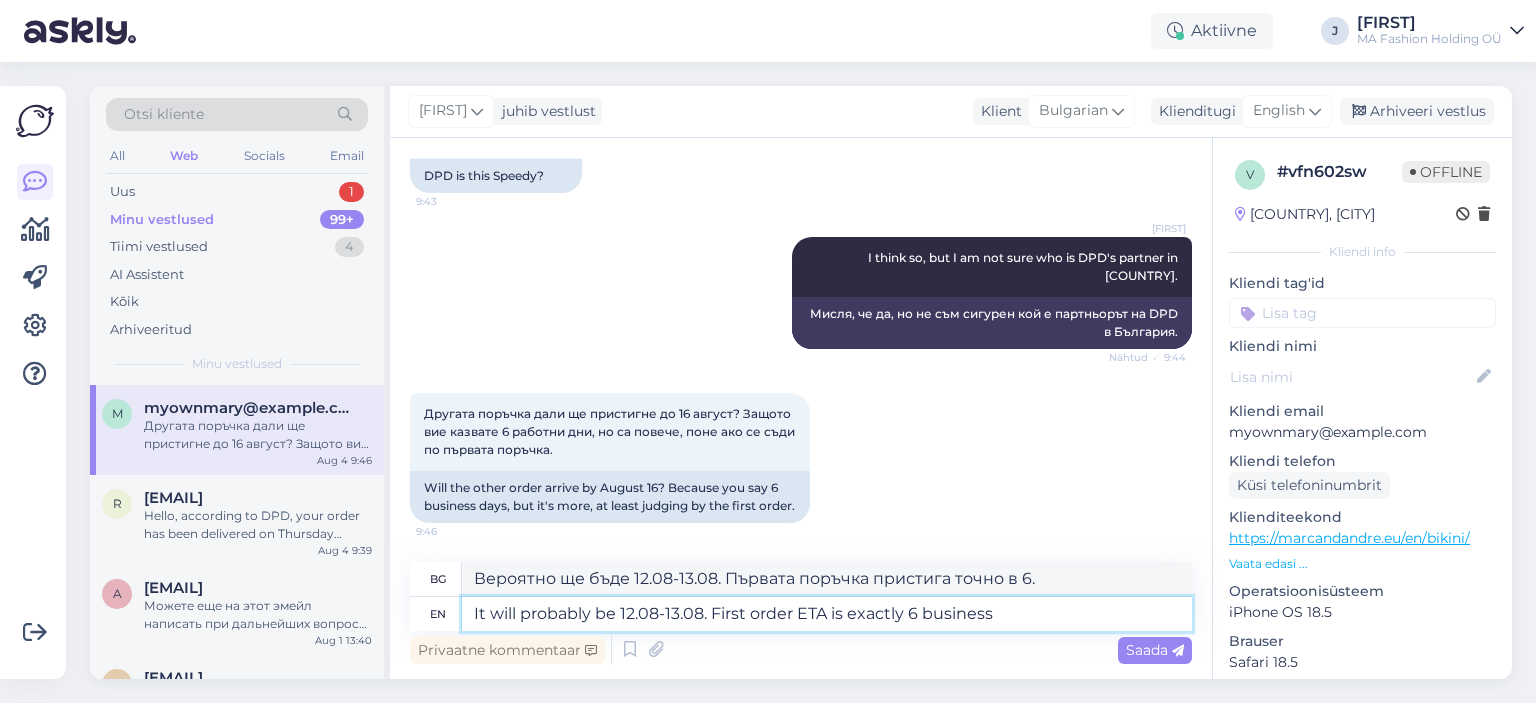 type on "Вероятно ще бъде 12.08-13.08. Първата поръчка пристига точно в 6 работни часа." 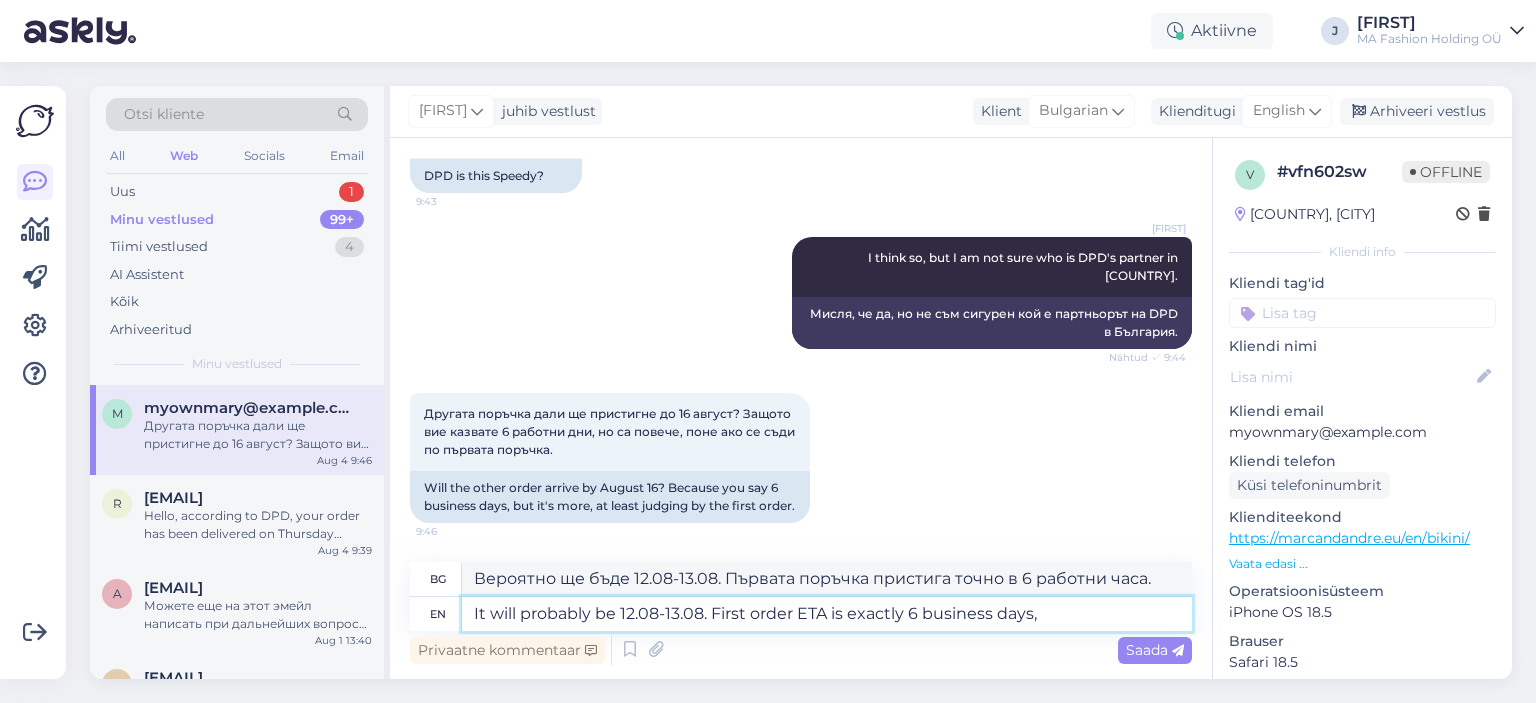type on "It will probably be 12.08-13.08. First order ETA is exactly 6 business days," 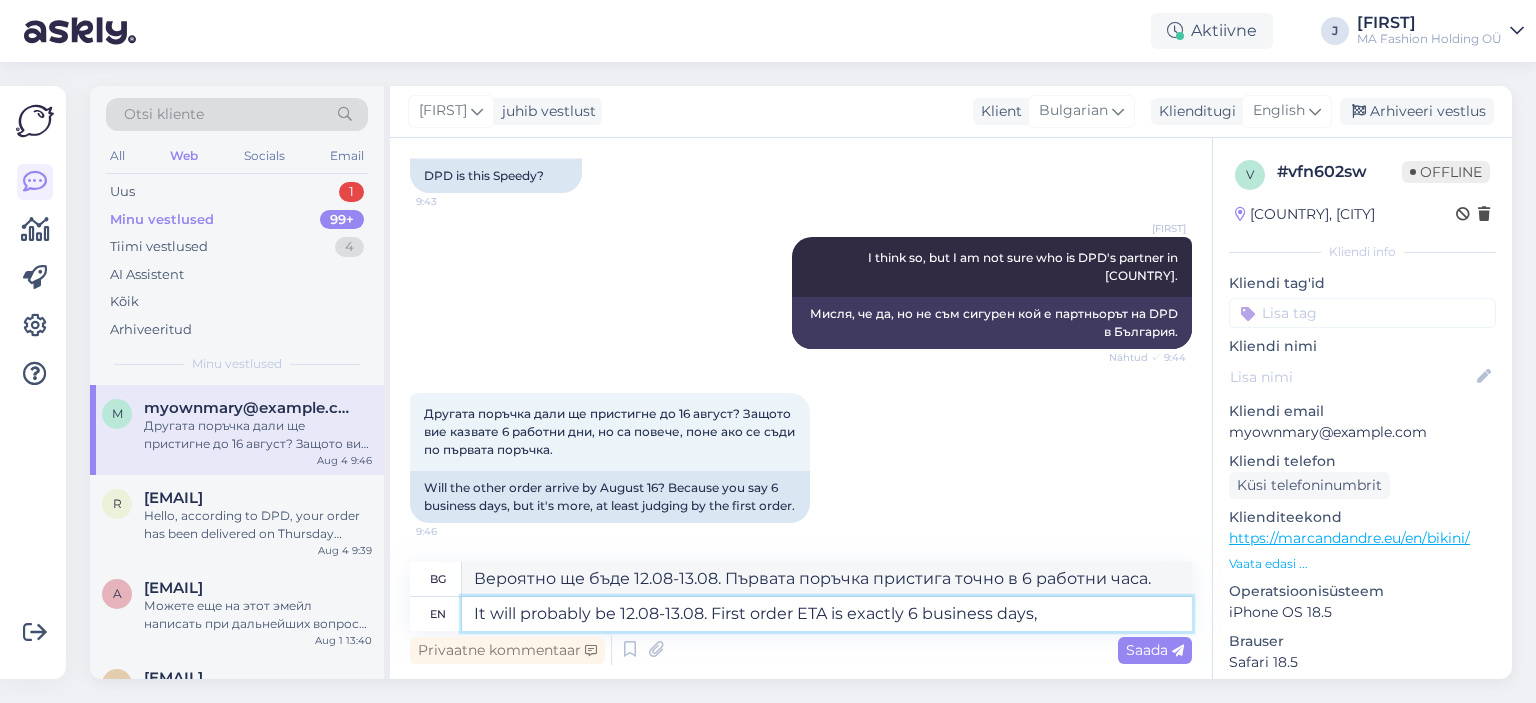 type on "Вероятно ще бъде 12.08-13.08. Първата поръчка ще бъде готова след точно 6 работни дни." 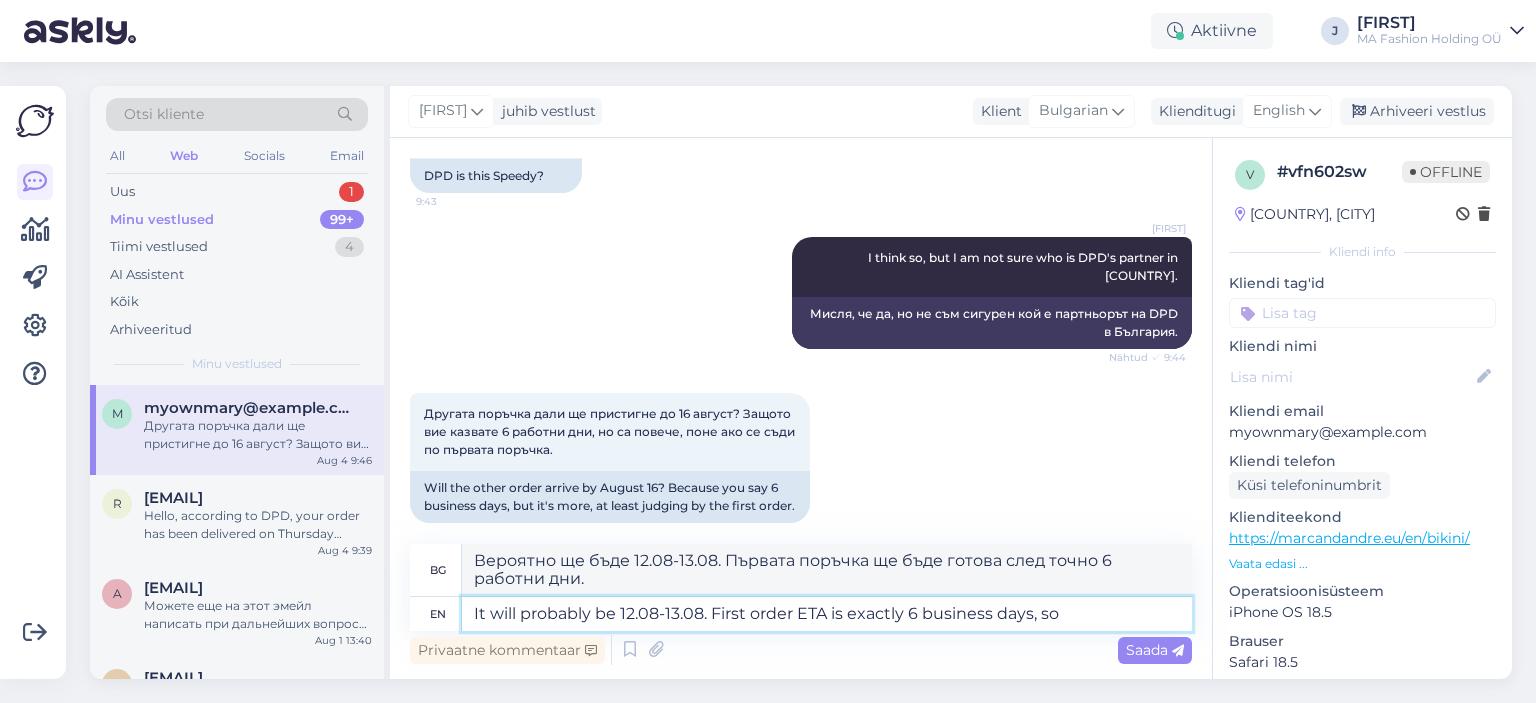 type on "It will probably be 12.08-13.08. First order ETA is exactly 6 business days, so" 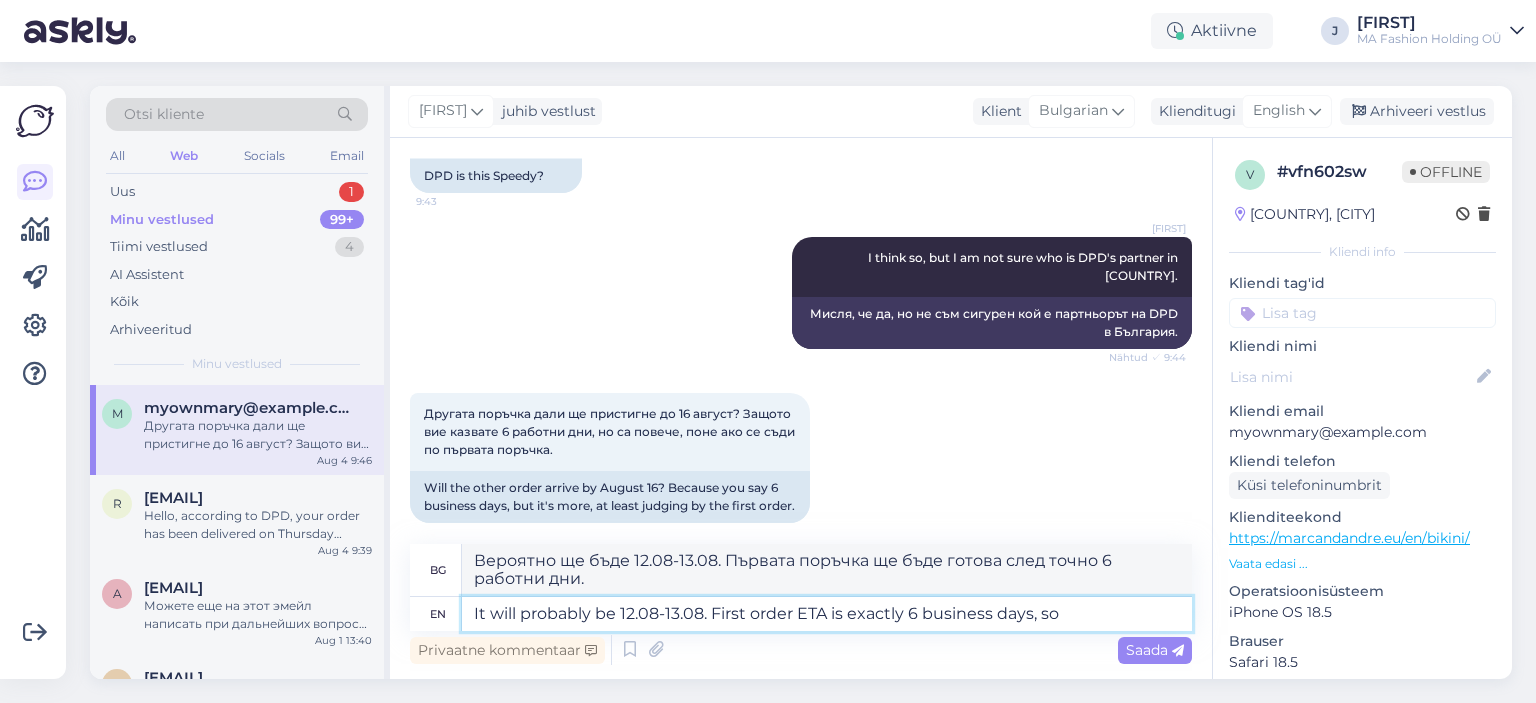 type on "Вероятно ще бъде 12.08-13.08. Първата поръчка ще бъде готова след точно 6 работни дни, така че" 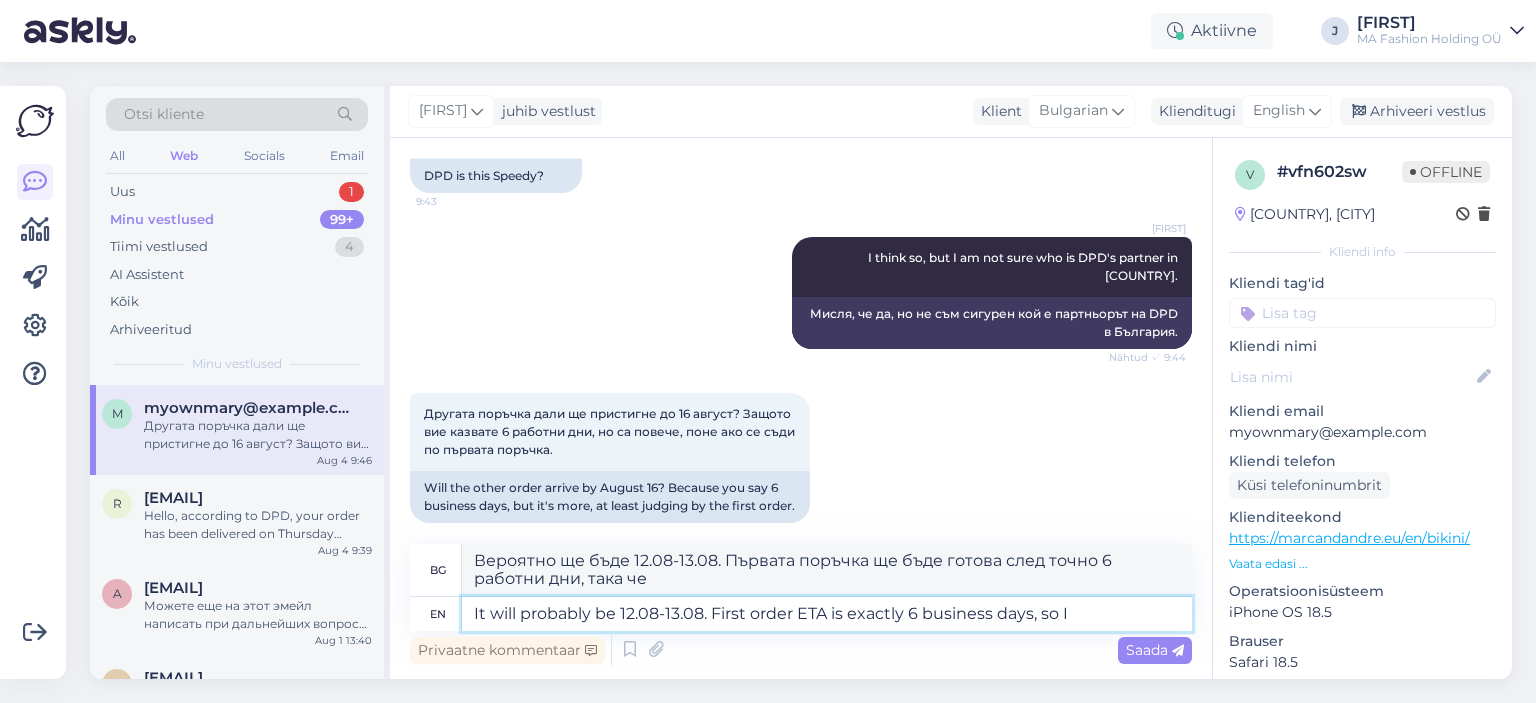 type on "It will probably be 12.08-13.08. First order ETA is exactly 6 business days, so I" 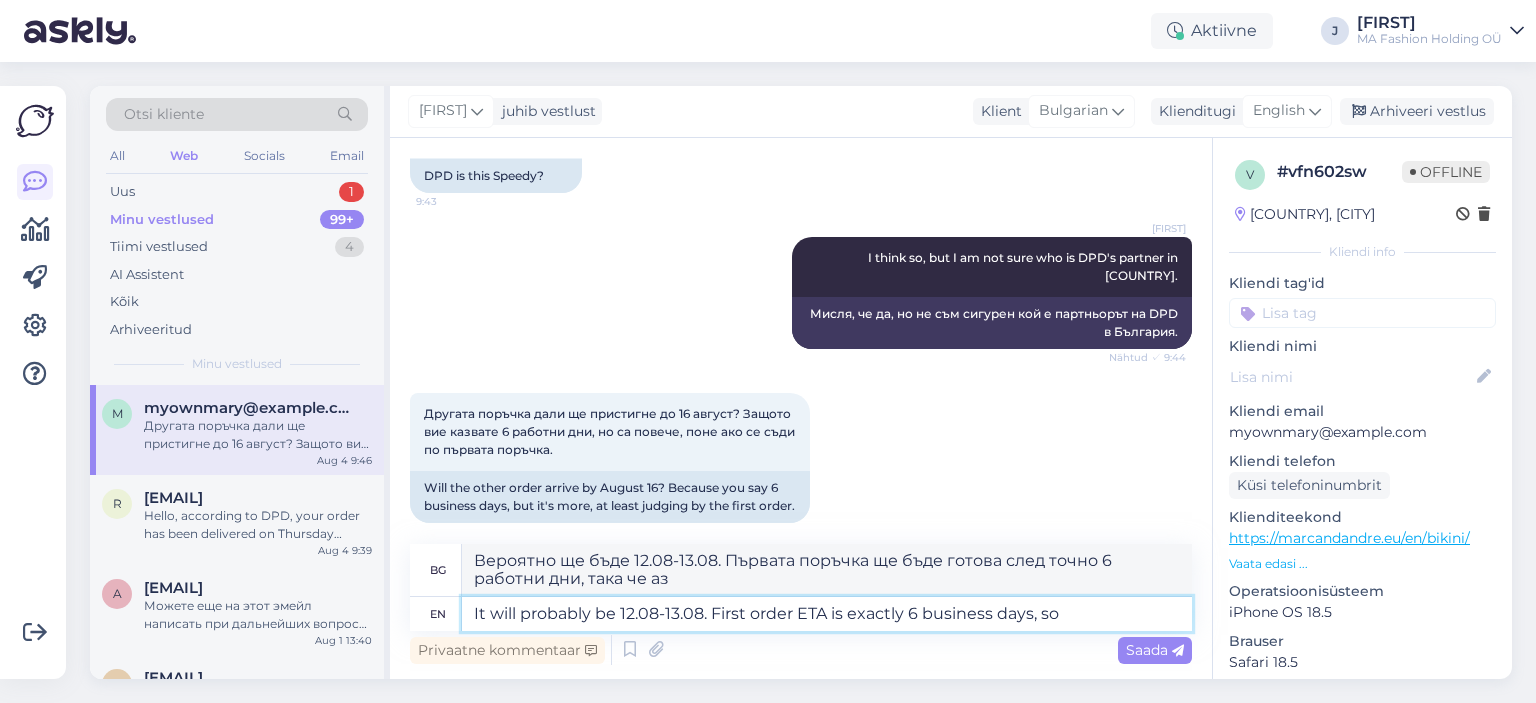 type on "It will probably be 12.08-13.08. First order ETA is exactly 6 business days, so" 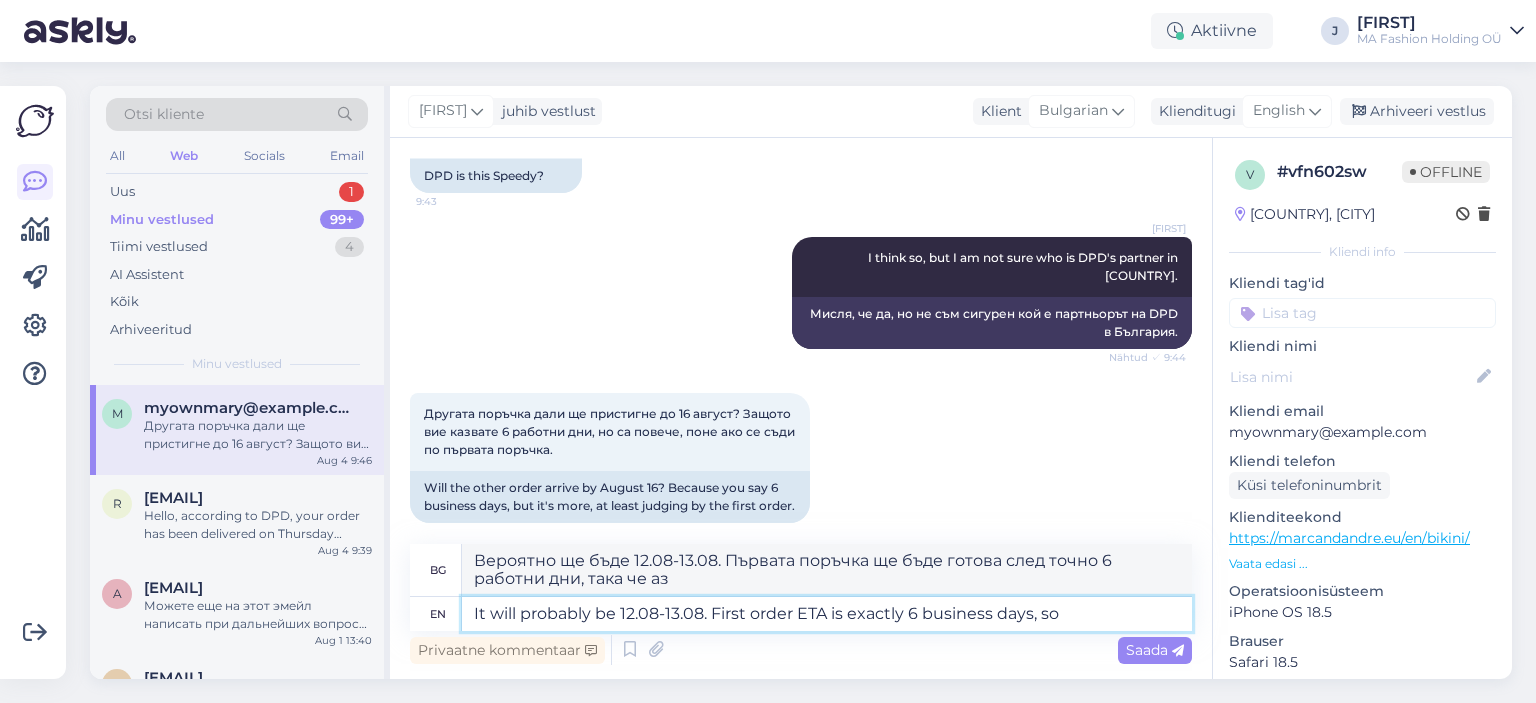 type on "Вероятно ще бъде 12.08-13.08. Първата поръчка ще бъде готова след точно 6 работни дни, така че" 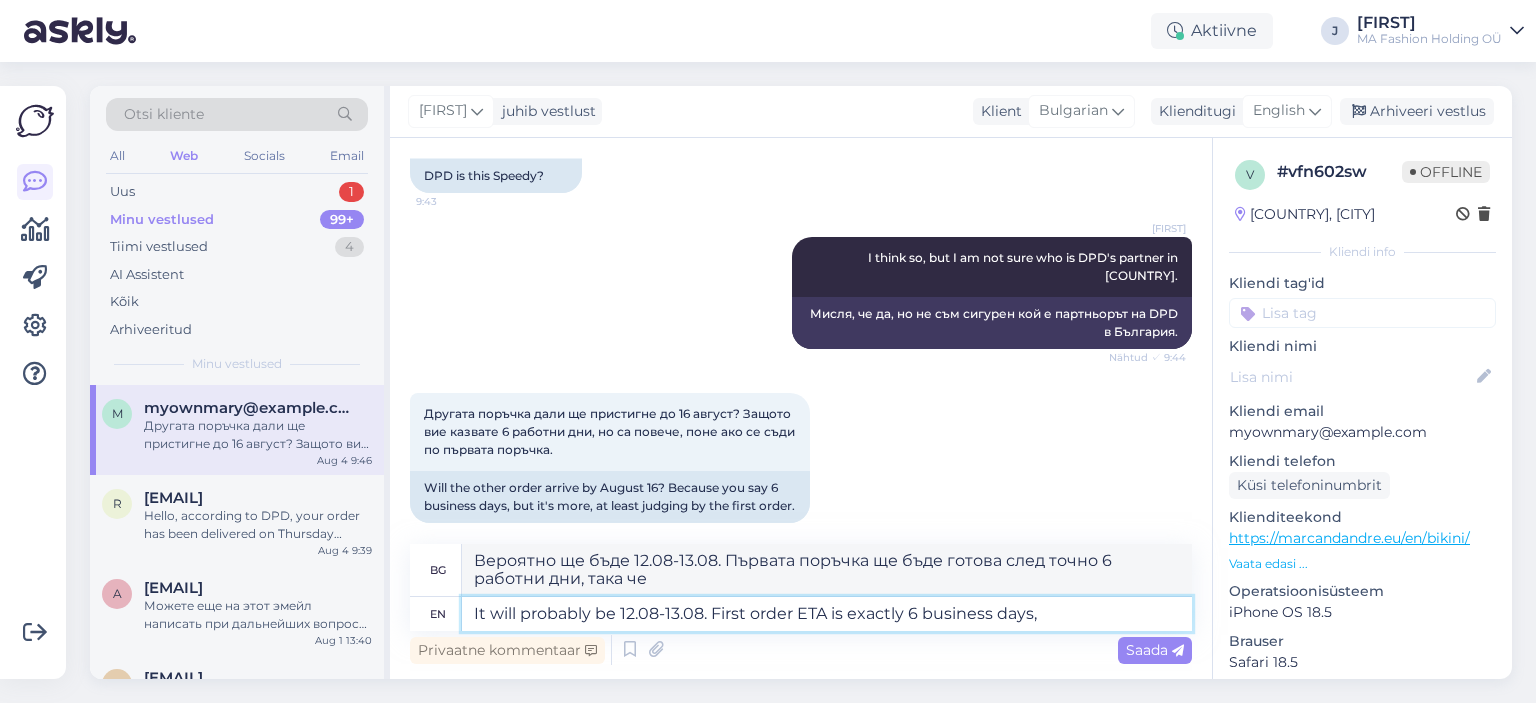 type on "It will probably be 12.08-13.08. First order ETA is exactly 6 business days," 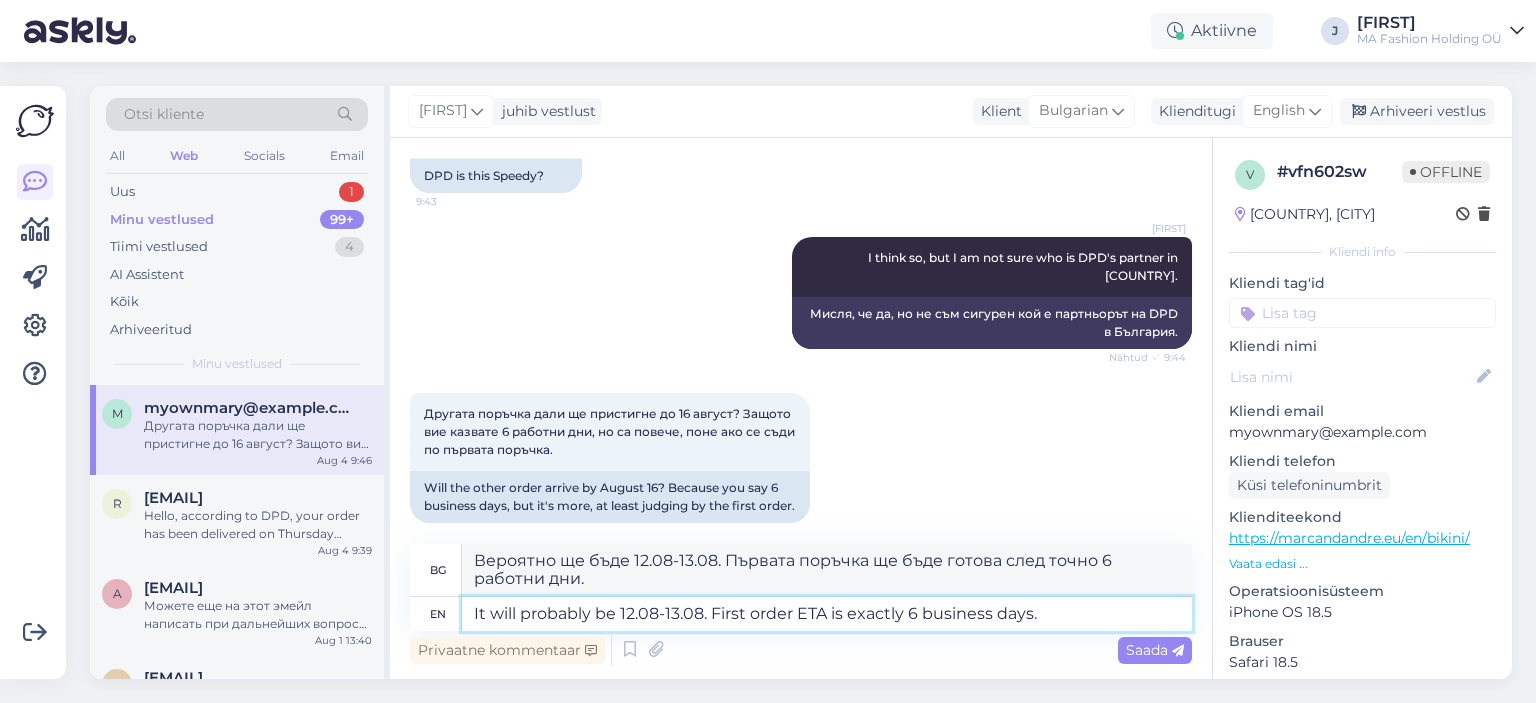 scroll, scrollTop: 509, scrollLeft: 0, axis: vertical 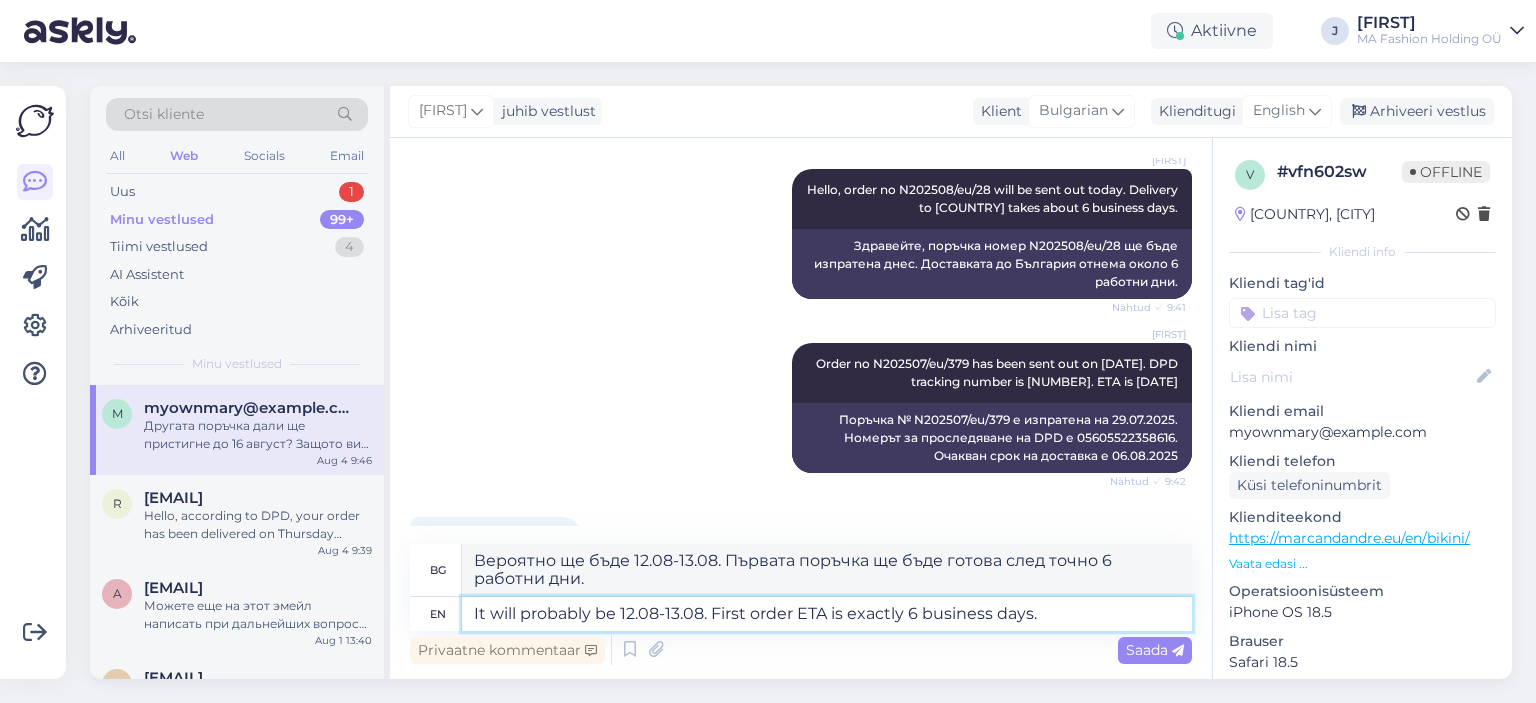 type on "It will probably be 12.08-13.08. First order ETA is exactly 6 business days." 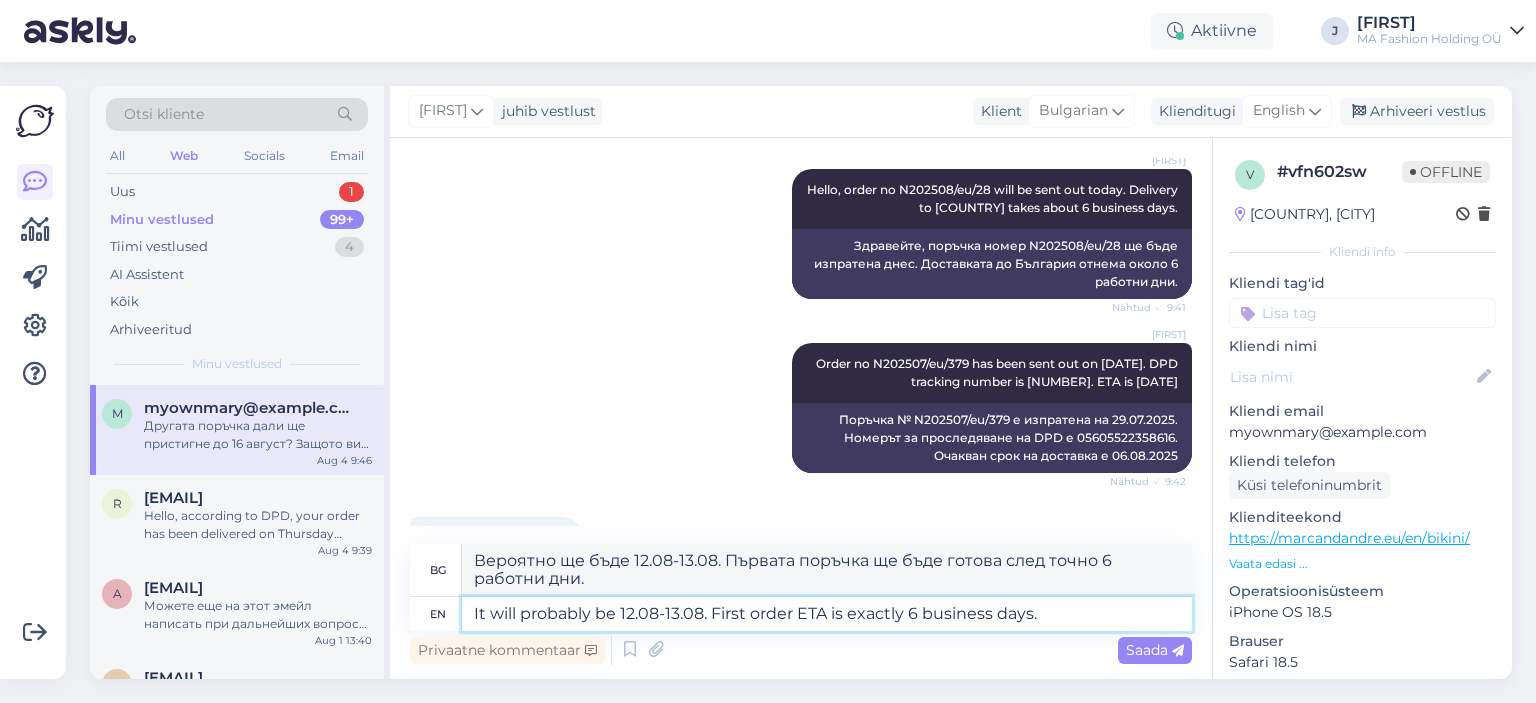 click on "It will probably be 12.08-13.08. First order ETA is exactly 6 business days." at bounding box center [827, 614] 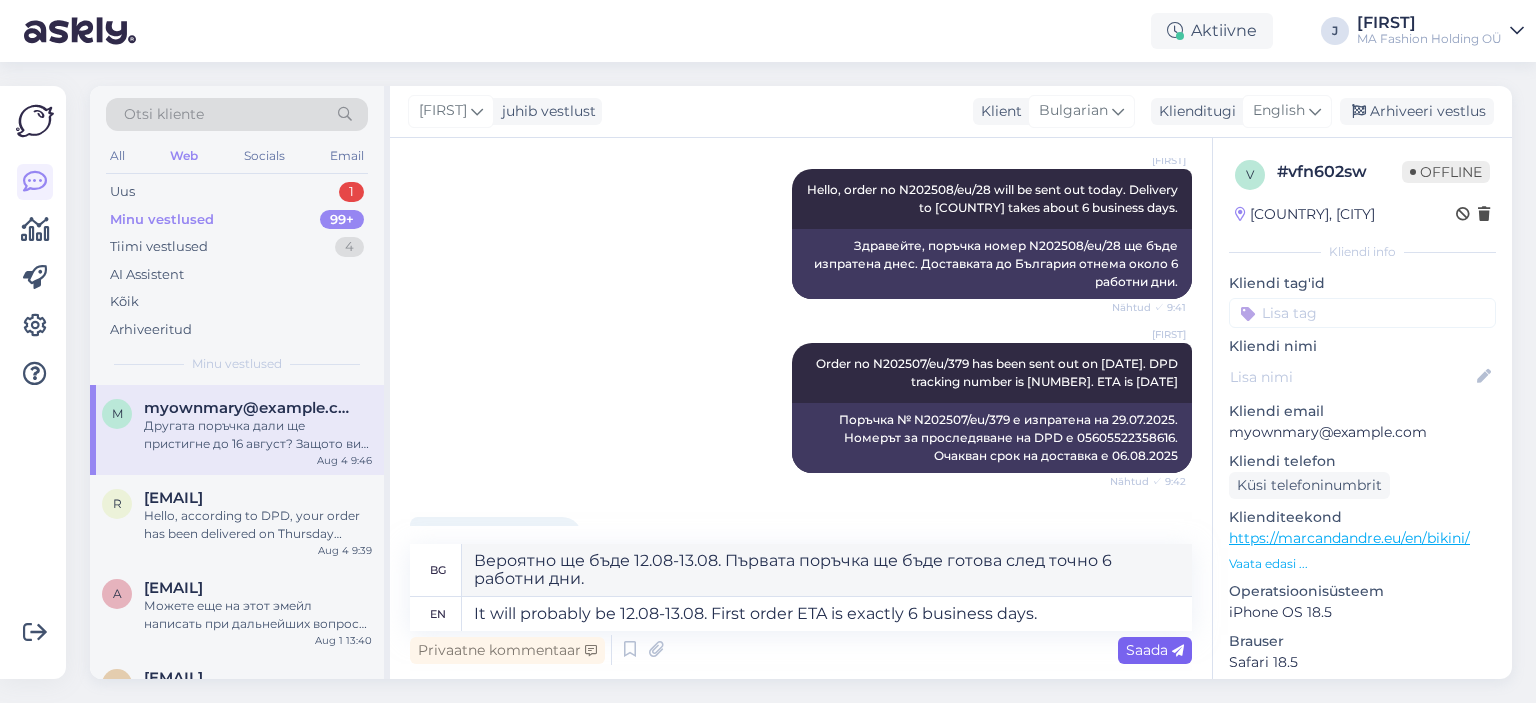 click on "Saada" at bounding box center (1155, 650) 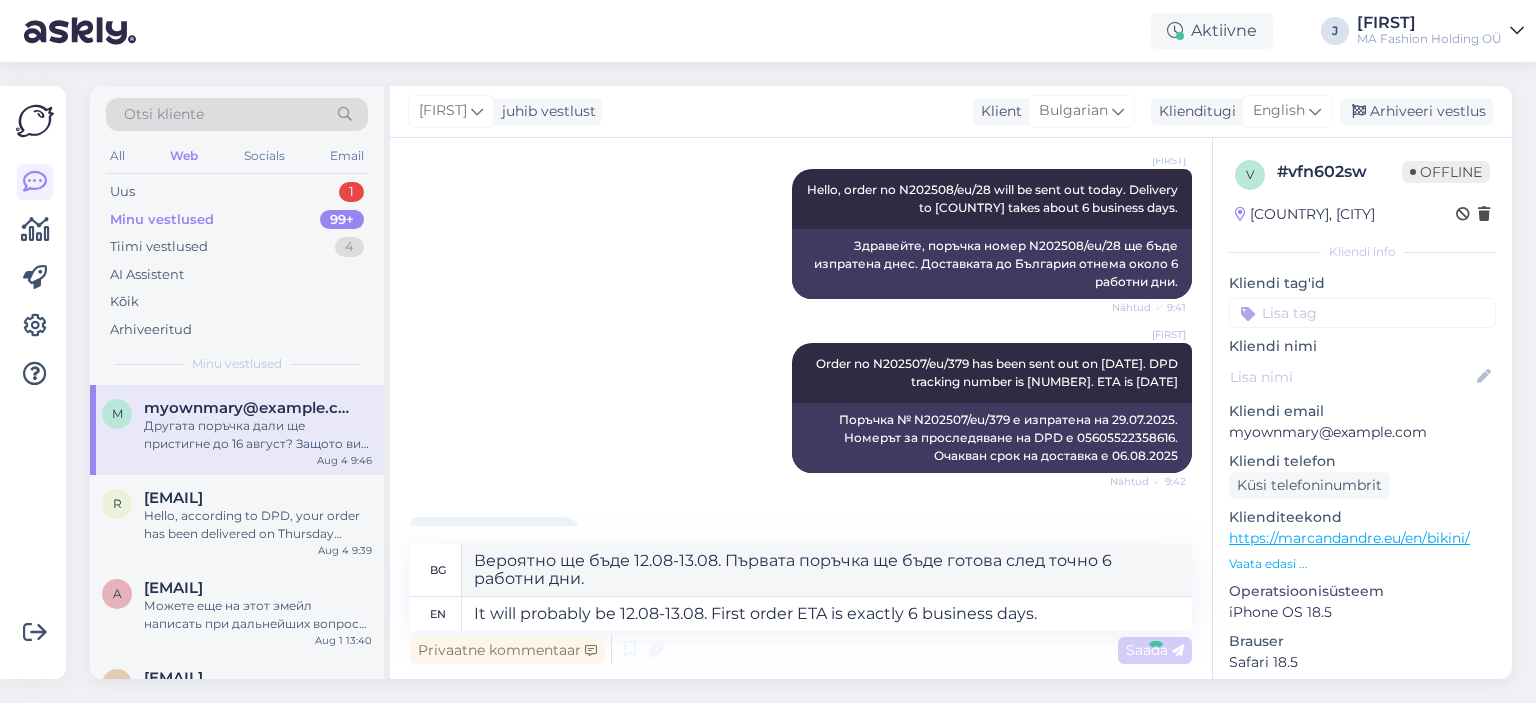 type 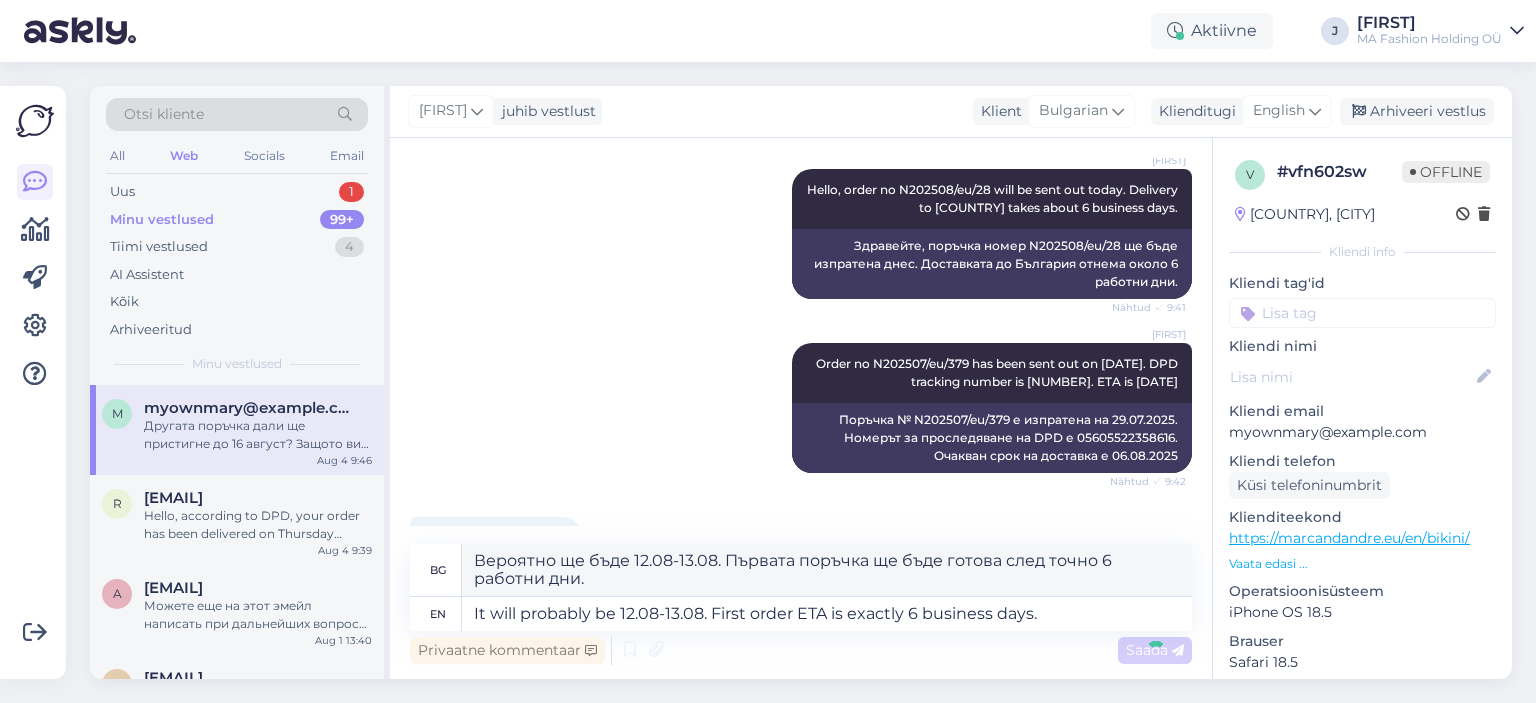 type 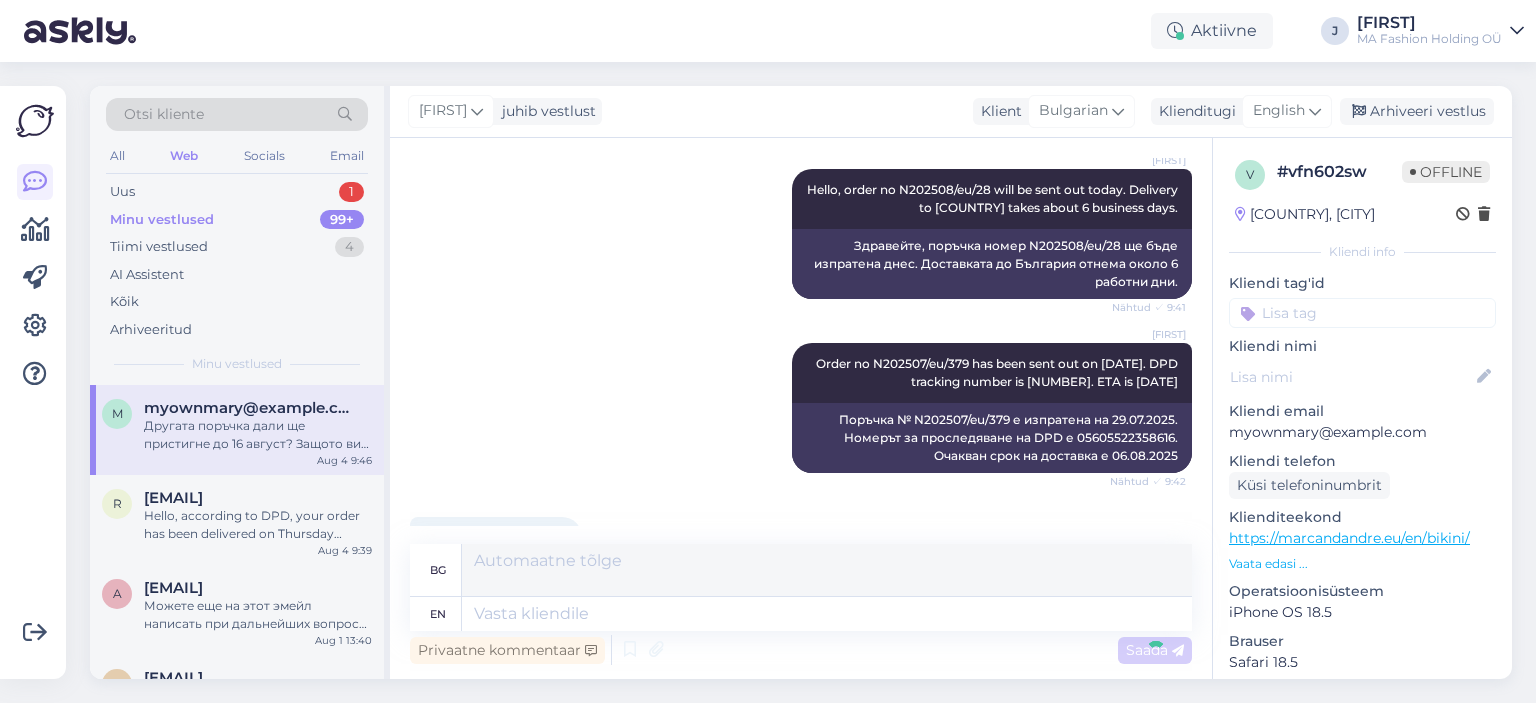 scroll, scrollTop: 1065, scrollLeft: 0, axis: vertical 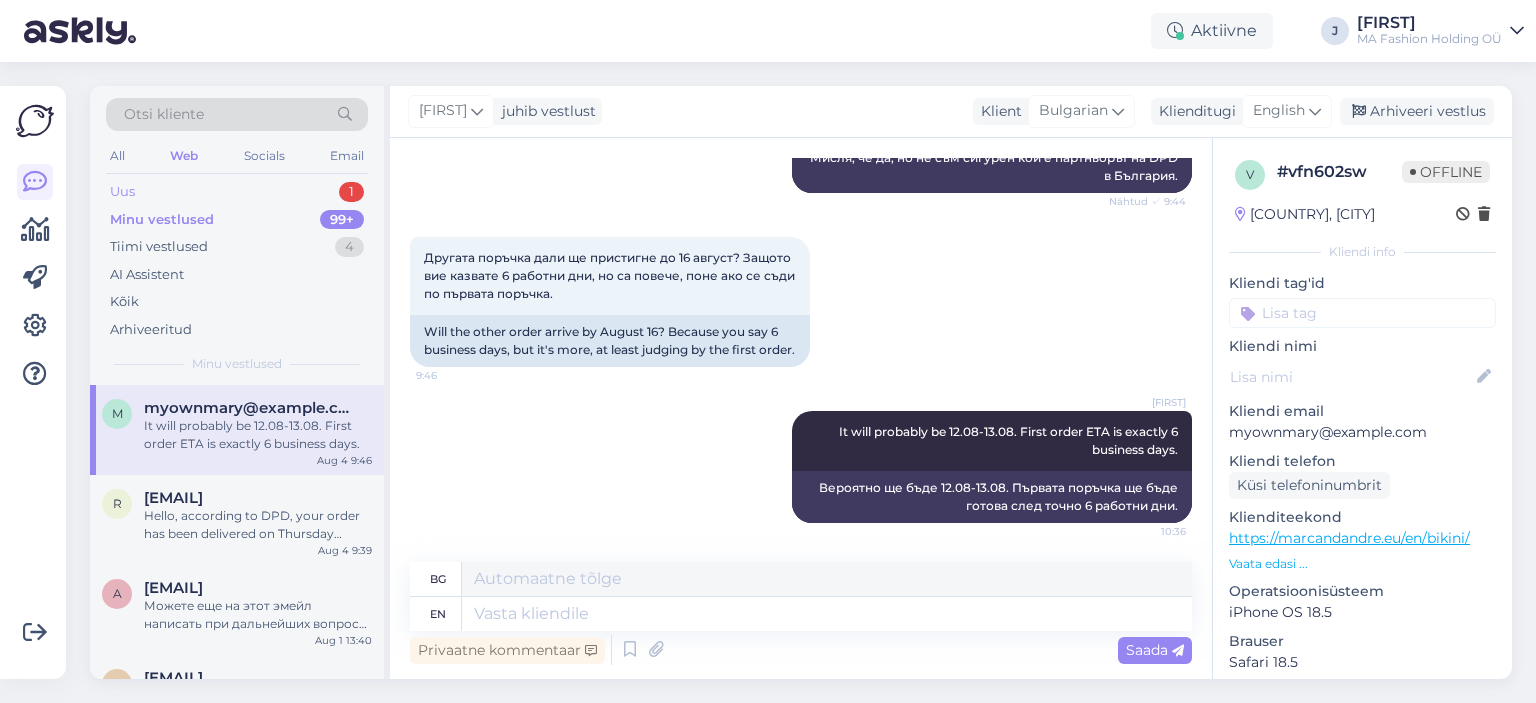 click on "Uus 1" at bounding box center [237, 192] 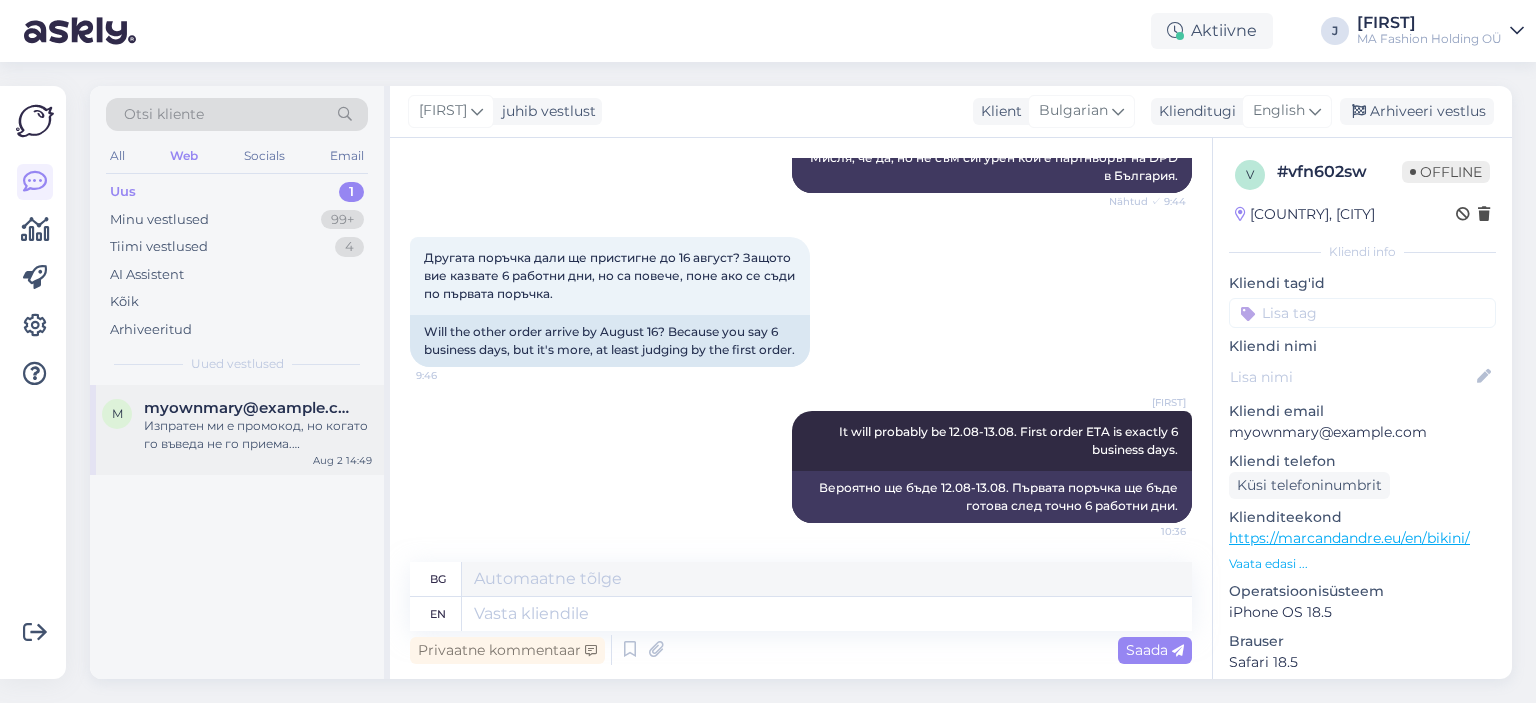 click on "Изпратен ми е промокод, но когато го въведа не го приема. FINALSTEP10. Не са минали 24 ч. и би трябвало да в е активен." at bounding box center (258, 435) 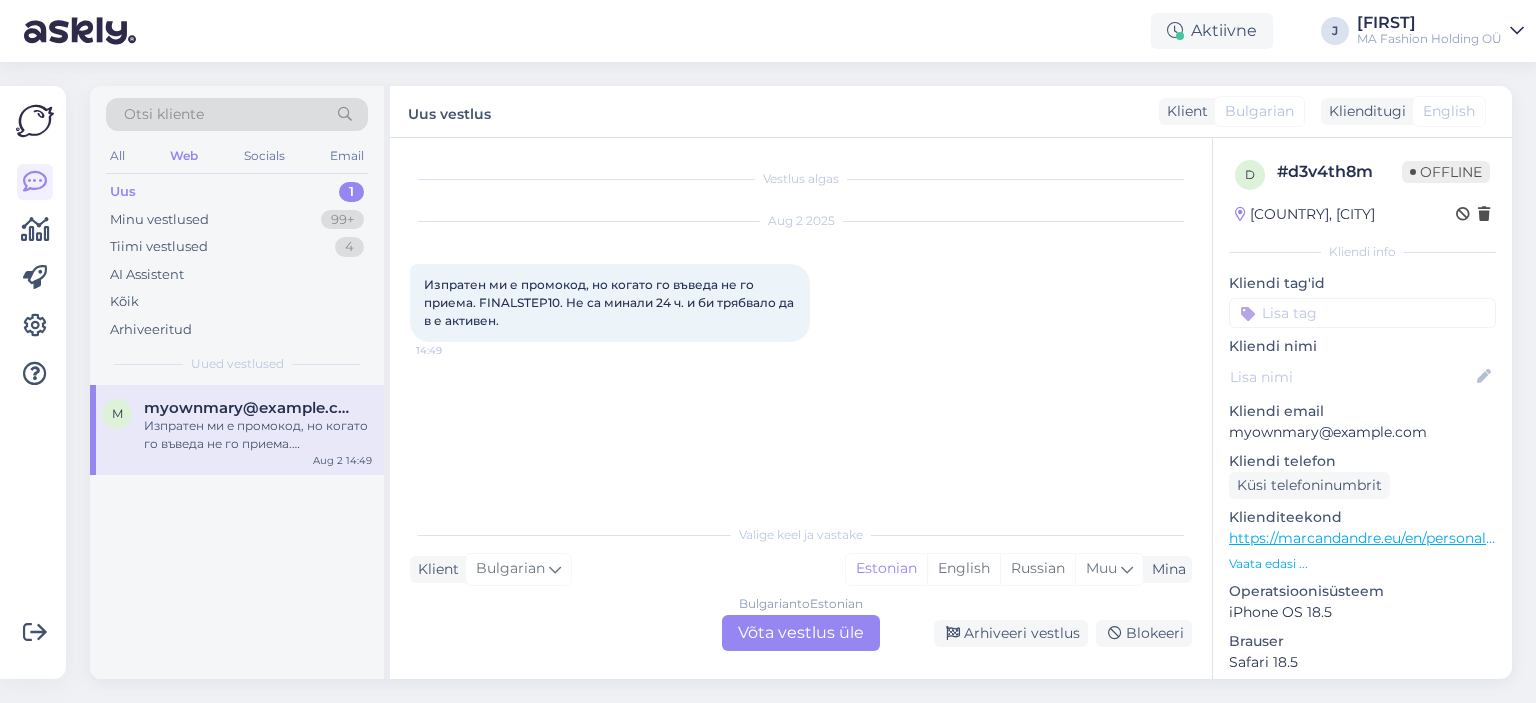 scroll, scrollTop: 0, scrollLeft: 0, axis: both 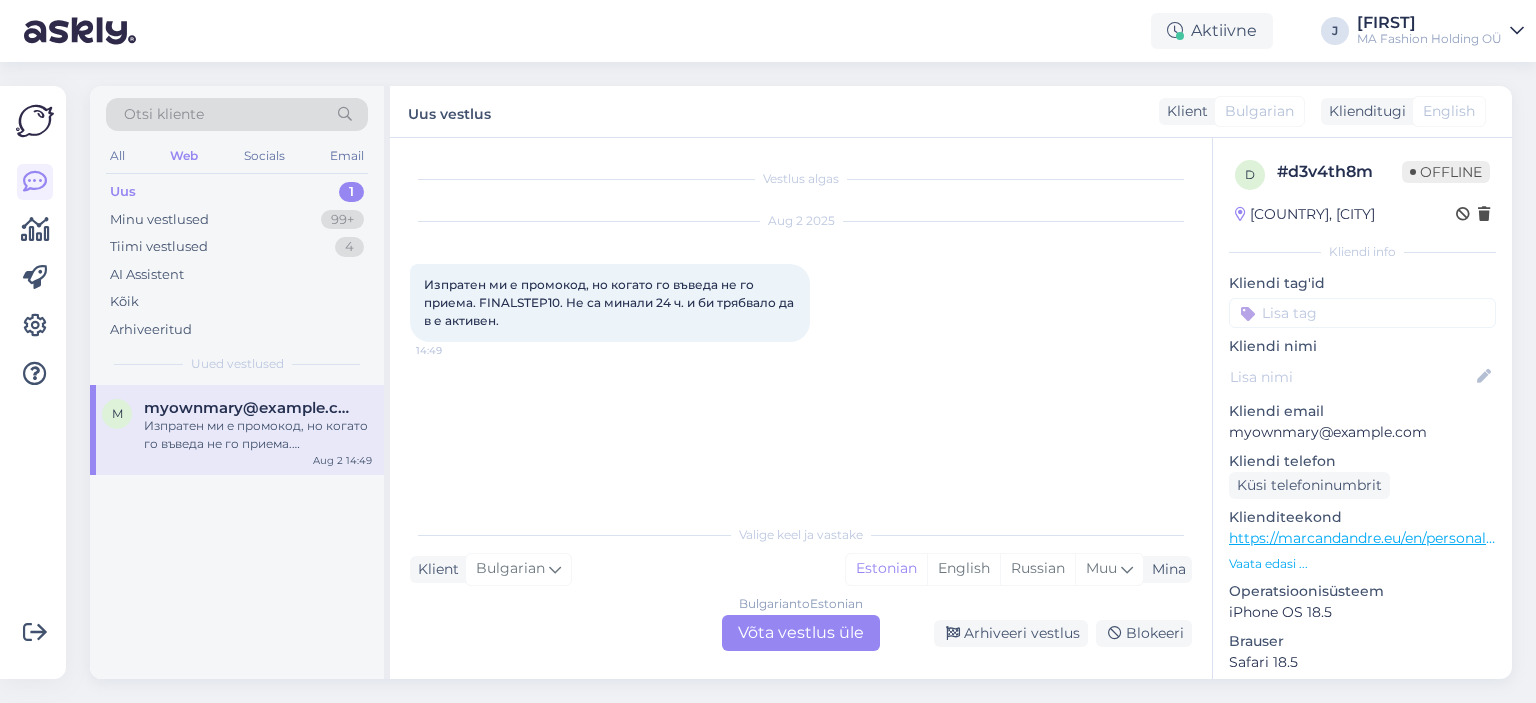 click on "Bulgarian  to  Estonian Võta vestlus üle" at bounding box center (801, 633) 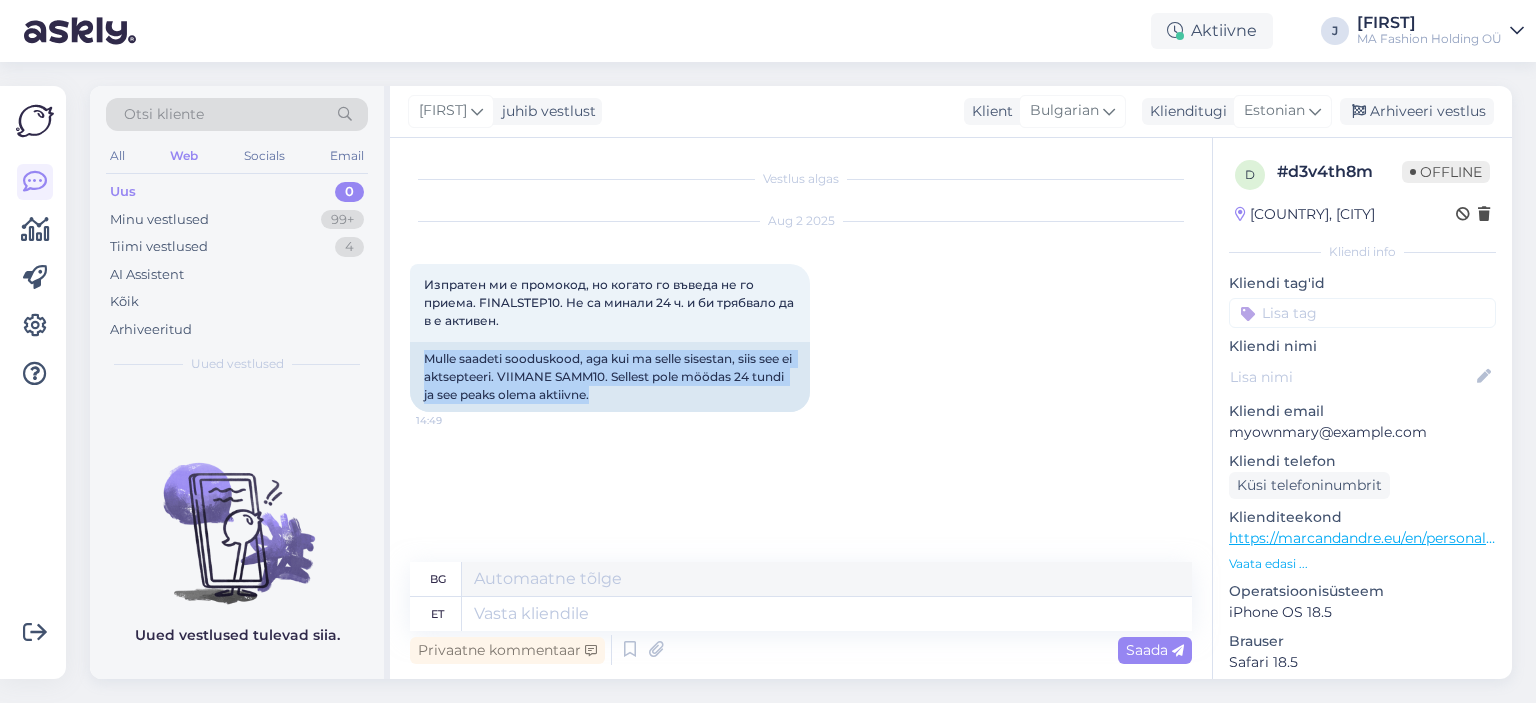 drag, startPoint x: 680, startPoint y: 397, endPoint x: 401, endPoint y: 362, distance: 281.18677 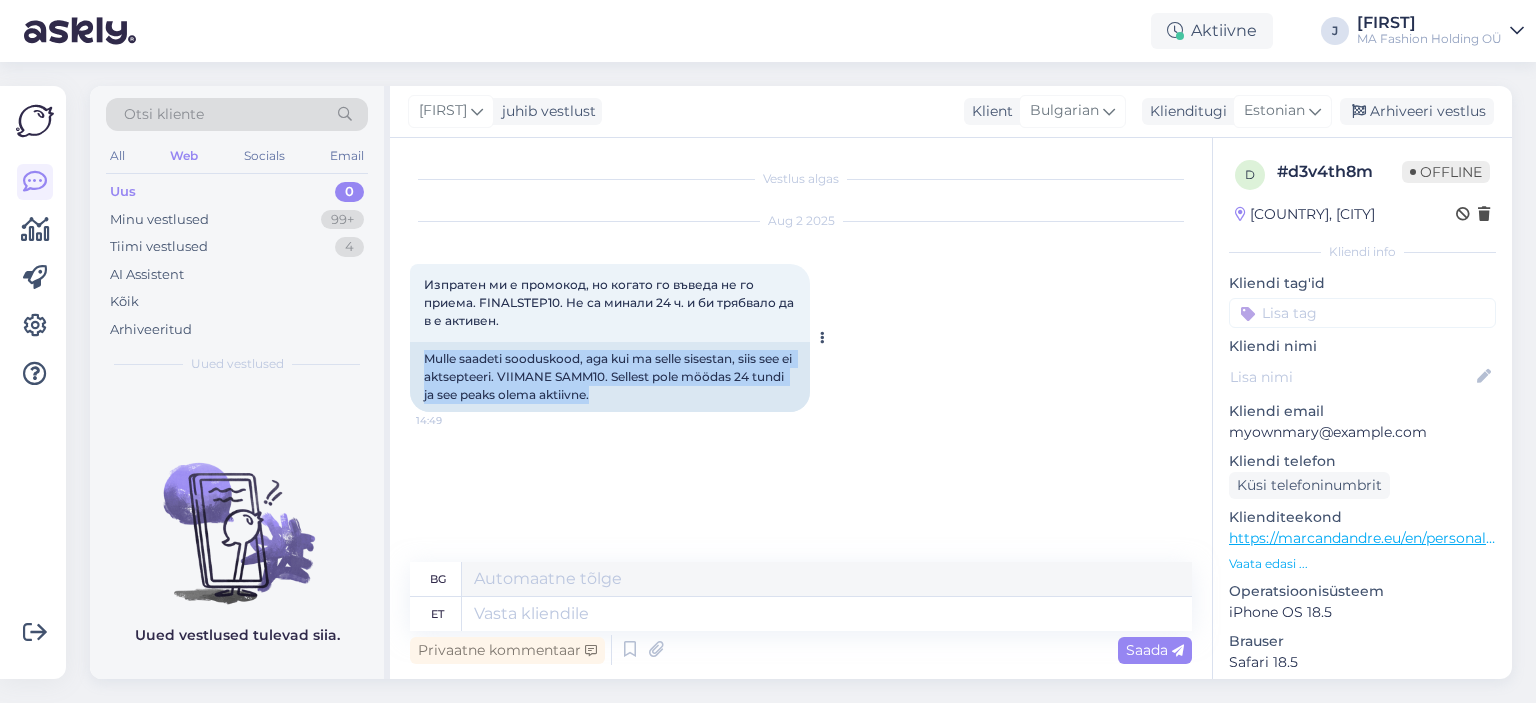 click on "Mulle saadeti sooduskood, aga kui ma selle sisestan, siis see ei aktsepteeri. VIIMANE SAMM10. Sellest pole möödas 24 tundi ja see peaks olema aktiivne." at bounding box center (610, 377) 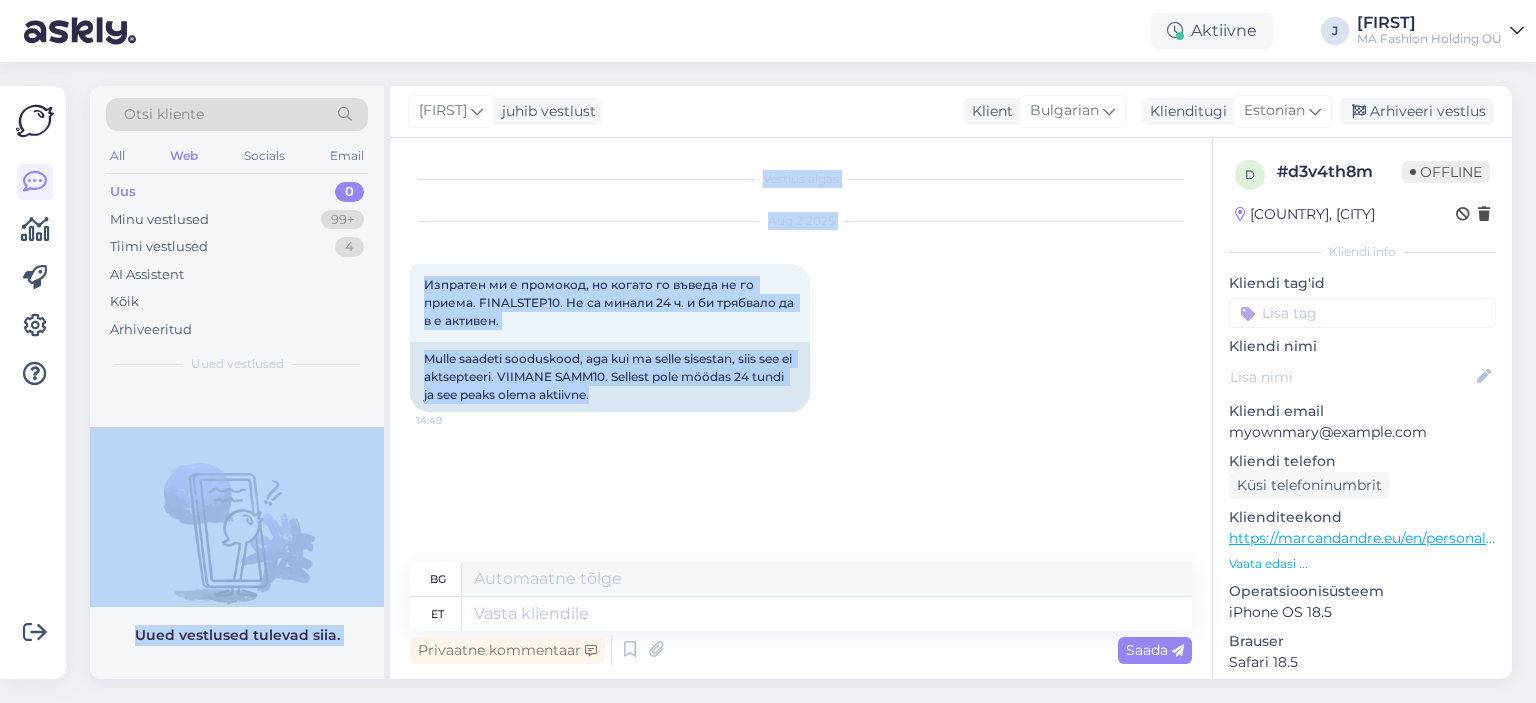 drag, startPoint x: 698, startPoint y: 395, endPoint x: 356, endPoint y: 363, distance: 343.4938 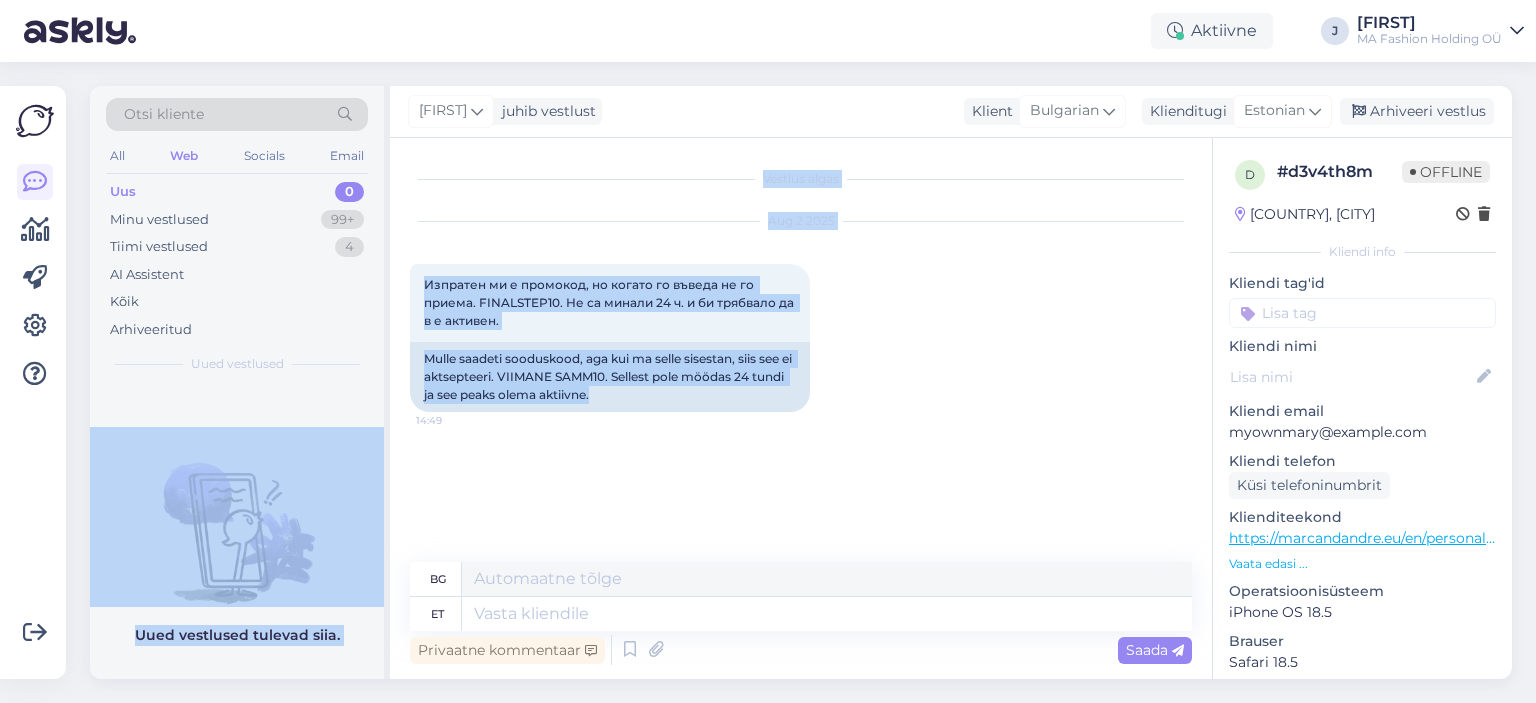 click on "Otsi kliente All Web Socials  Email Uus 0 Minu vestlused 99+ Tiimi vestlused 4 AI AssistentKõik Arhiveeritud Uued vestlused Uued vestlused tulevad siia. Jekaterina juhib vestlust Klient Bulgarian Klienditugi Estonian Arhiveeri vestlus Vestlus algas Aug 2 2025 Изпратен ми е промокод, но когато го въведа не го приема. FINALSTEP10. Не са минали 24 ч. и би трябвало да в е активен. 14:49  Mulle saadeti sooduskood, aga kui ma selle sisestan, siis see ei aktsepteeri. VIIMANE SAMM10. Sellest pole möödas 24 tundi ja see peaks olema aktiivne. bg et Privaatne kommentaar Saada d # d3v4th8m Offline     [COUNTRY], [CITY] Kliendi info Kliendi tag'id  Kliendi nimi Kliendi email [EMAIL] Kliendi telefon Küsi telefoninumbrit Klienditeekond Vaata edasi ... Operatsioonisüsteem iPhone OS 18.5 Brauser Safari 18.5 Lisa Märkmed" at bounding box center [801, 382] 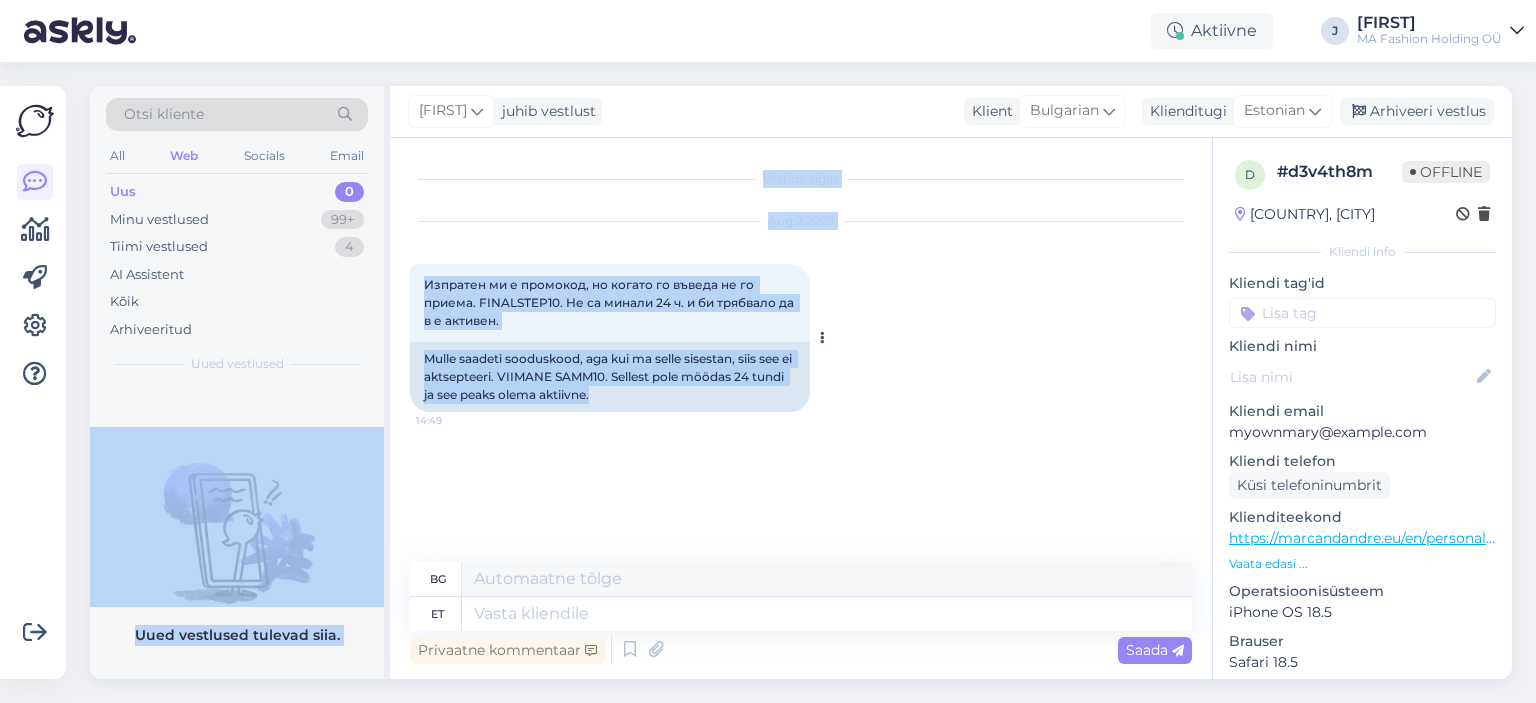click on "Mulle saadeti sooduskood, aga kui ma selle sisestan, siis see ei aktsepteeri. VIIMANE SAMM10. Sellest pole möödas 24 tundi ja see peaks olema aktiivne." at bounding box center [610, 377] 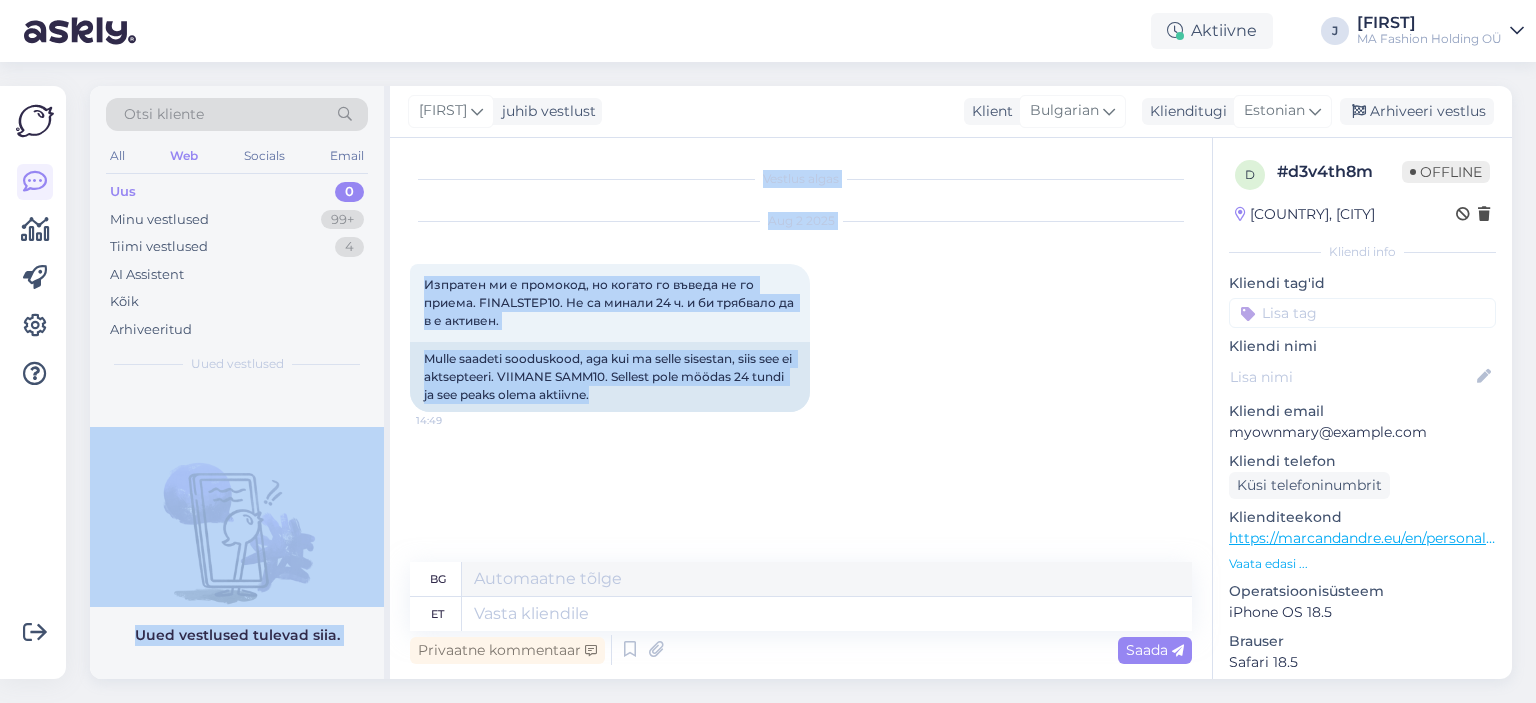 drag, startPoint x: 649, startPoint y: 399, endPoint x: 329, endPoint y: 363, distance: 322.01865 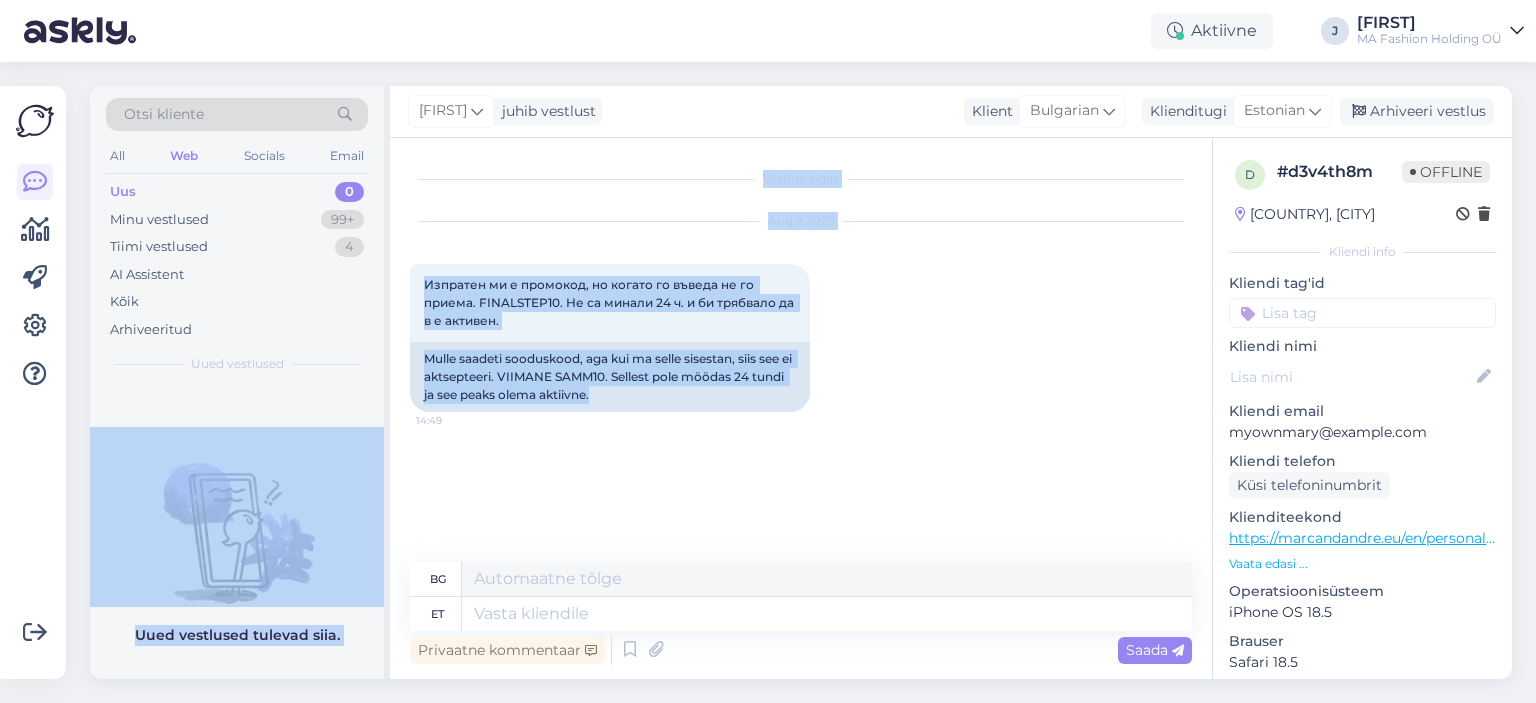 click on "Otsi kliente All Web Socials  Email Uus 0 Minu vestlused 99+ Tiimi vestlused 4 AI AssistentKõik Arhiveeritud Uued vestlused Uued vestlused tulevad siia. Jekaterina juhib vestlust Klient Bulgarian Klienditugi Estonian Arhiveeri vestlus Vestlus algas Aug 2 2025 Изпратен ми е промокод, но когато го въведа не го приема. FINALSTEP10. Не са минали 24 ч. и би трябвало да в е активен. 14:49  Mulle saadeti sooduskood, aga kui ma selle sisestan, siis see ei aktsepteeri. VIIMANE SAMM10. Sellest pole möödas 24 tundi ja see peaks olema aktiivne. bg et Privaatne kommentaar Saada d # d3v4th8m Offline     [COUNTRY], [CITY] Kliendi info Kliendi tag'id  Kliendi nimi Kliendi email [EMAIL] Kliendi telefon Küsi telefoninumbrit Klienditeekond Vaata edasi ... Operatsioonisüsteem iPhone OS 18.5 Brauser Safari 18.5 Lisa Märkmed" at bounding box center (801, 382) 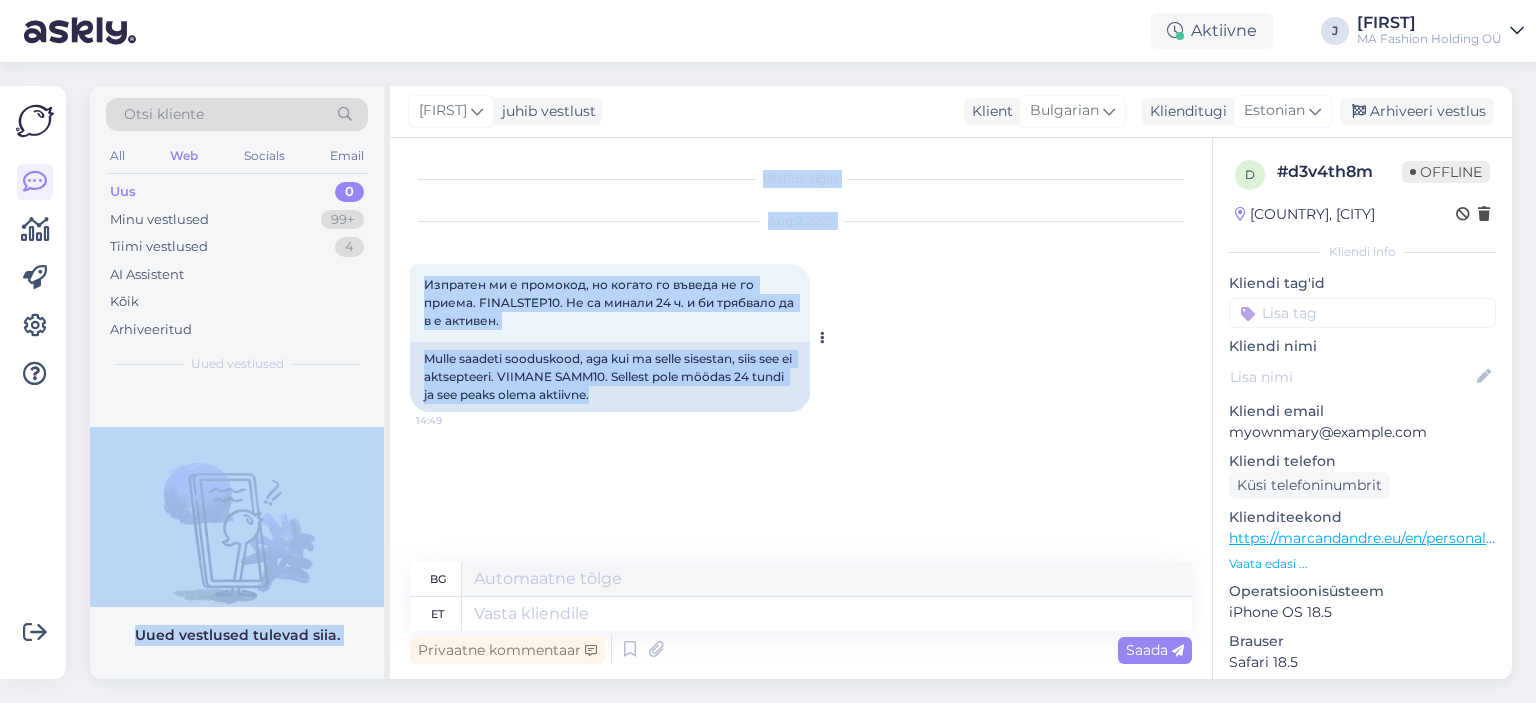 click on "Mulle saadeti sooduskood, aga kui ma selle sisestan, siis see ei aktsepteeri. VIIMANE SAMM10. Sellest pole möödas 24 tundi ja see peaks olema aktiivne." at bounding box center [610, 377] 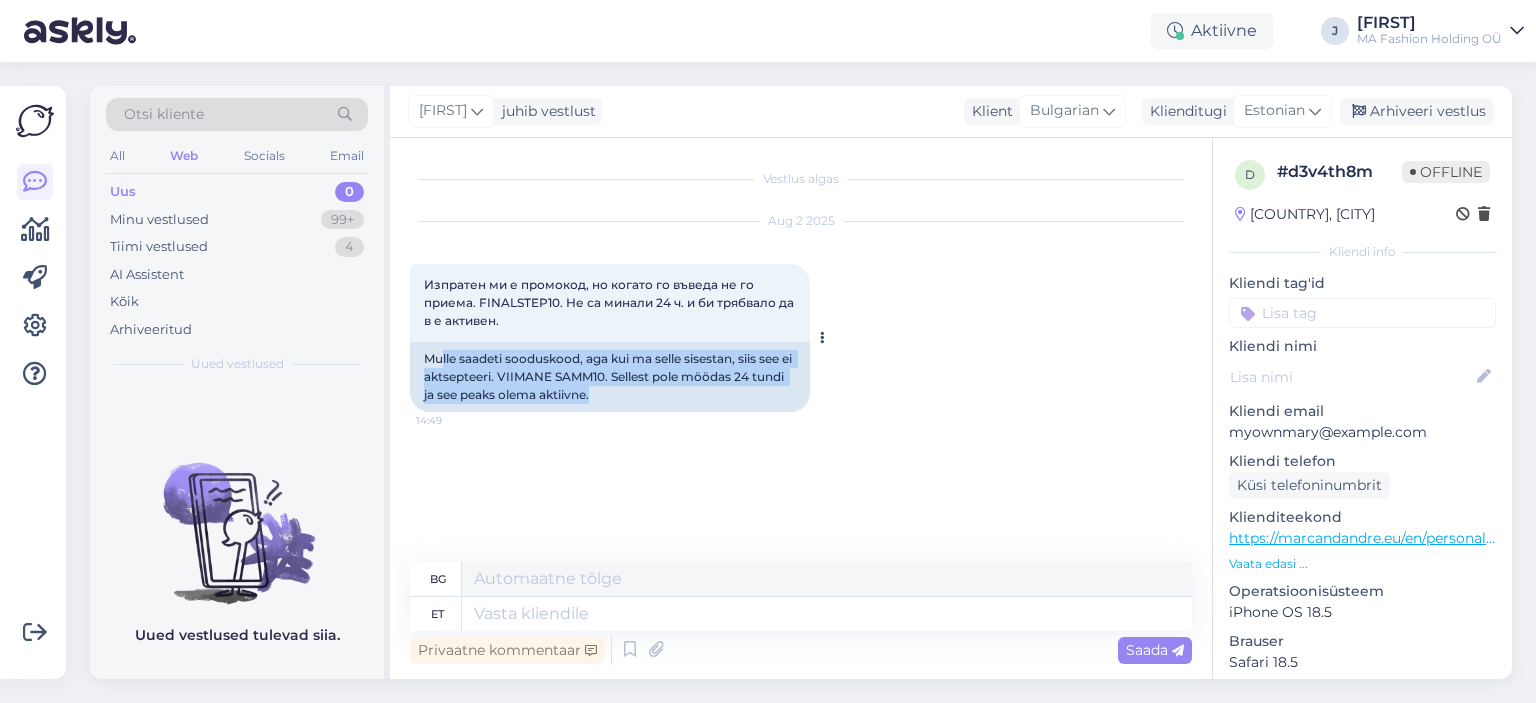 drag, startPoint x: 686, startPoint y: 391, endPoint x: 441, endPoint y: 349, distance: 248.57393 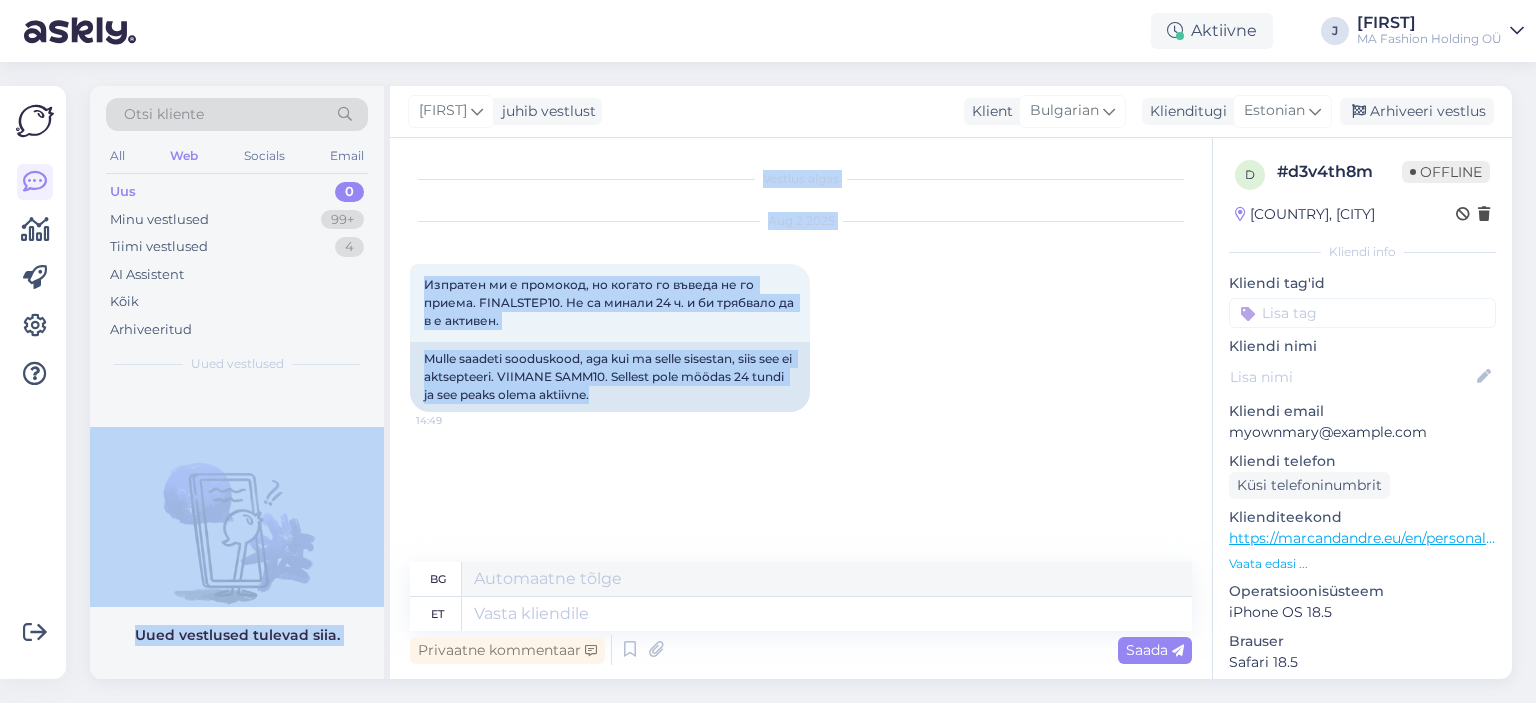 drag, startPoint x: 690, startPoint y: 391, endPoint x: 286, endPoint y: 369, distance: 404.59857 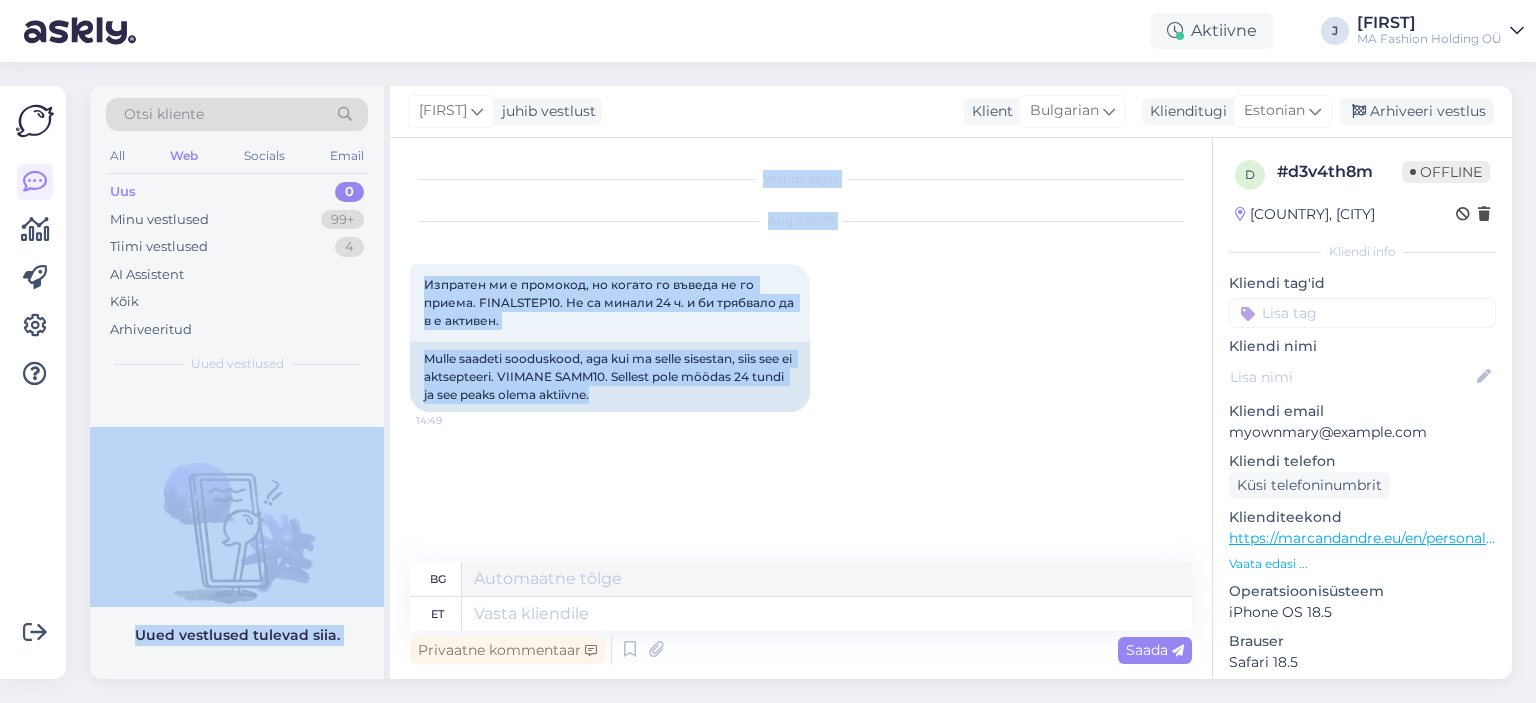 click on "Otsi kliente All Web Socials  Email Uus 0 Minu vestlused 99+ Tiimi vestlused 4 AI AssistentKõik Arhiveeritud Uued vestlused Uued vestlused tulevad siia. Jekaterina juhib vestlust Klient Bulgarian Klienditugi Estonian Arhiveeri vestlus Vestlus algas Aug 2 2025 Изпратен ми е промокод, но когато го въведа не го приема. FINALSTEP10. Не са минали 24 ч. и би трябвало да в е активен. 14:49  Mulle saadeti sooduskood, aga kui ma selle sisestan, siis see ei aktsepteeri. VIIMANE SAMM10. Sellest pole möödas 24 tundi ja see peaks olema aktiivne. bg et Privaatne kommentaar Saada d # d3v4th8m Offline     [COUNTRY], [CITY] Kliendi info Kliendi tag'id  Kliendi nimi Kliendi email [EMAIL] Kliendi telefon Küsi telefoninumbrit Klienditeekond Vaata edasi ... Operatsioonisüsteem iPhone OS 18.5 Brauser Safari 18.5 Lisa Märkmed" at bounding box center (801, 382) 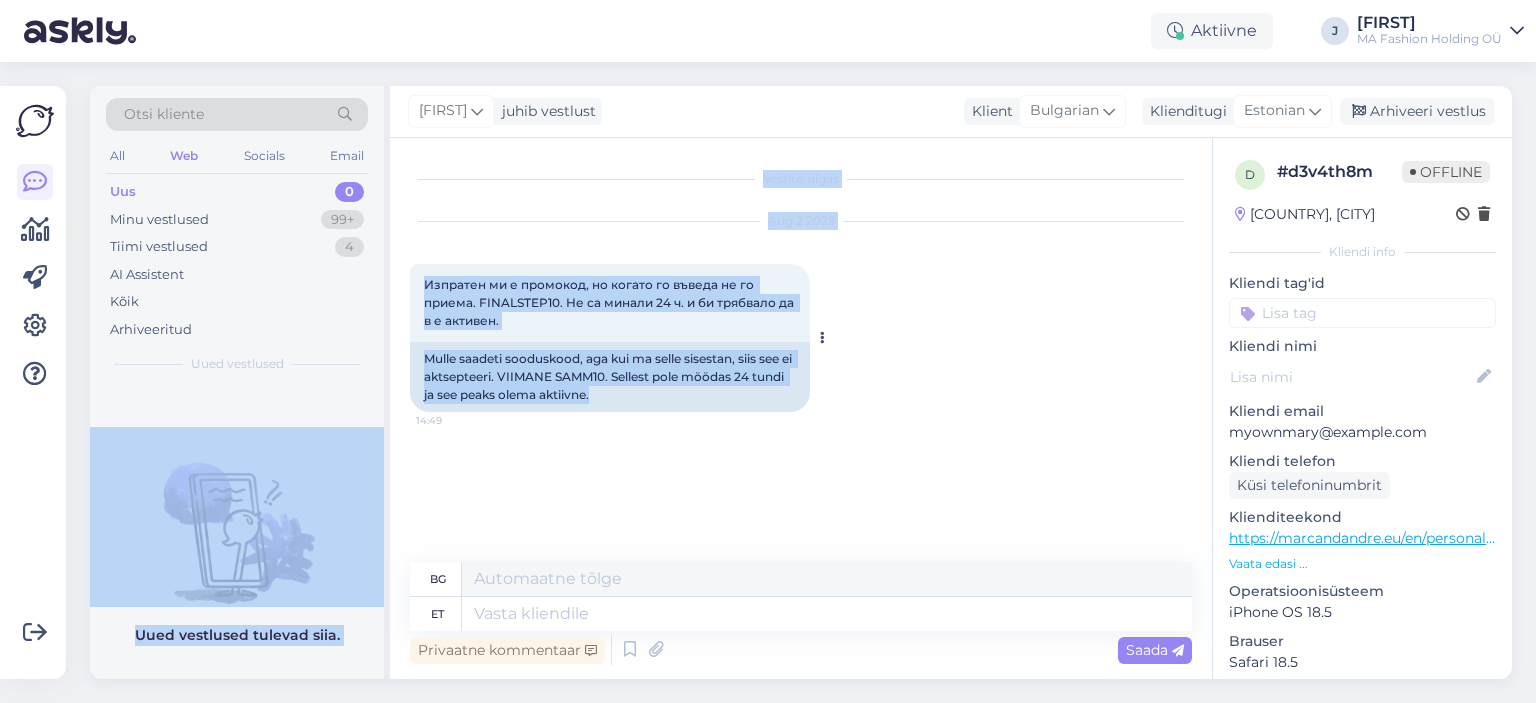 click on "Mulle saadeti sooduskood, aga kui ma selle sisestan, siis see ei aktsepteeri. VIIMANE SAMM10. Sellest pole möödas 24 tundi ja see peaks olema aktiivne." at bounding box center (610, 377) 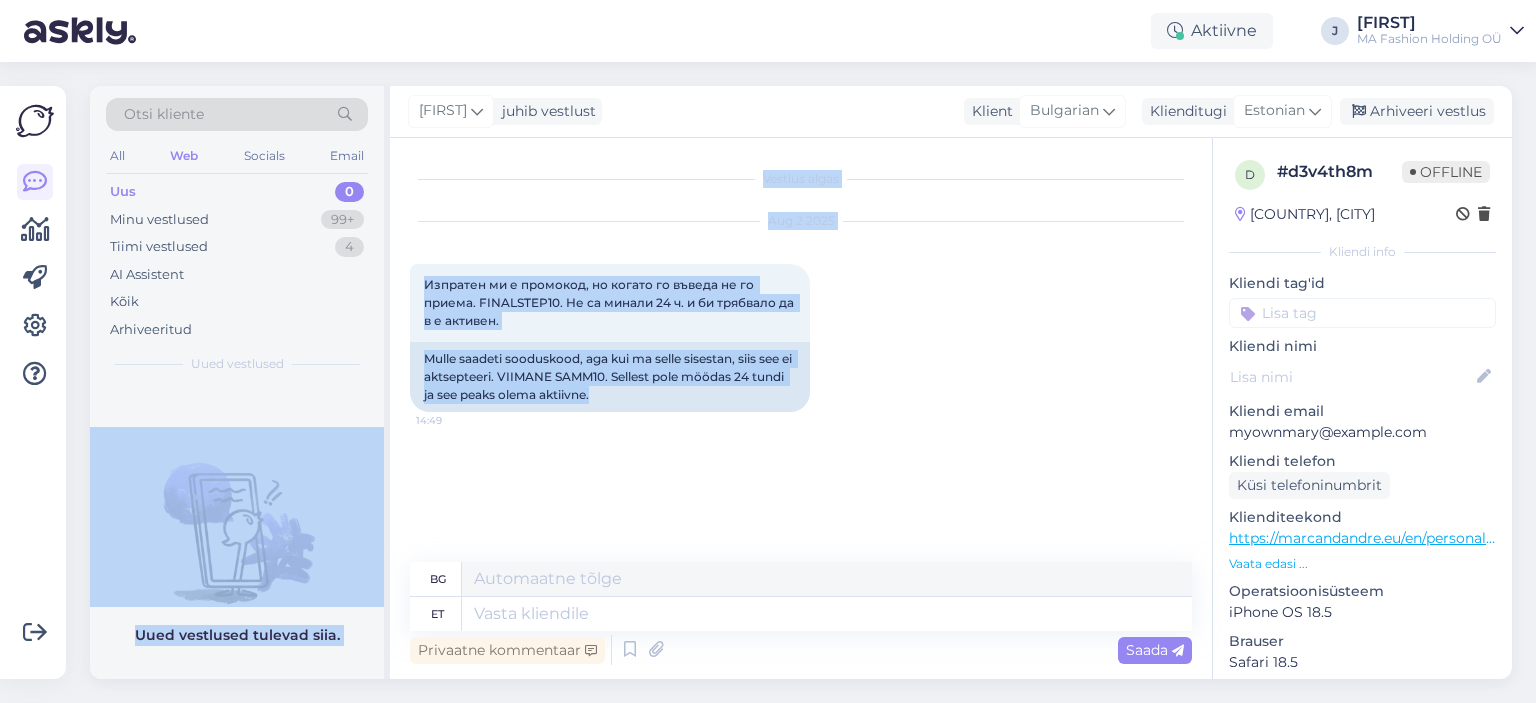 drag, startPoint x: 679, startPoint y: 391, endPoint x: 355, endPoint y: 359, distance: 325.57642 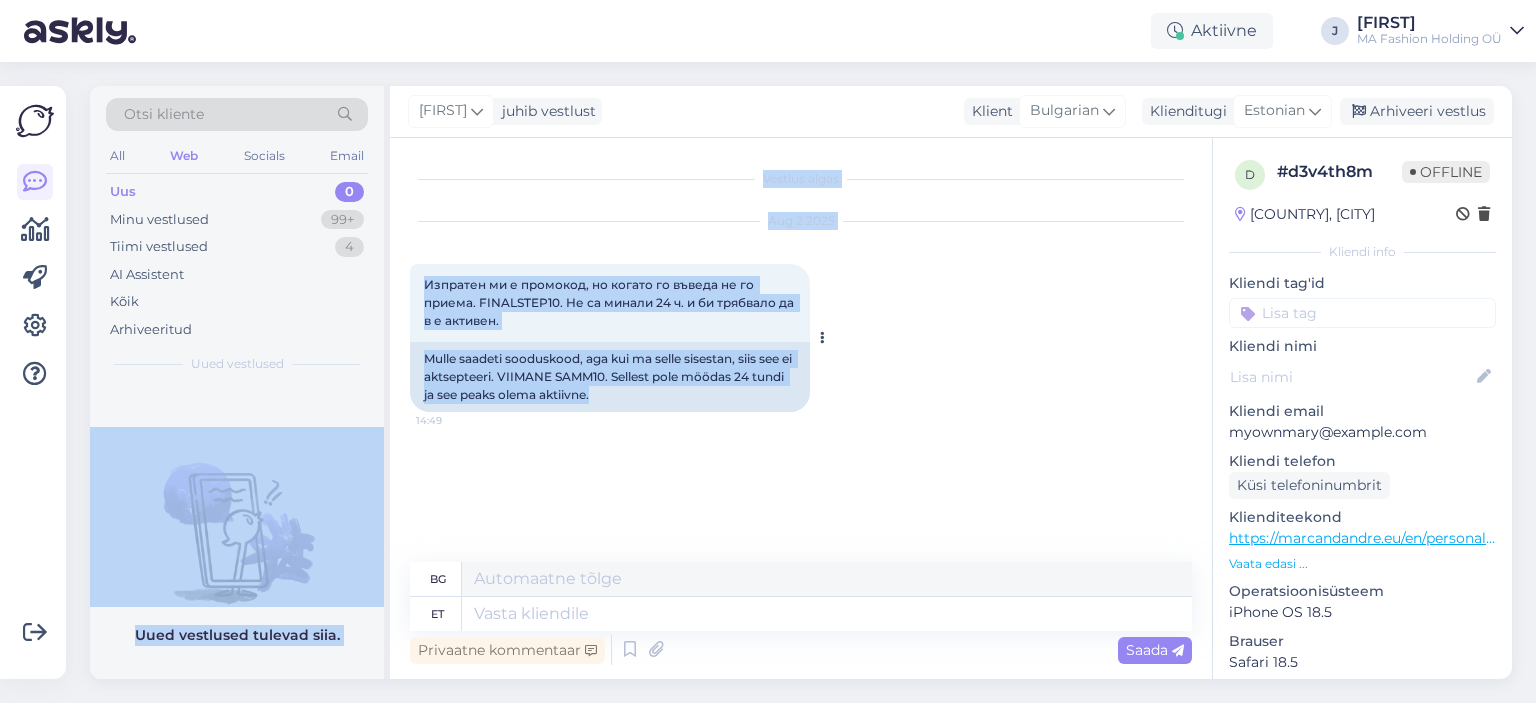 click on "Mulle saadeti sooduskood, aga kui ma selle sisestan, siis see ei aktsepteeri. VIIMANE SAMM10. Sellest pole möödas 24 tundi ja see peaks olema aktiivne." at bounding box center [610, 377] 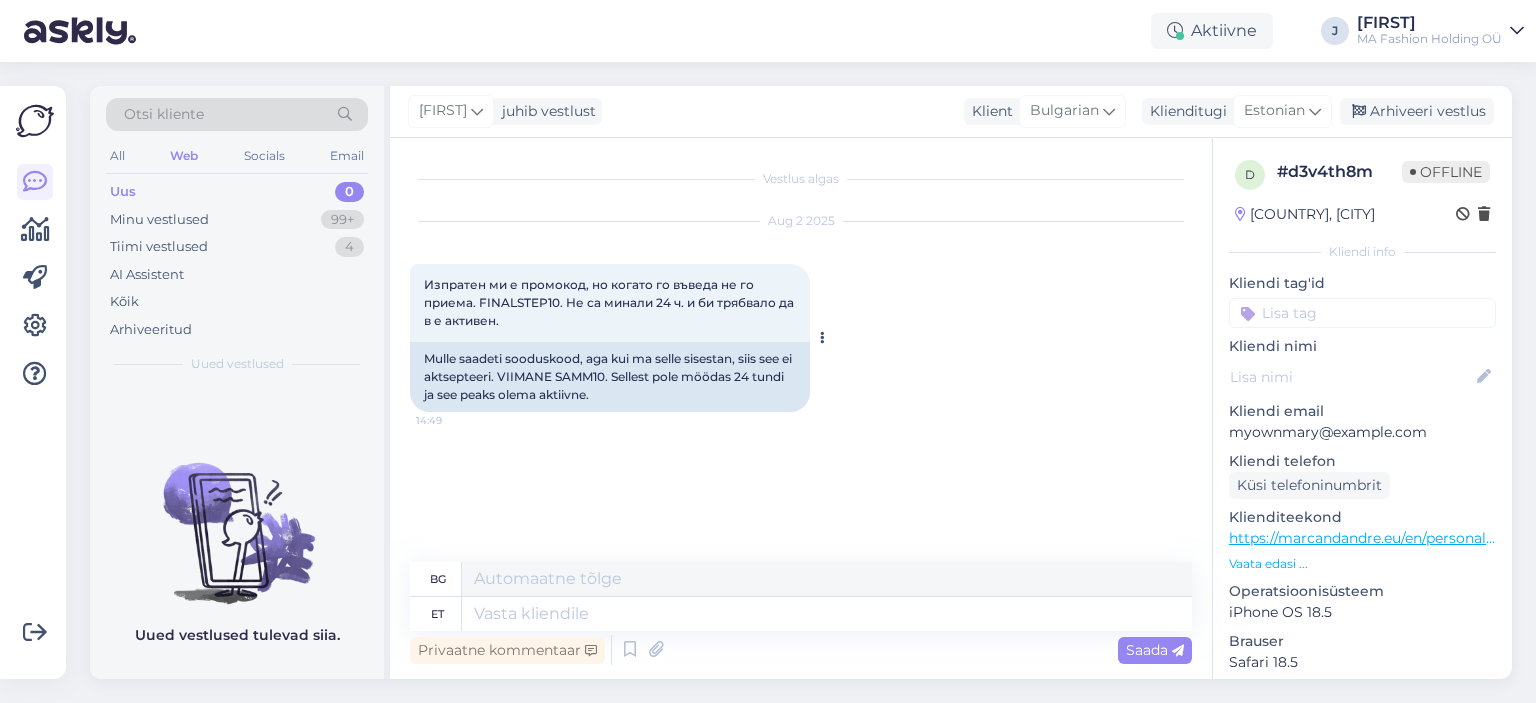 click on "Mulle saadeti sooduskood, aga kui ma selle sisestan, siis see ei aktsepteeri. VIIMANE SAMM10. Sellest pole möödas 24 tundi ja see peaks olema aktiivne." at bounding box center [610, 377] 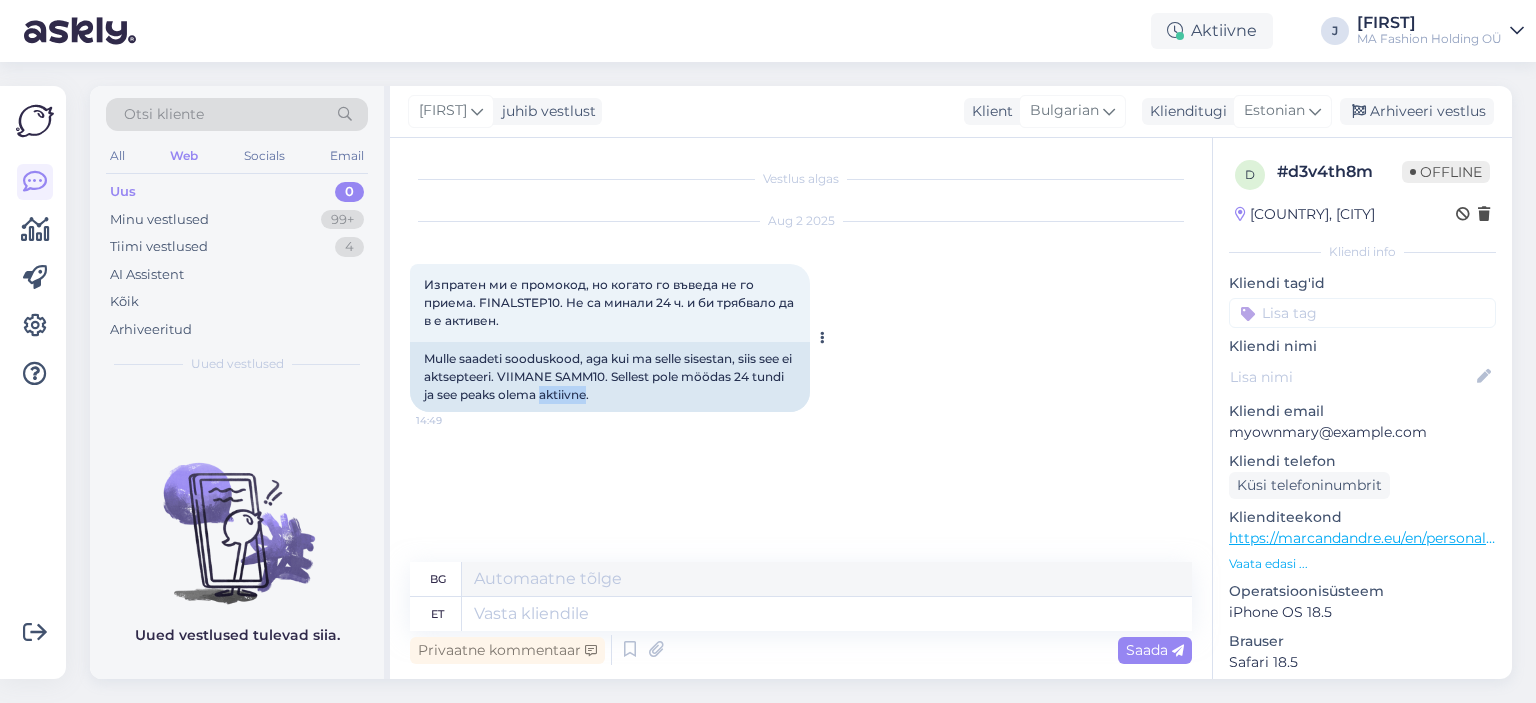 click on "Mulle saadeti sooduskood, aga kui ma selle sisestan, siis see ei aktsepteeri. VIIMANE SAMM10. Sellest pole möödas 24 tundi ja see peaks olema aktiivne." at bounding box center (610, 377) 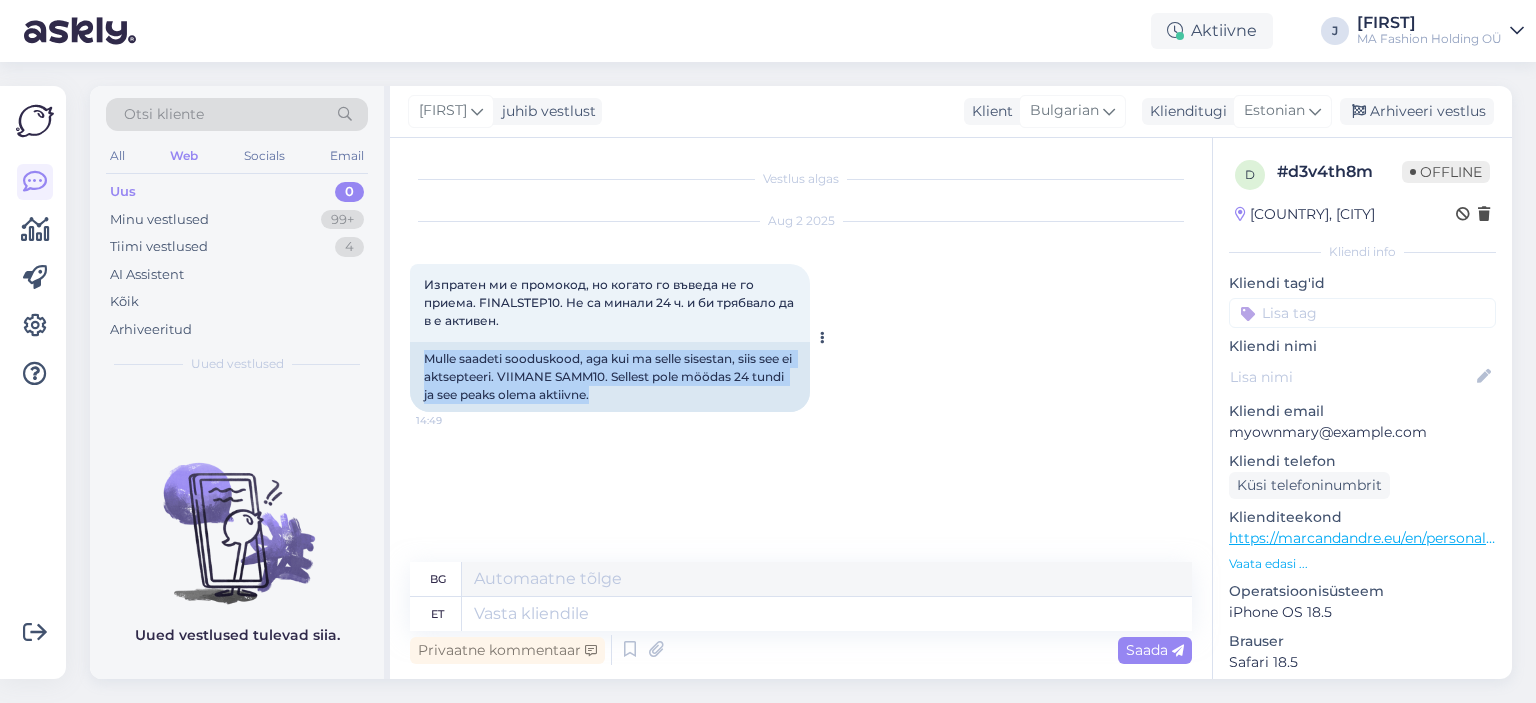 click on "Mulle saadeti sooduskood, aga kui ma selle sisestan, siis see ei aktsepteeri. VIIMANE SAMM10. Sellest pole möödas 24 tundi ja see peaks olema aktiivne." at bounding box center (610, 377) 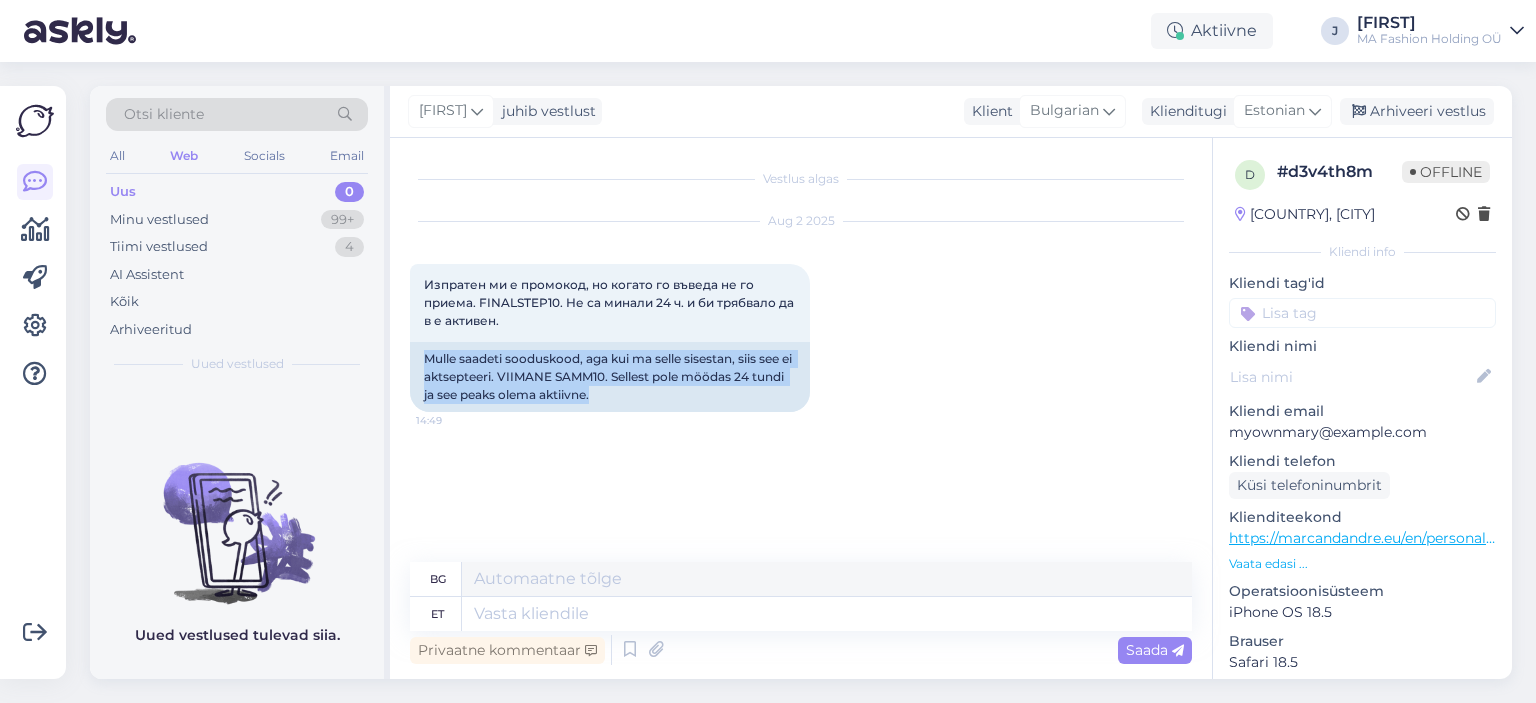 drag, startPoint x: 641, startPoint y: 393, endPoint x: 347, endPoint y: 351, distance: 296.98486 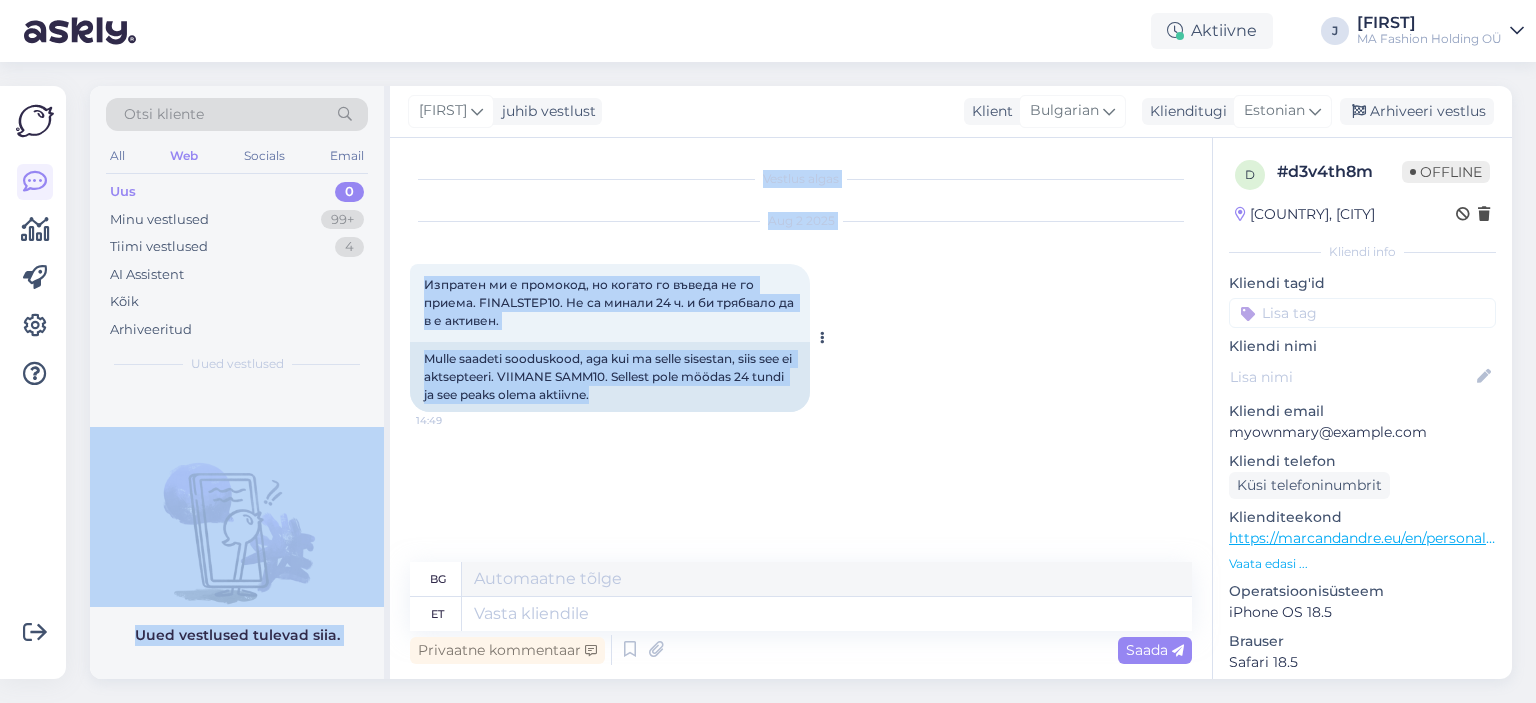 click on "Mulle saadeti sooduskood, aga kui ma selle sisestan, siis see ei aktsepteeri. VIIMANE SAMM10. Sellest pole möödas 24 tundi ja see peaks olema aktiivne." at bounding box center (610, 377) 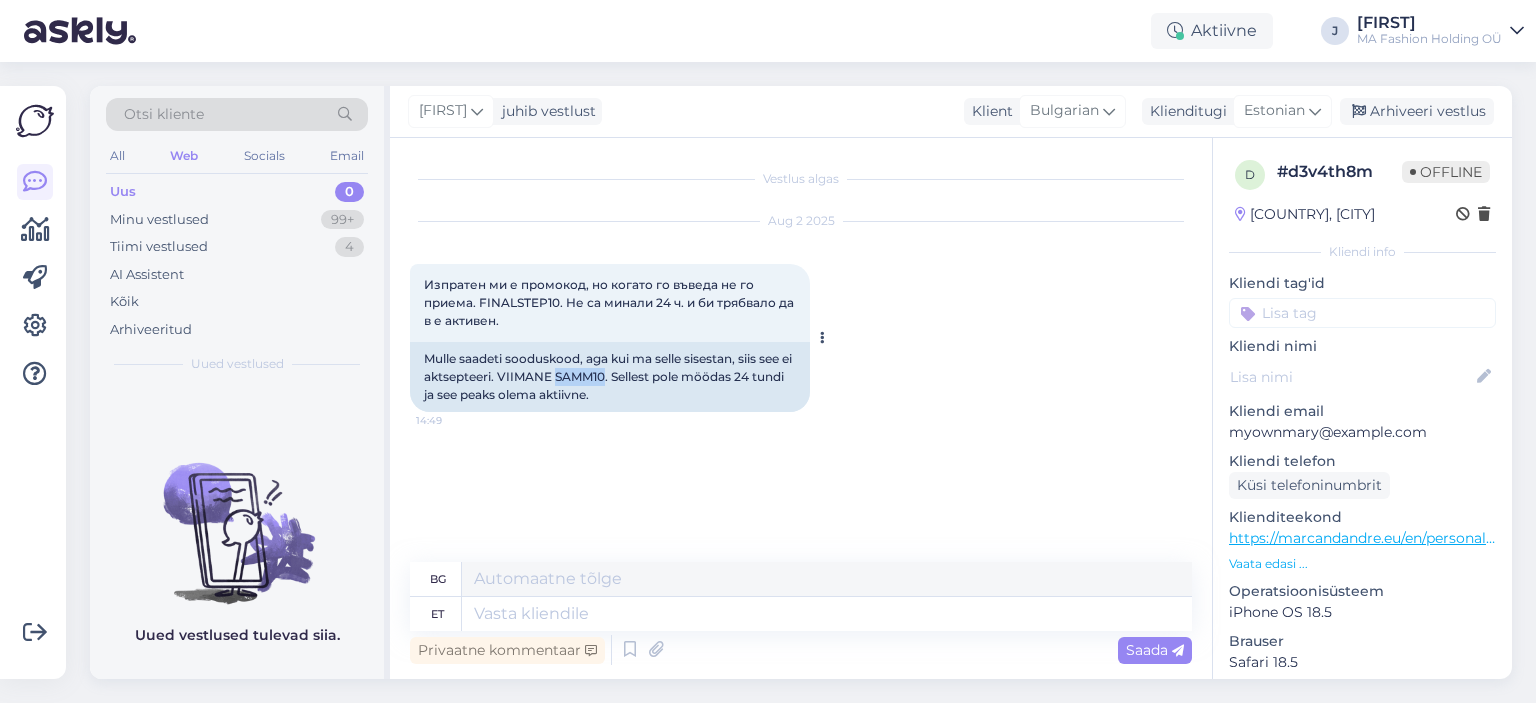 click on "Mulle saadeti sooduskood, aga kui ma selle sisestan, siis see ei aktsepteeri. VIIMANE SAMM10. Sellest pole möödas 24 tundi ja see peaks olema aktiivne." at bounding box center (610, 377) 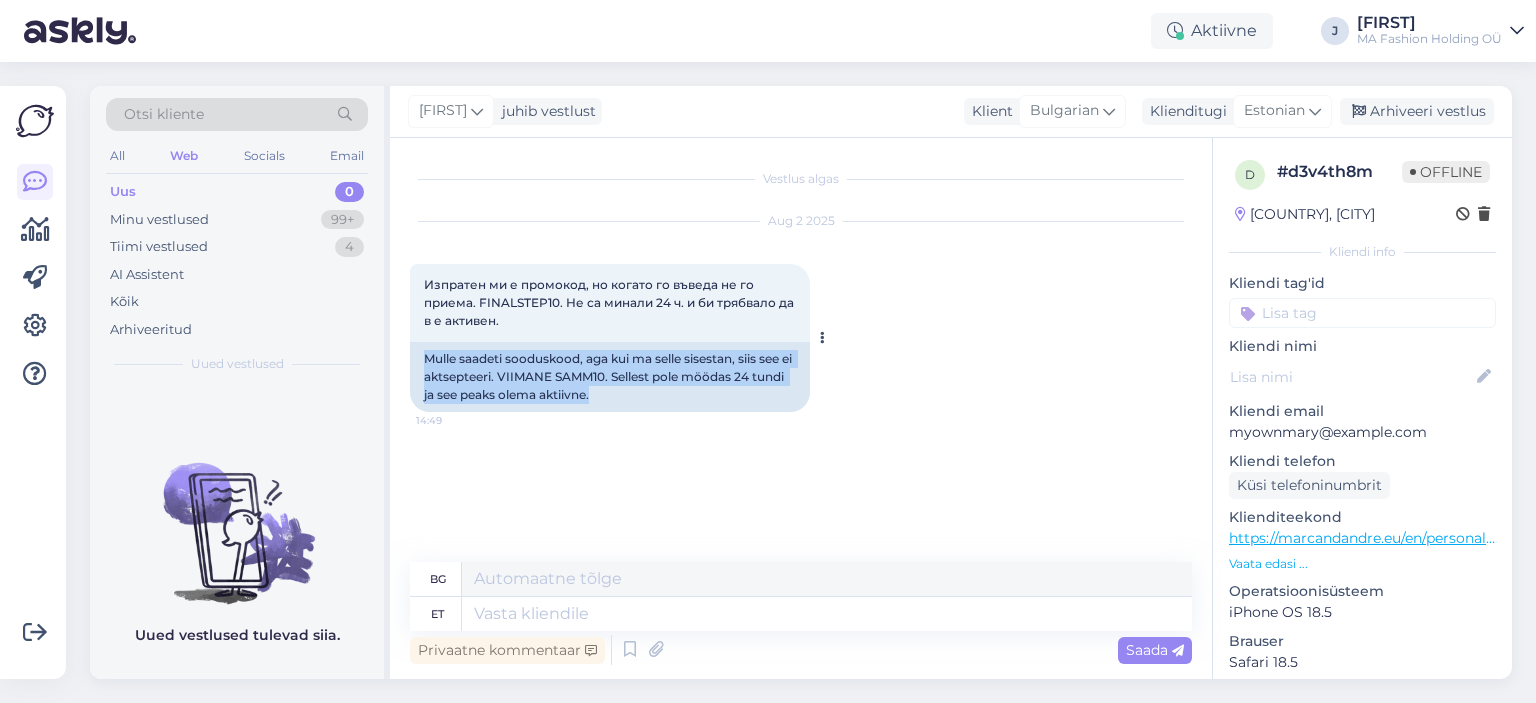 click on "Mulle saadeti sooduskood, aga kui ma selle sisestan, siis see ei aktsepteeri. VIIMANE SAMM10. Sellest pole möödas 24 tundi ja see peaks olema aktiivne." at bounding box center (610, 377) 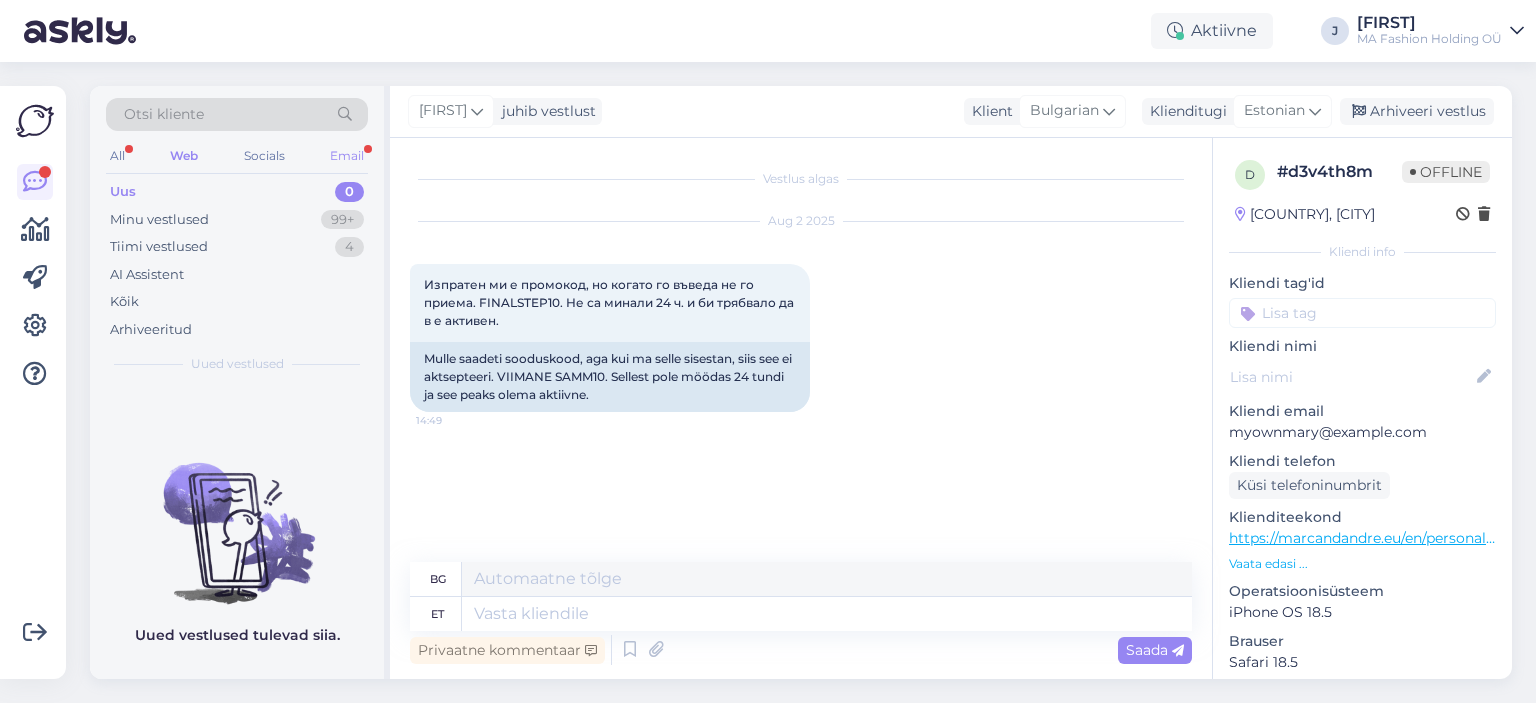 click on "Email" at bounding box center [347, 156] 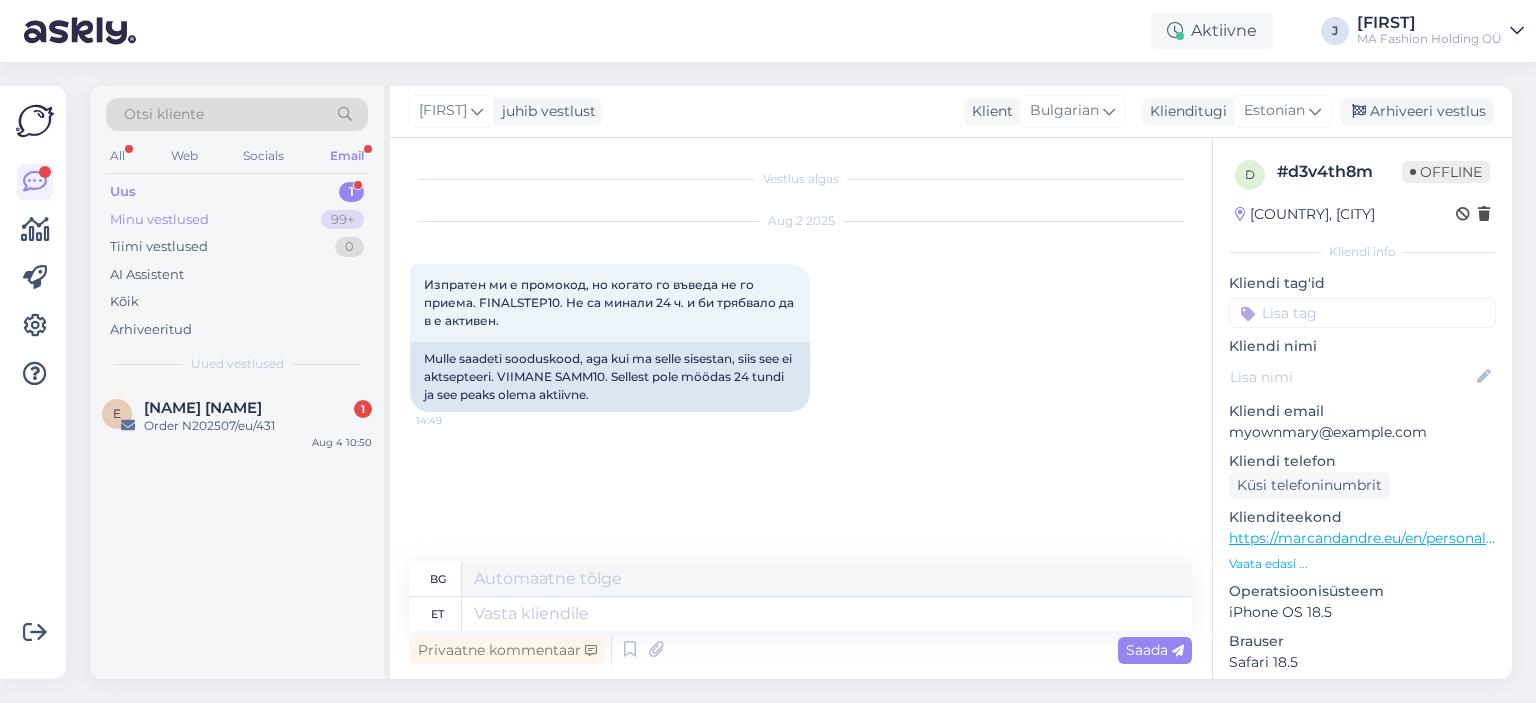 click on "Minu vestlused 99+" at bounding box center [237, 220] 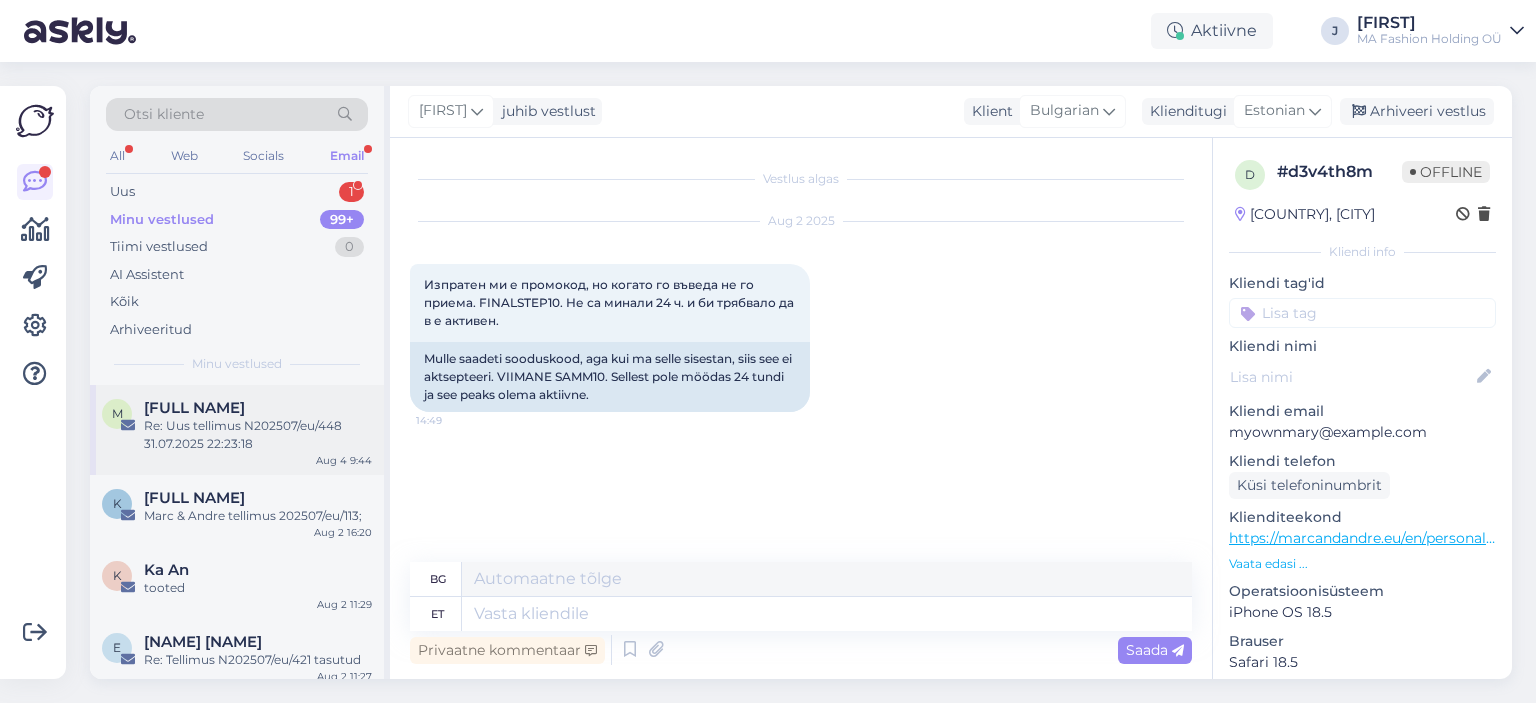 click on "Re: Uus tellimus N202507/eu/448 31.07.2025 22:23:18" at bounding box center [258, 435] 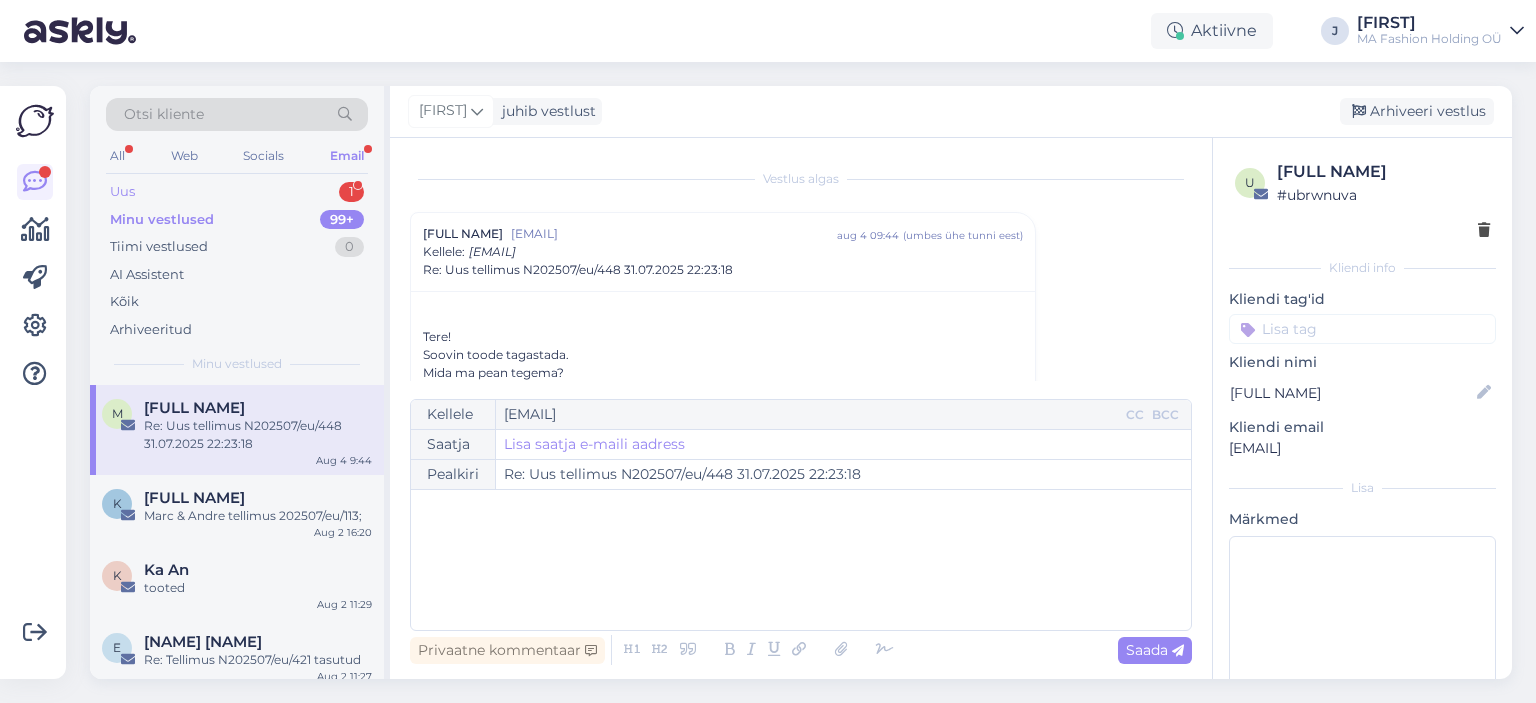 click on "Uus 1" at bounding box center (237, 192) 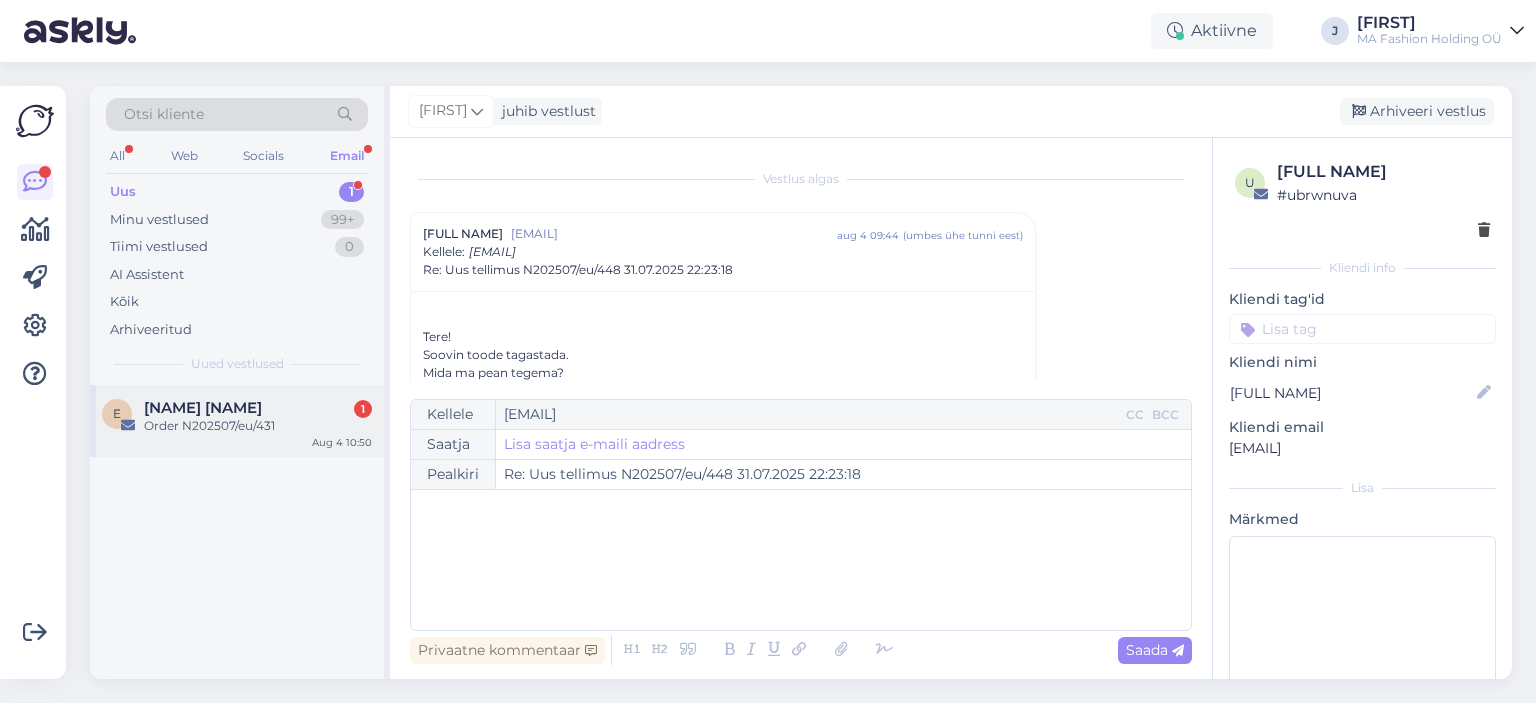 click on "[FIRST] [LAST] 1" at bounding box center [258, 408] 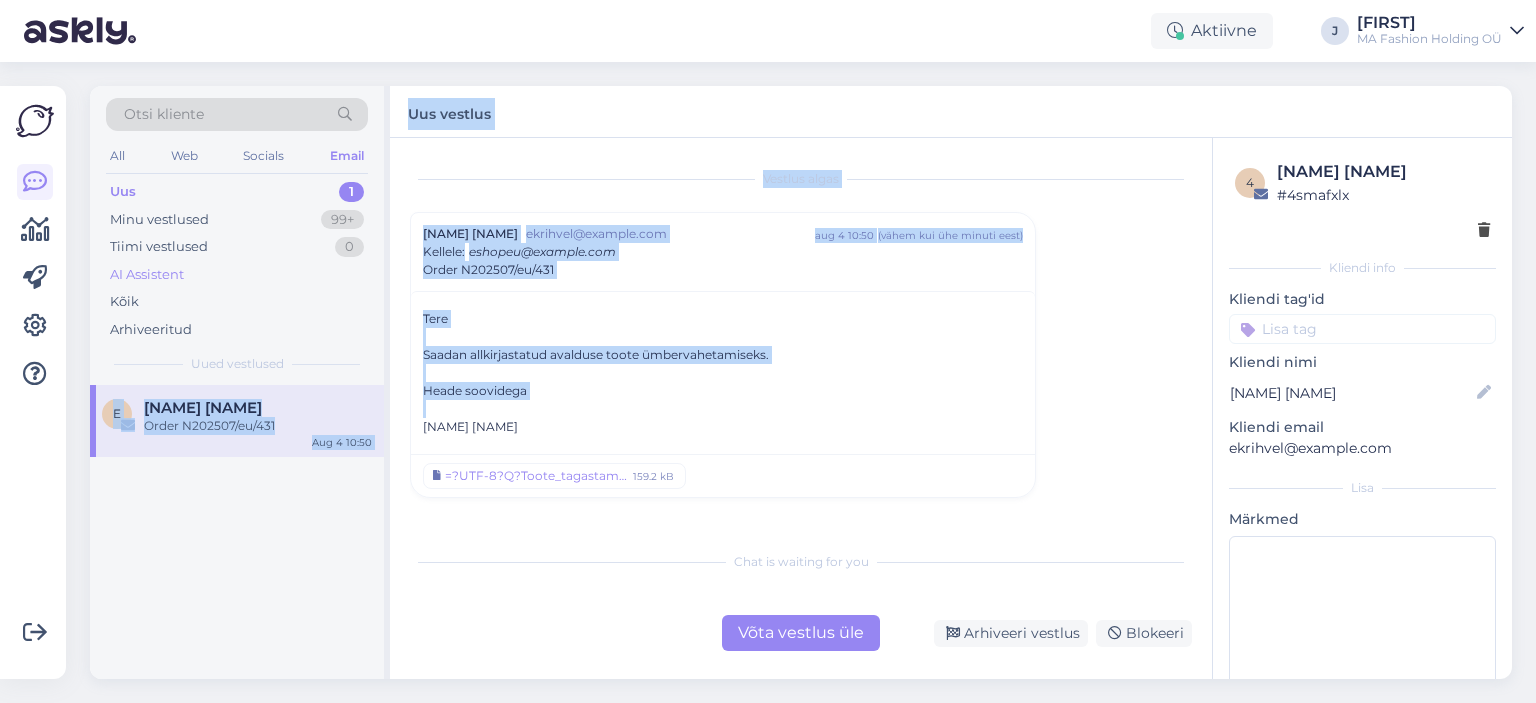 drag, startPoint x: 572, startPoint y: 412, endPoint x: 320, endPoint y: 265, distance: 291.74133 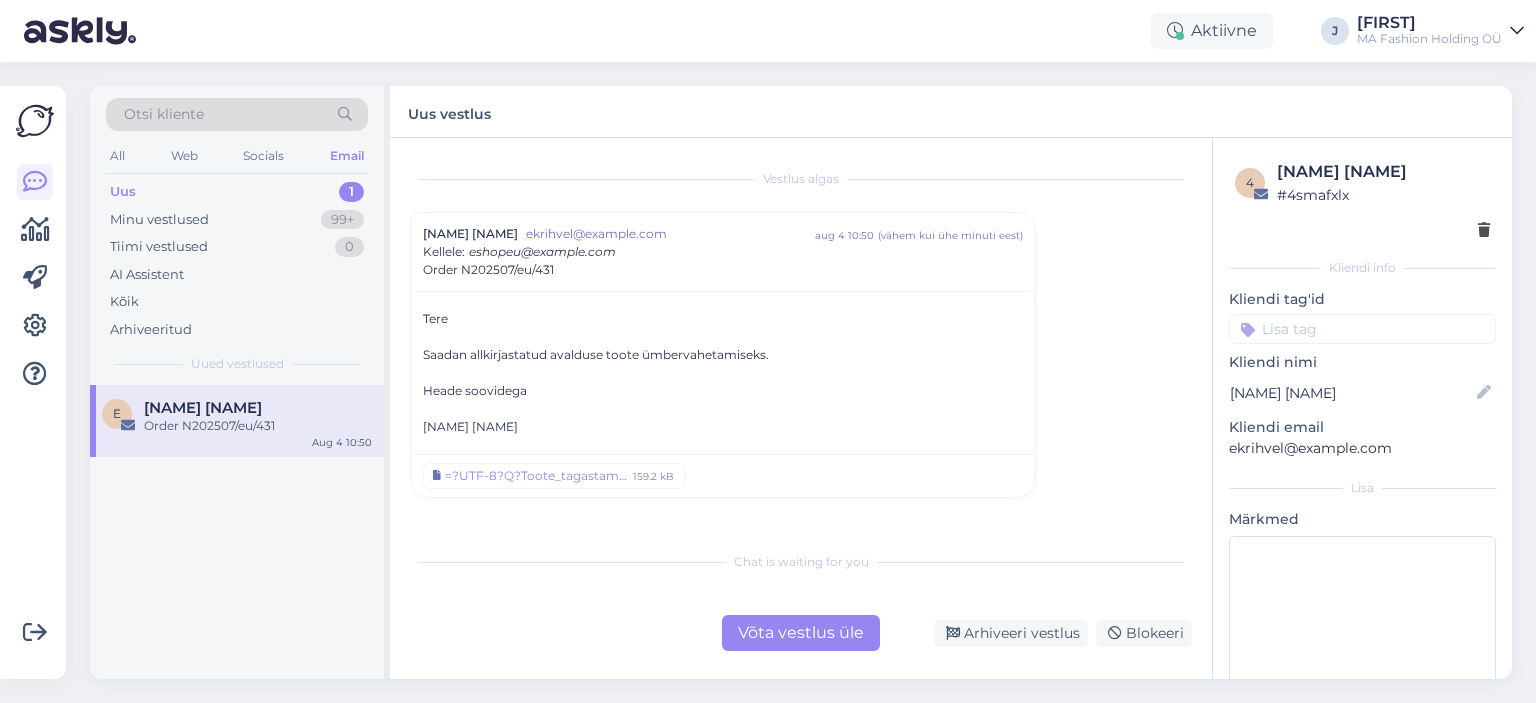 click on "[NAME] [NAME]" at bounding box center [723, 427] 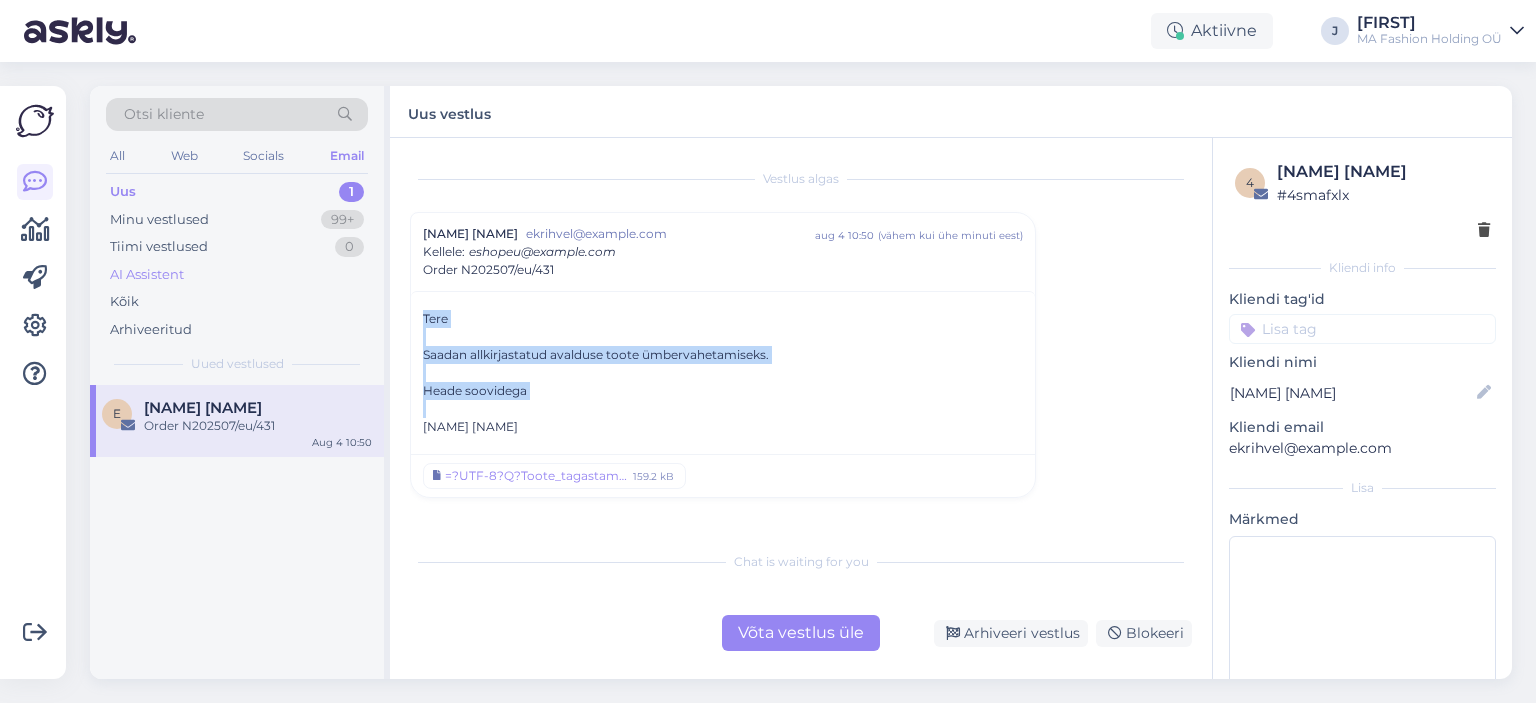 drag, startPoint x: 608, startPoint y: 409, endPoint x: 277, endPoint y: 271, distance: 358.6154 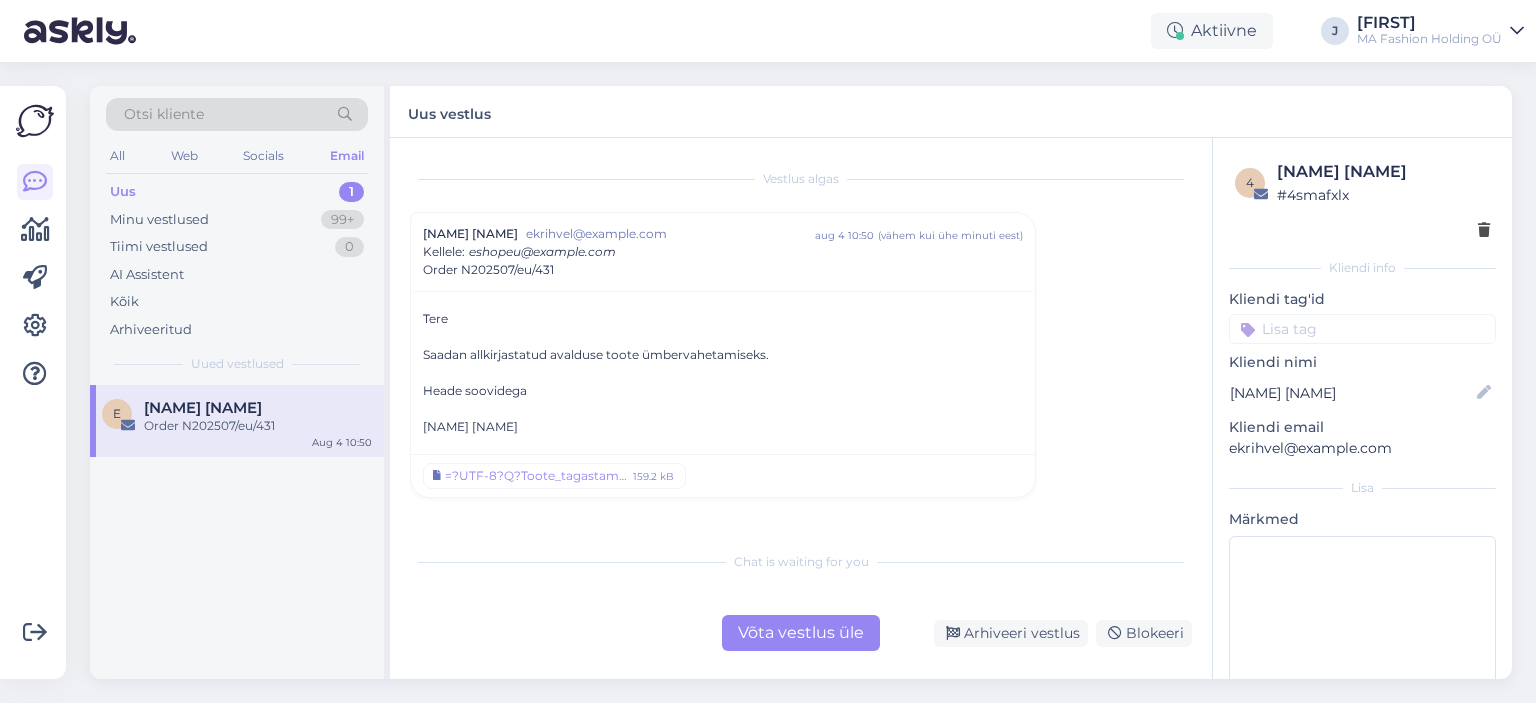 click on "Vestlus algas Evelin Krihvel ekrihvel@gmail.com aug 4 10:50 ( vähem kui ühe minuti eest ) Kellele : eshopeu@marcandandre.com Tellimus N202507/eu/431 Tere Saadan allkirjastatud avalduse toote ümbervahetamiseks. Heade soovidega Evelin Krihvel
=?UTF-8?Q?Toote_tagastamise_ja_=C3=BCmbervahetamise_vorm_Evelin_Krihvel=2E?= =?UTF-8?Q?pdf?= 159.2 kB Chat is waiting for you Võta vestlus üle Arhiveeri vestlus Blokeeri" at bounding box center (801, 408) 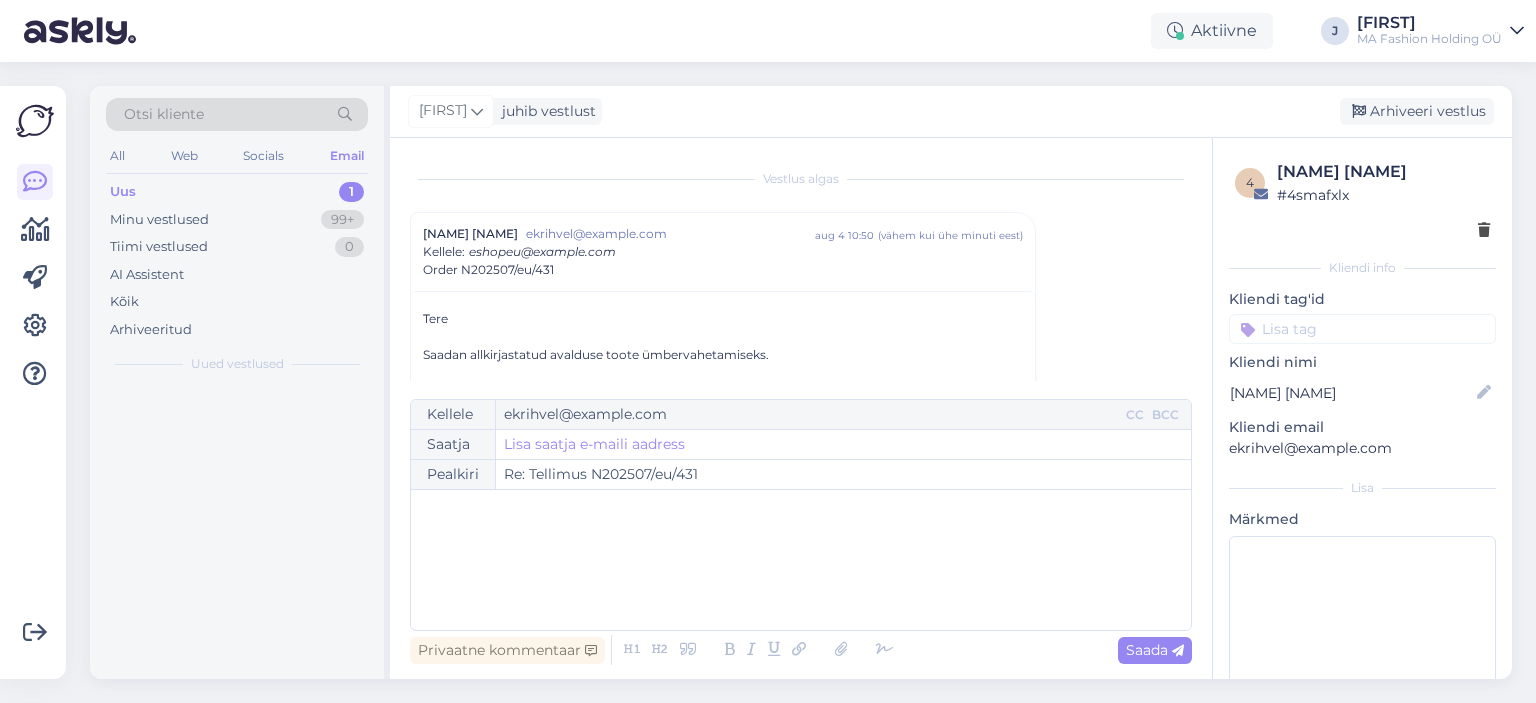 scroll, scrollTop: 54, scrollLeft: 0, axis: vertical 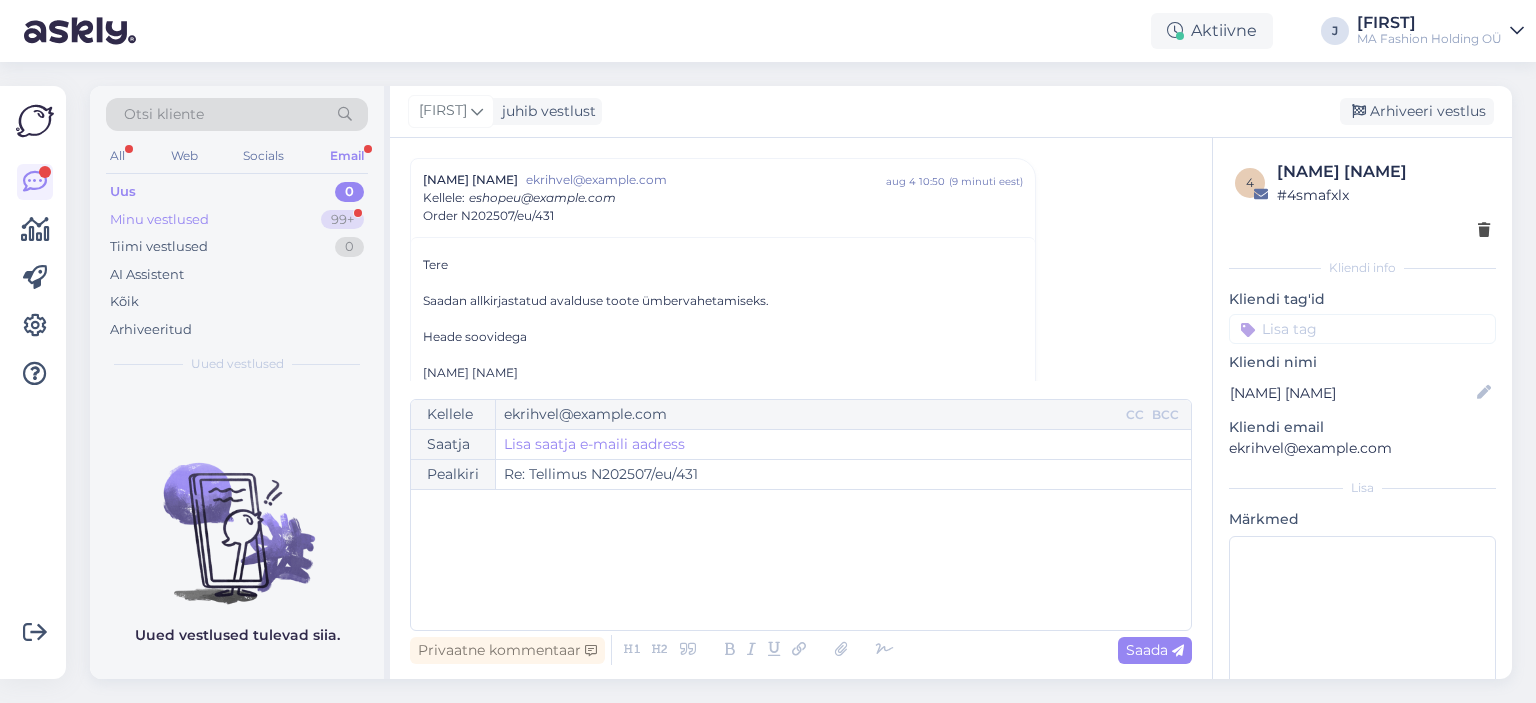 click on "Minu vestlused 99+" at bounding box center (237, 220) 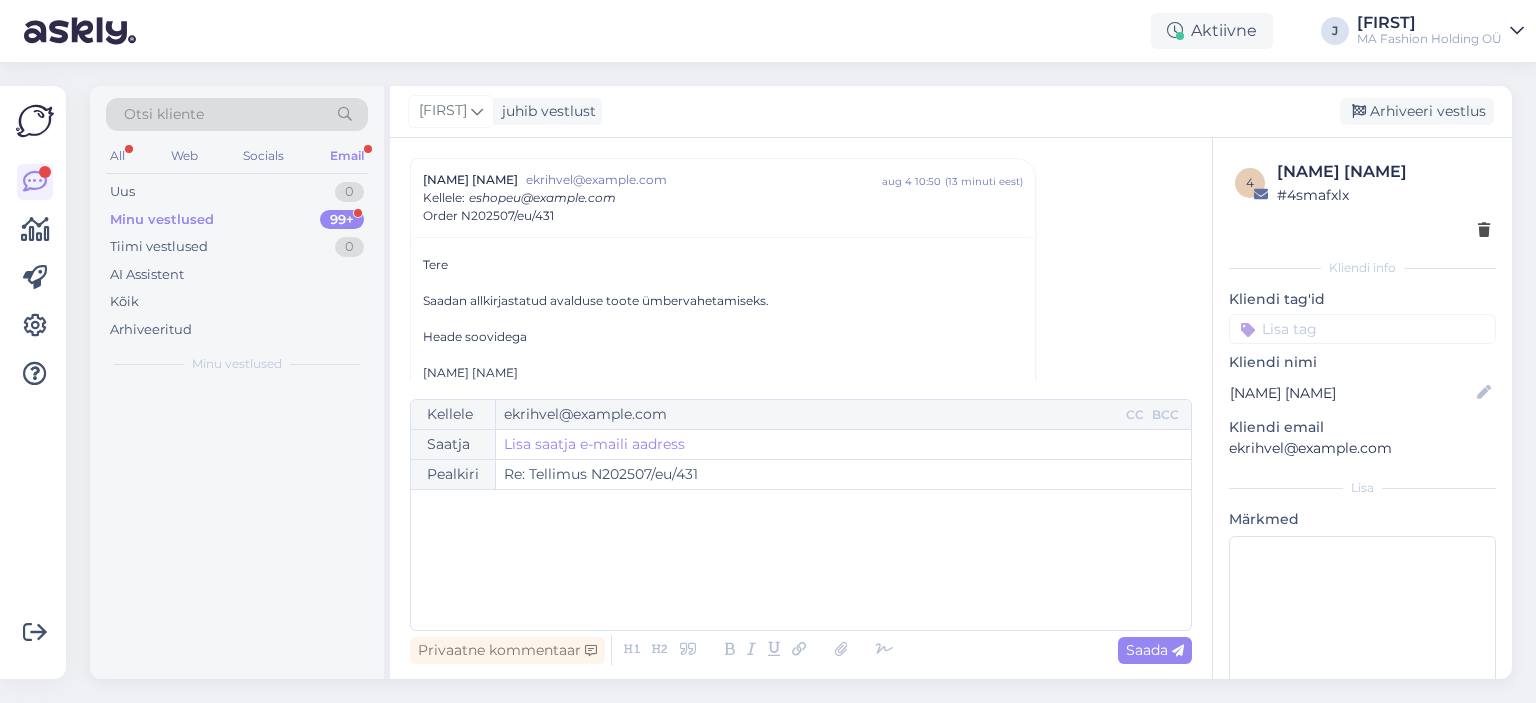 click on "Minu vestlused 99+" at bounding box center [237, 220] 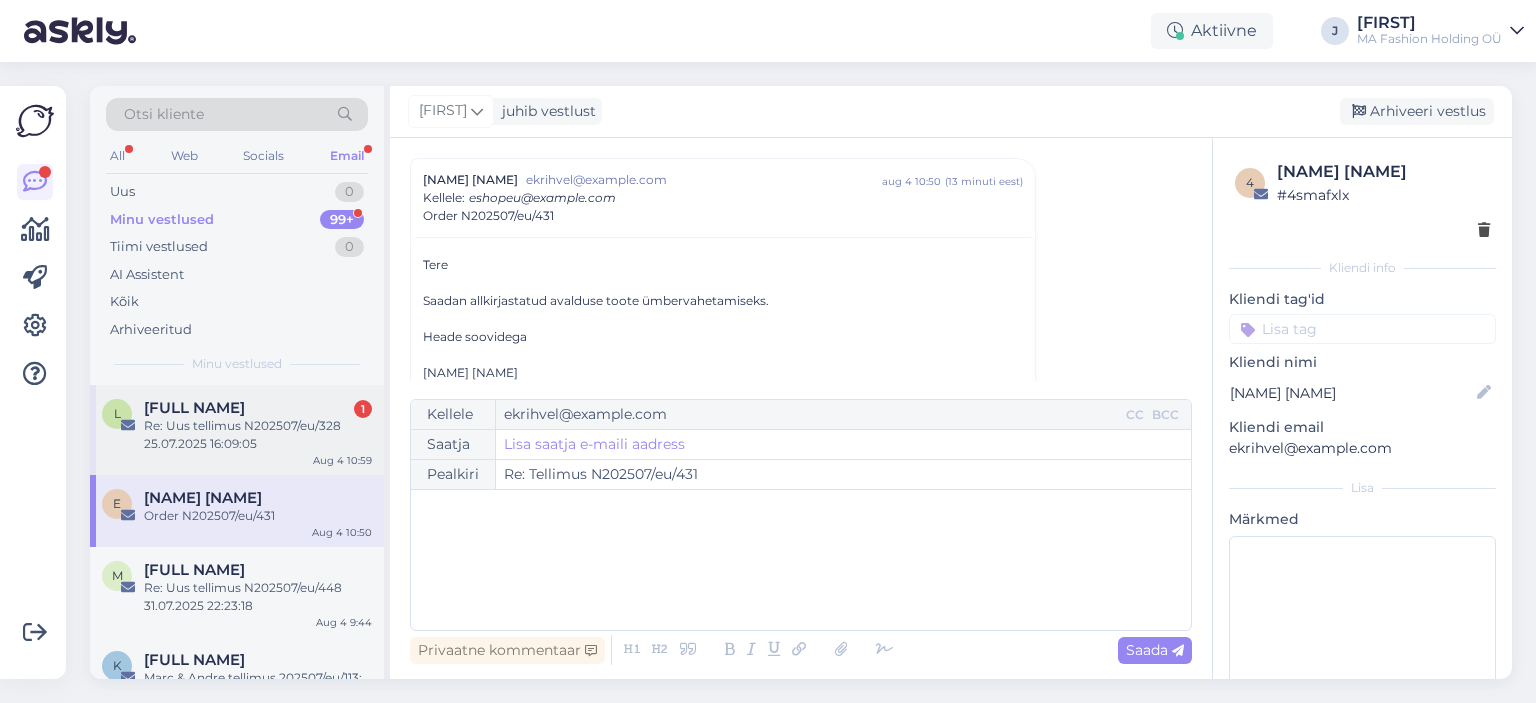 click on "[FULL NAME] 1" at bounding box center (258, 408) 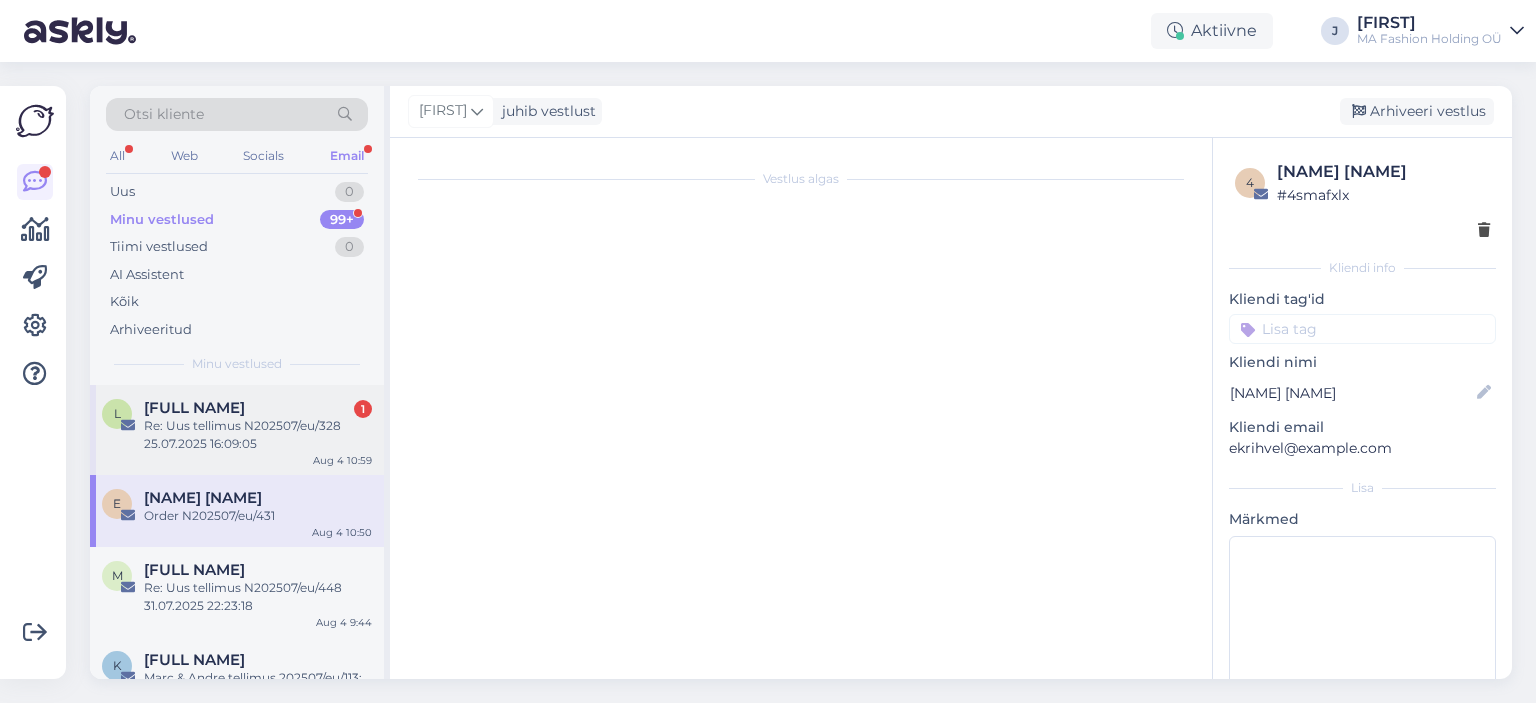 scroll, scrollTop: 107, scrollLeft: 0, axis: vertical 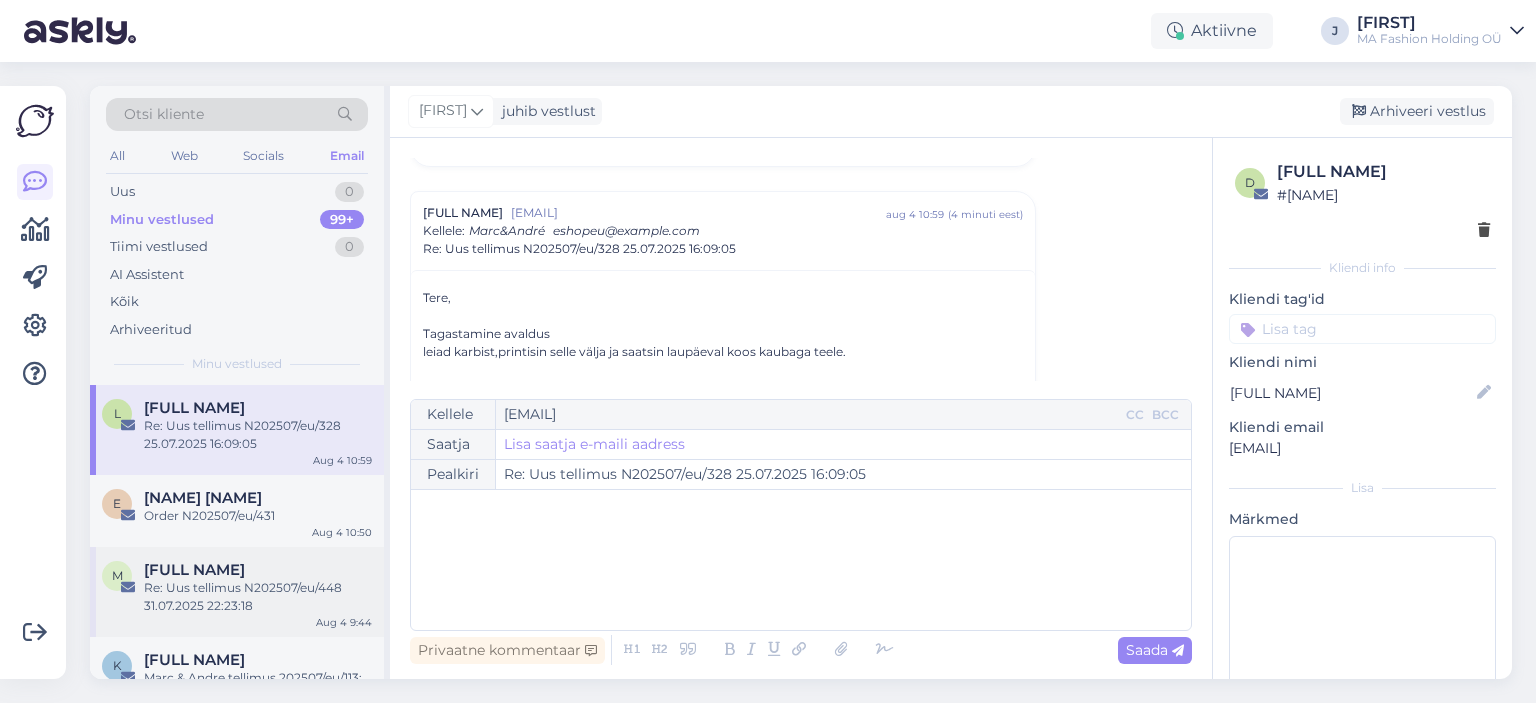 click on "[FULL NAME]" at bounding box center [194, 570] 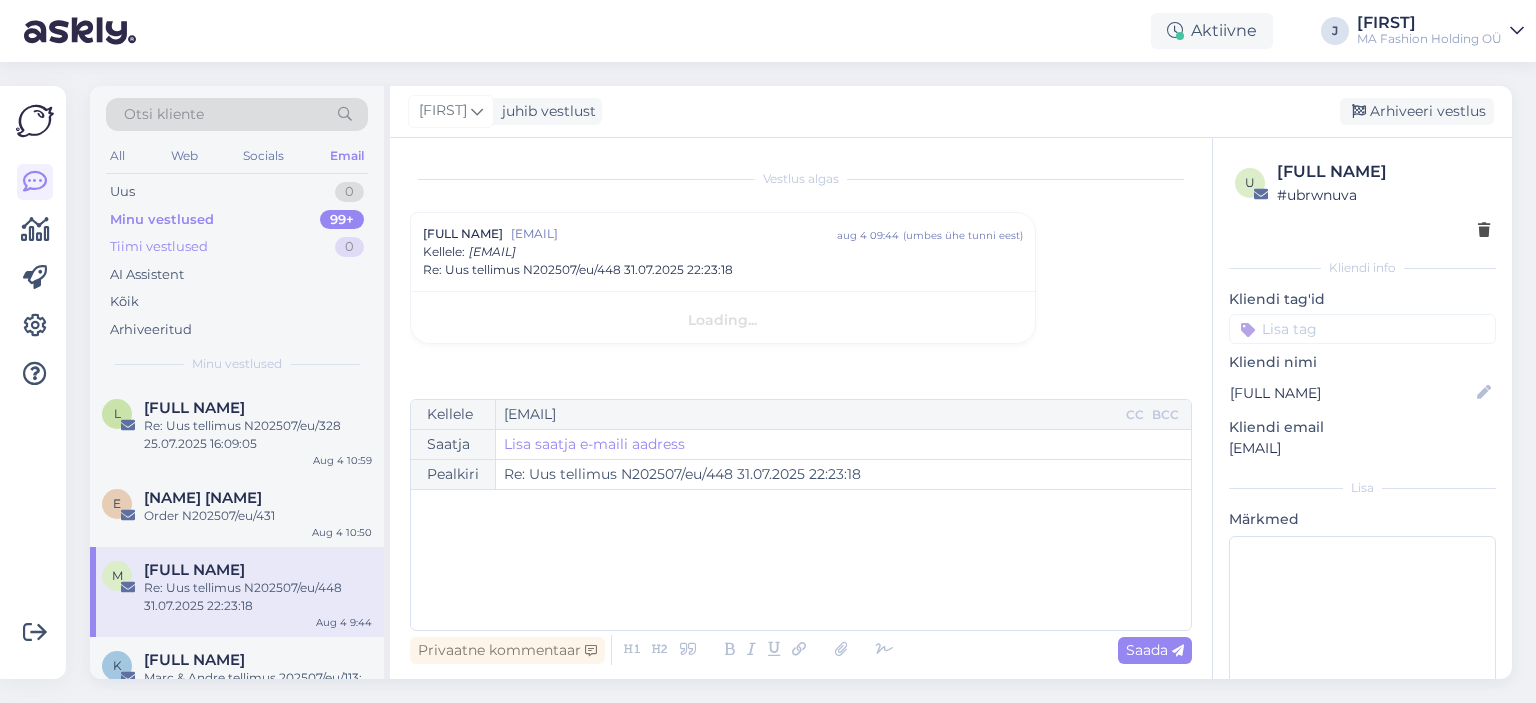 scroll, scrollTop: 0, scrollLeft: 0, axis: both 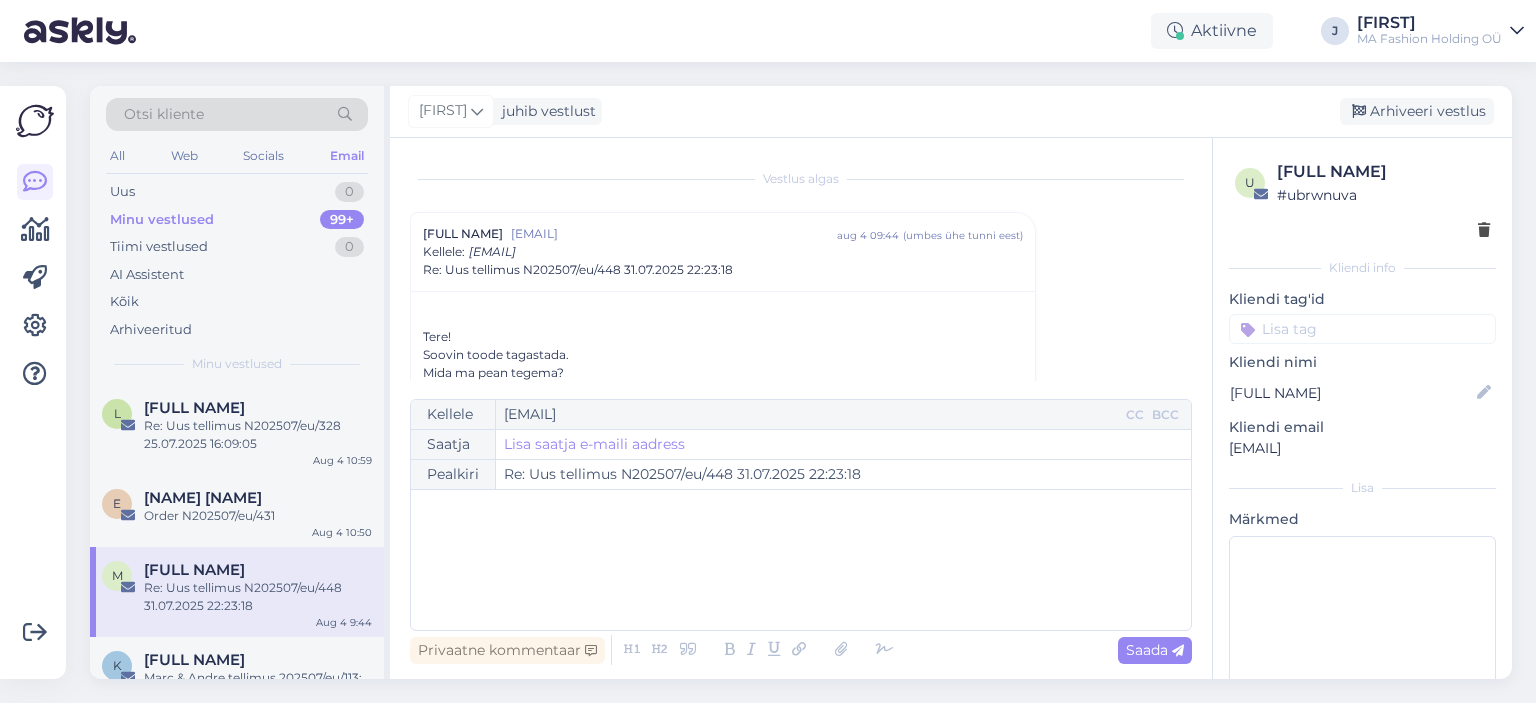 click on "Otsi kliente" at bounding box center (237, 120) 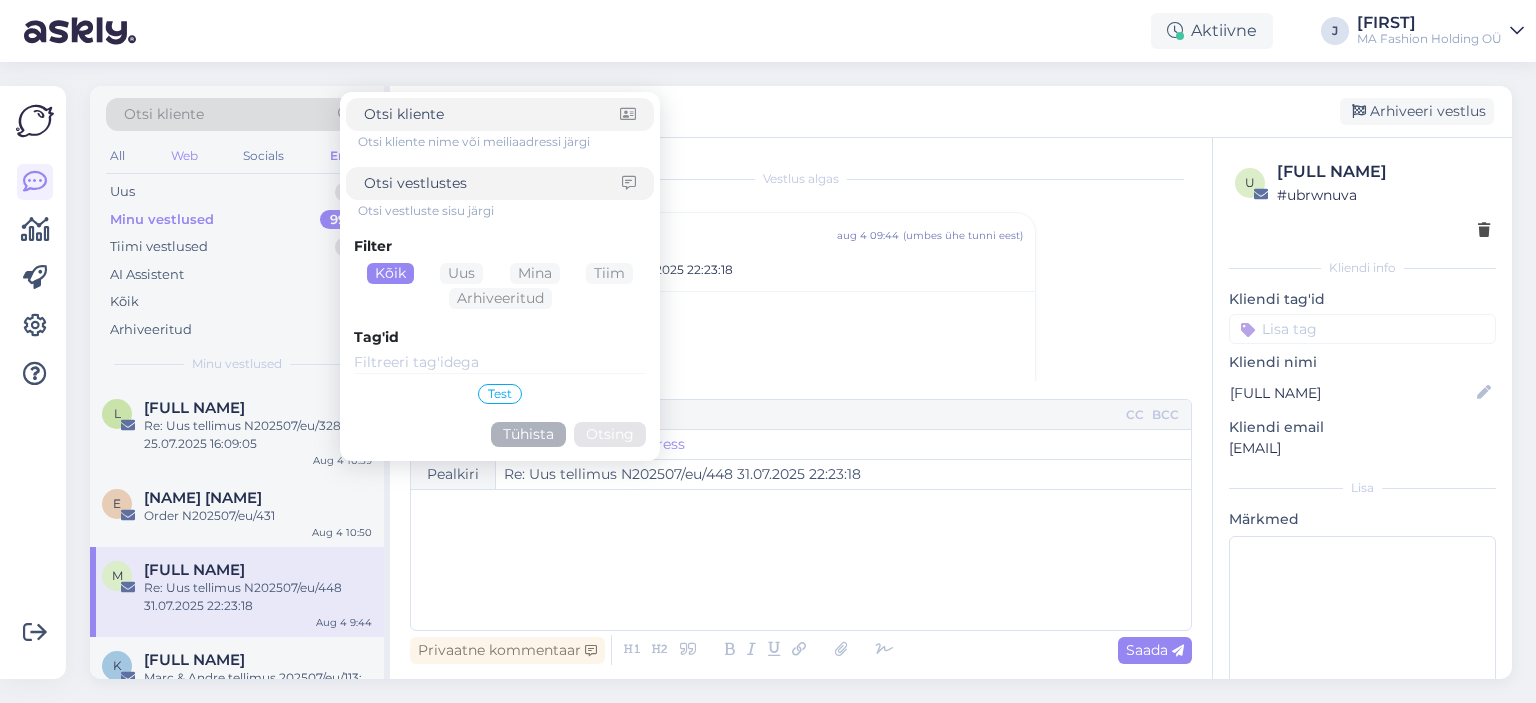 click on "Web" at bounding box center (184, 156) 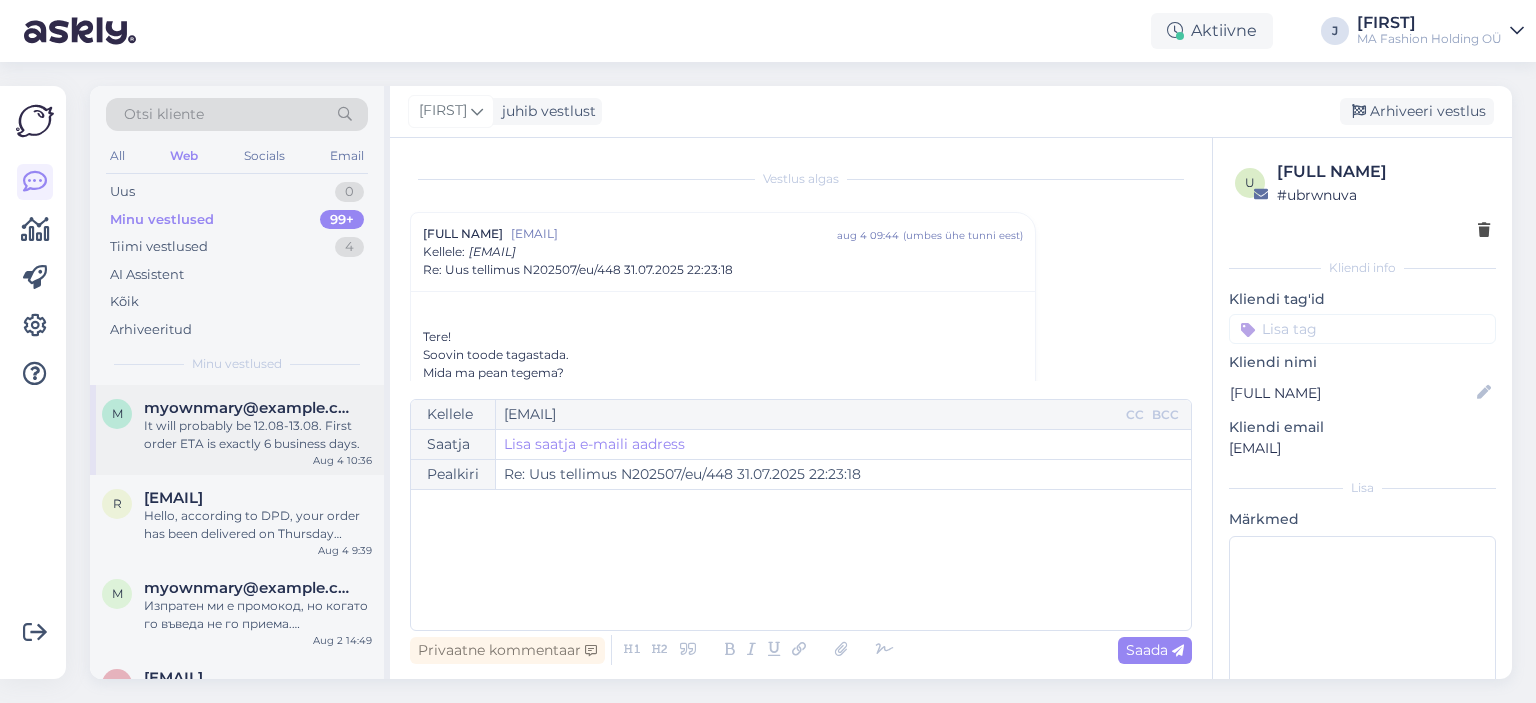 click on "It will probably be 12.08-13.08. First order ETA is exactly 6 business days." at bounding box center (258, 435) 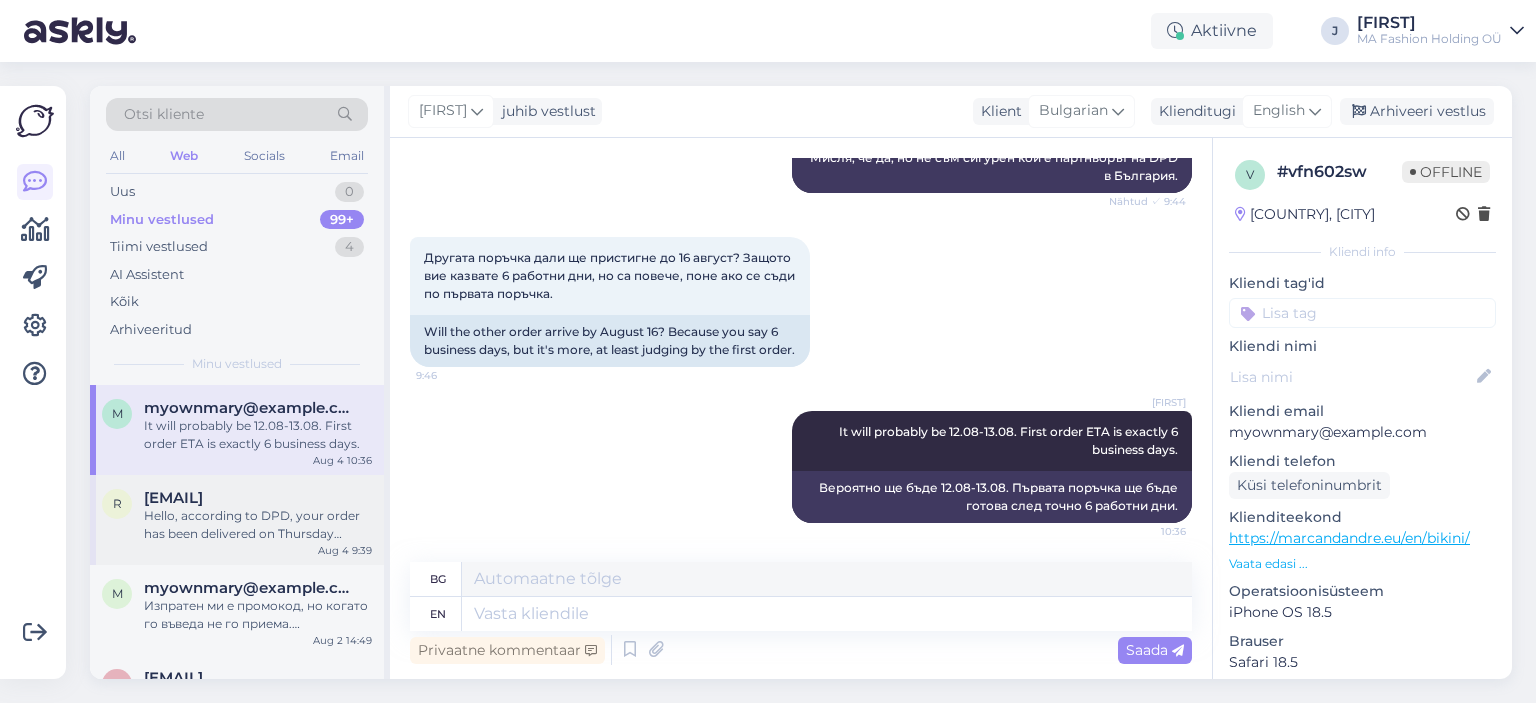 click on "Hello, according to DPD, your order has been delivered on Thursday 31.07.2025" at bounding box center (258, 525) 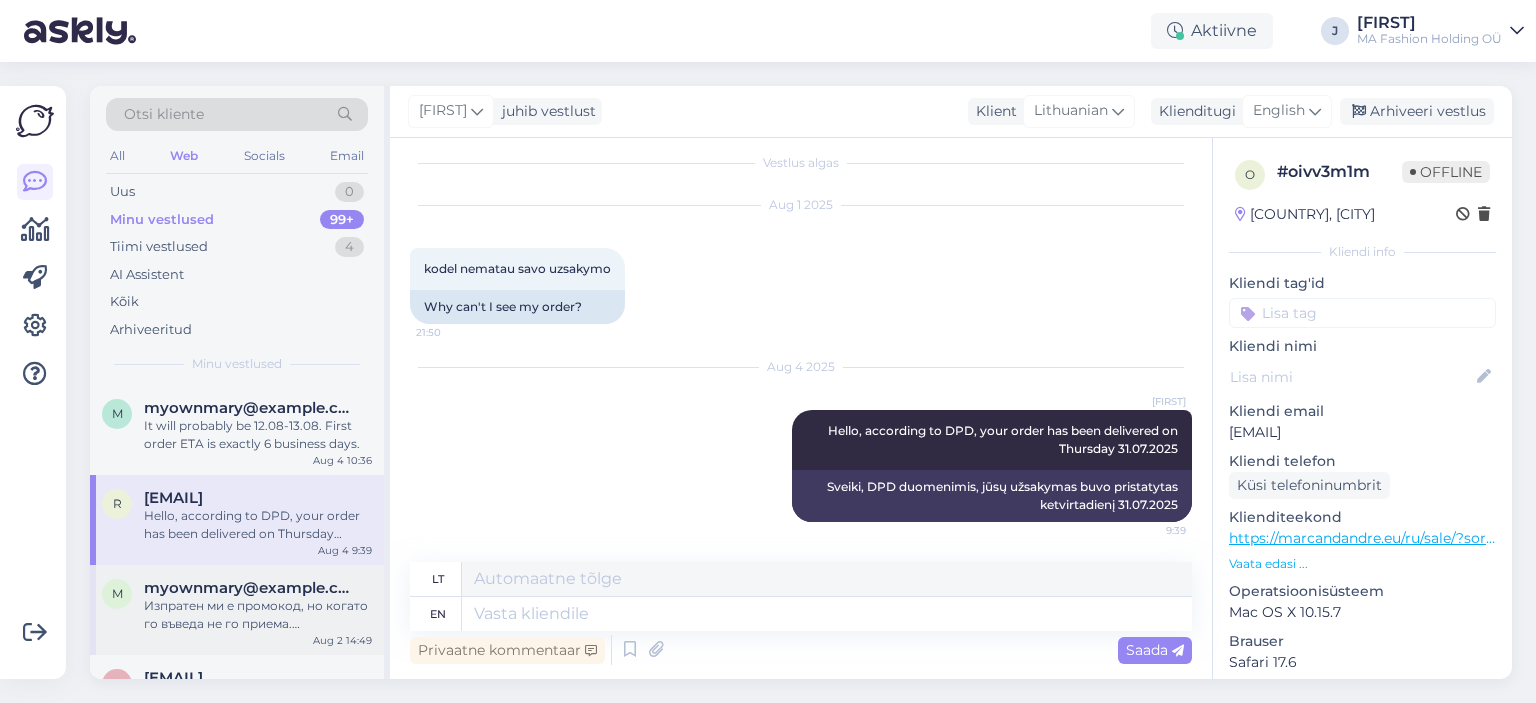 click on "myownmary@example.com" at bounding box center [248, 588] 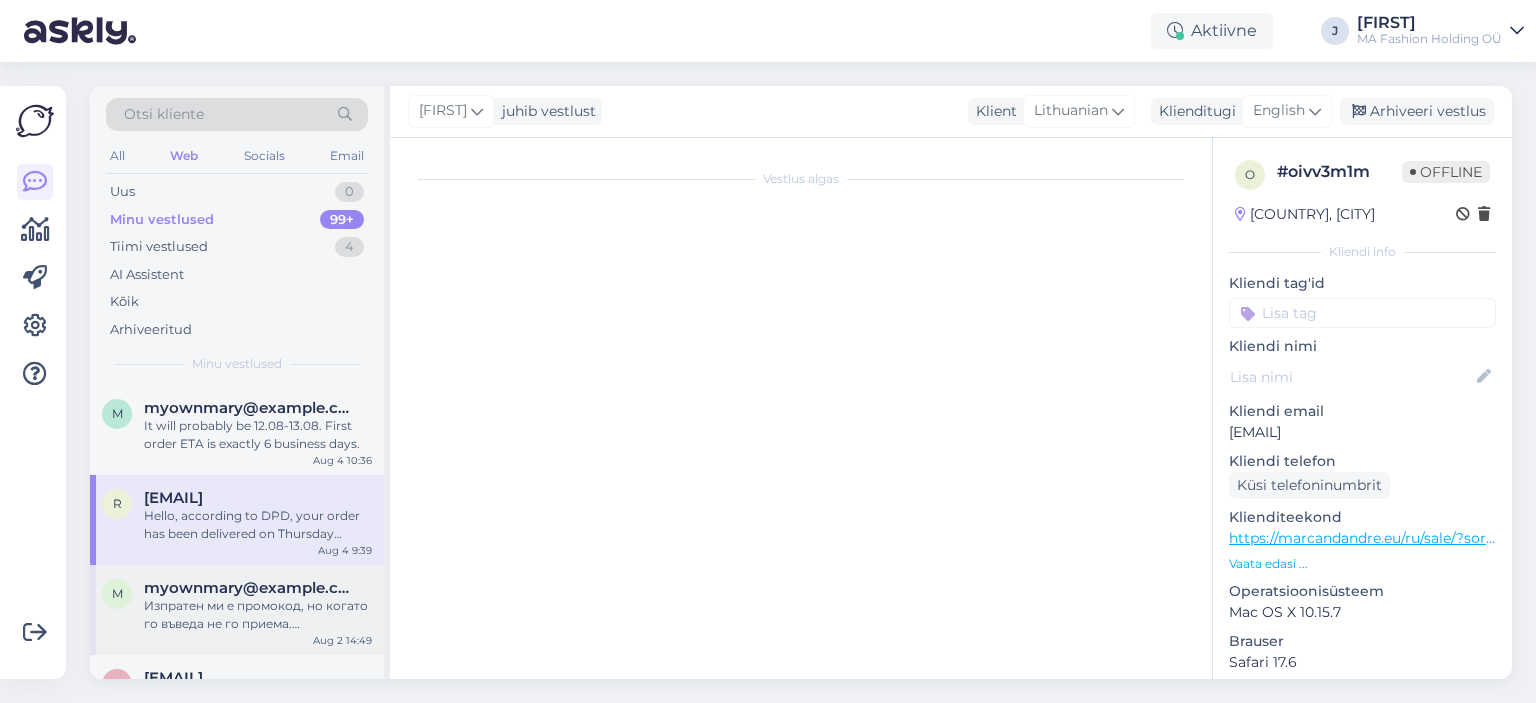 scroll, scrollTop: 0, scrollLeft: 0, axis: both 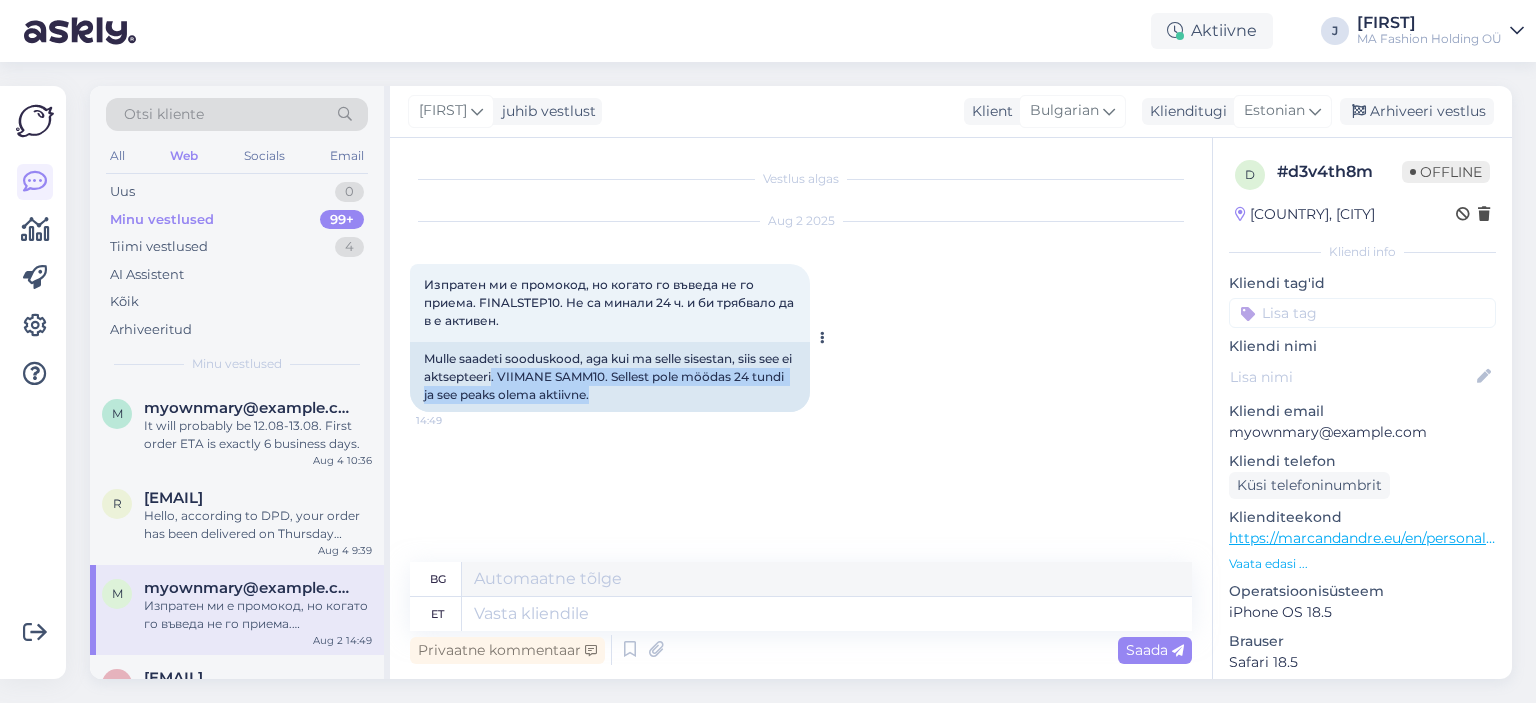 drag, startPoint x: 697, startPoint y: 404, endPoint x: 459, endPoint y: 362, distance: 241.67747 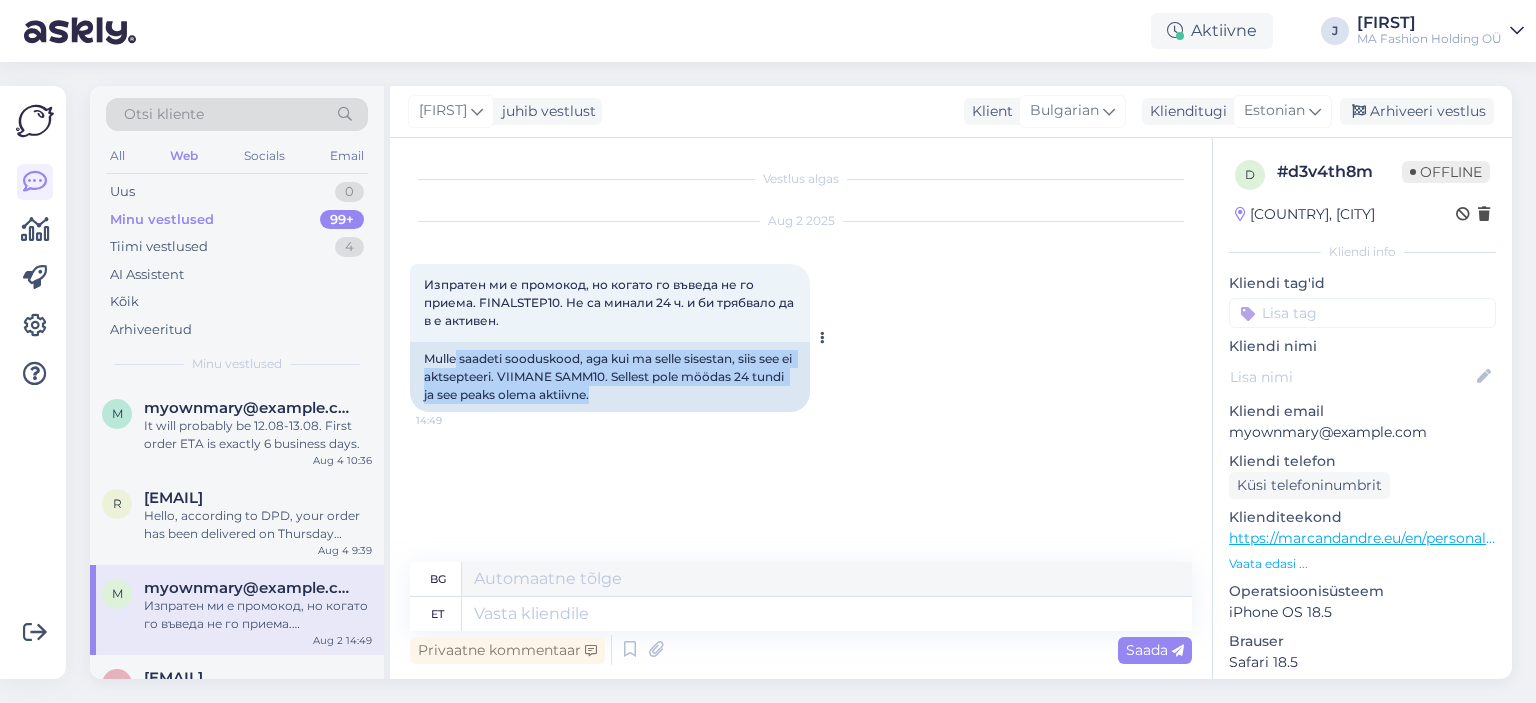 click on "Mulle saadeti sooduskood, aga kui ma selle sisestan, siis see ei aktsepteeri. VIIMANE SAMM10. Sellest pole möödas 24 tundi ja see peaks olema aktiivne." at bounding box center (610, 377) 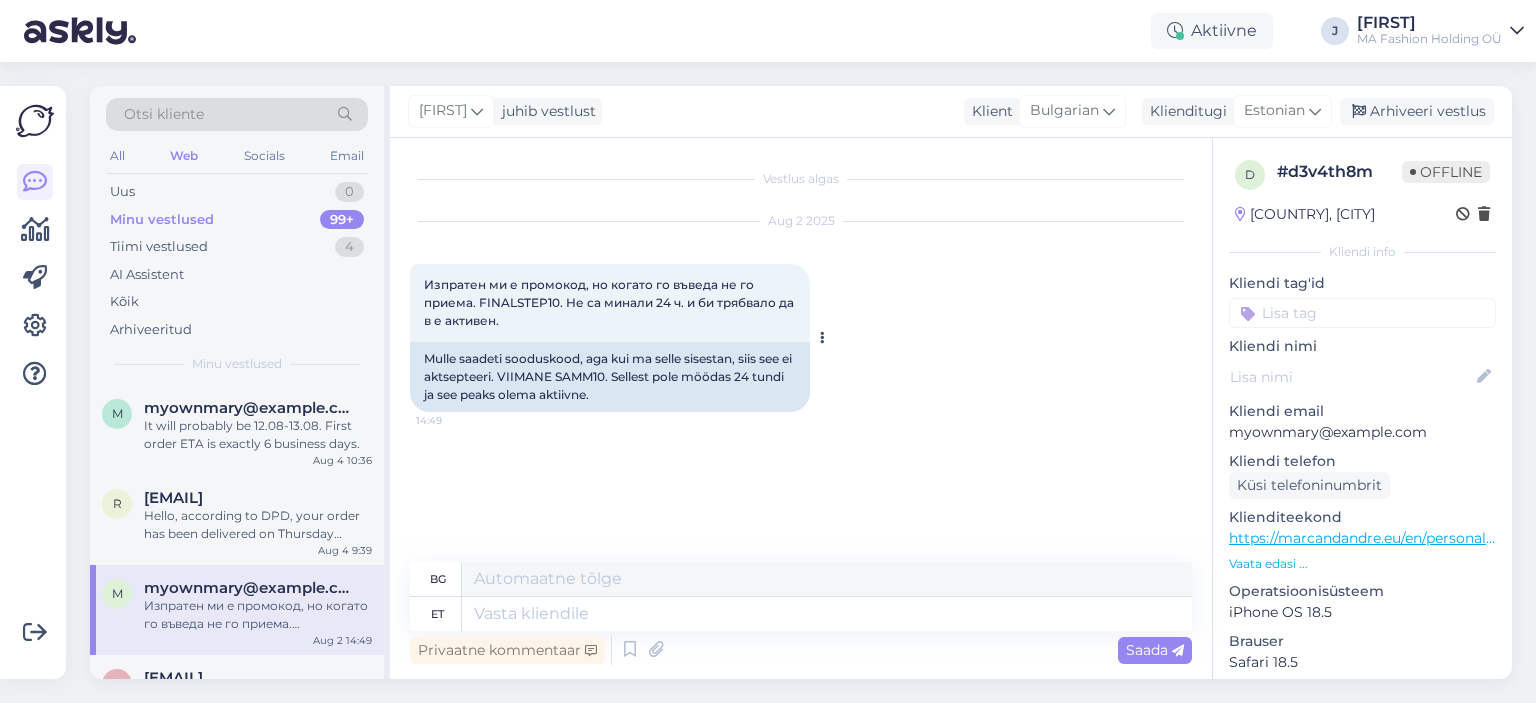 click on "Mulle saadeti sooduskood, aga kui ma selle sisestan, siis see ei aktsepteeri. VIIMANE SAMM10. Sellest pole möödas 24 tundi ja see peaks olema aktiivne." at bounding box center [610, 377] 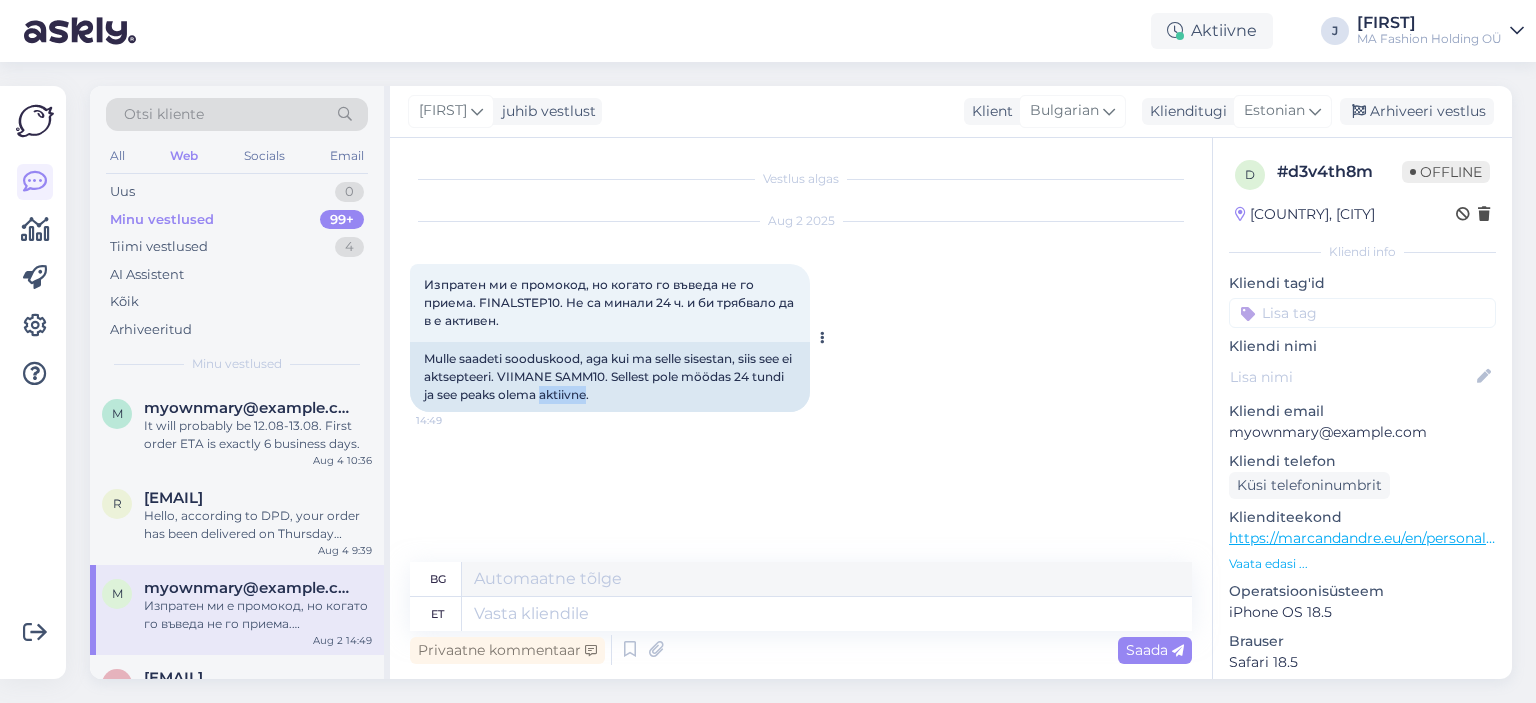 click on "Mulle saadeti sooduskood, aga kui ma selle sisestan, siis see ei aktsepteeri. VIIMANE SAMM10. Sellest pole möödas 24 tundi ja see peaks olema aktiivne." at bounding box center (610, 377) 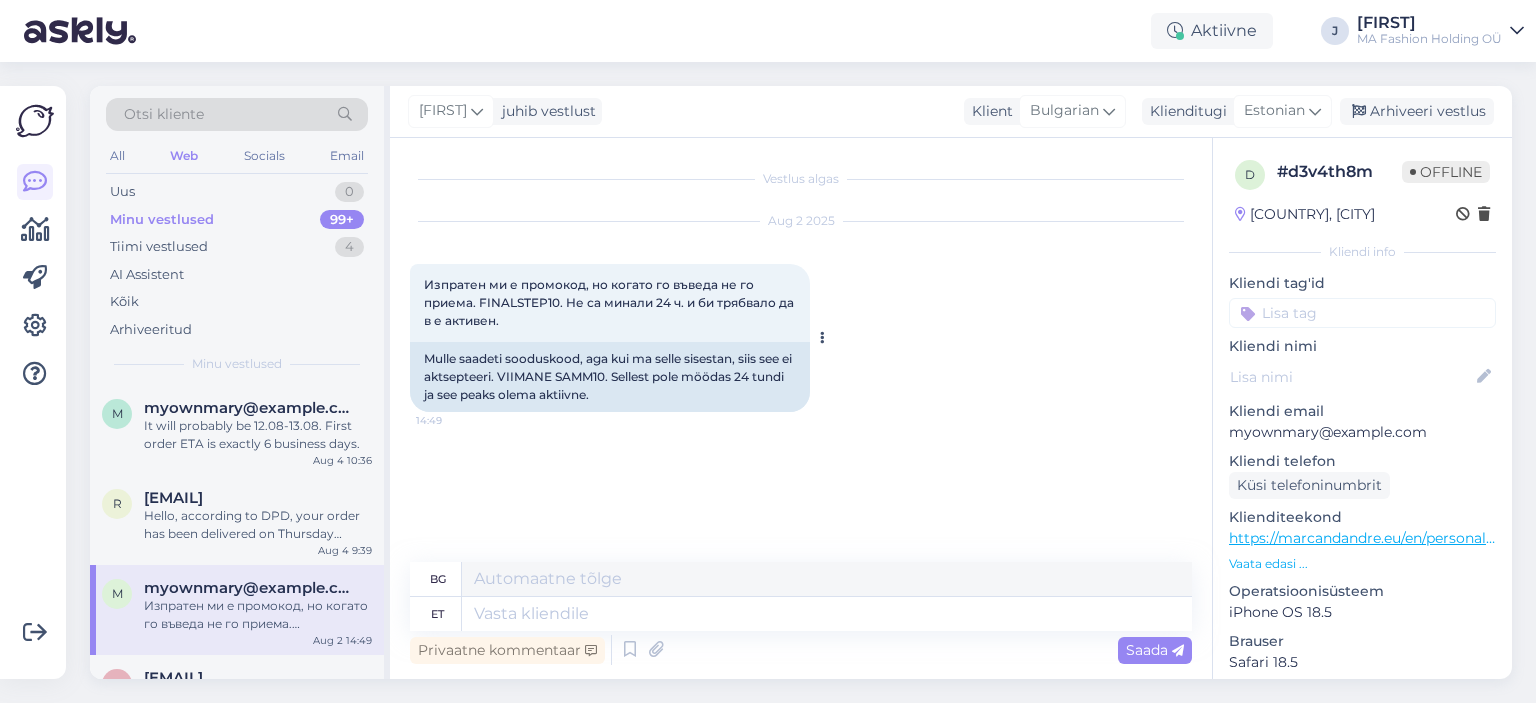 click on "Mulle saadeti sooduskood, aga kui ma selle sisestan, siis see ei aktsepteeri. VIIMANE SAMM10. Sellest pole möödas 24 tundi ja see peaks olema aktiivne." at bounding box center [610, 377] 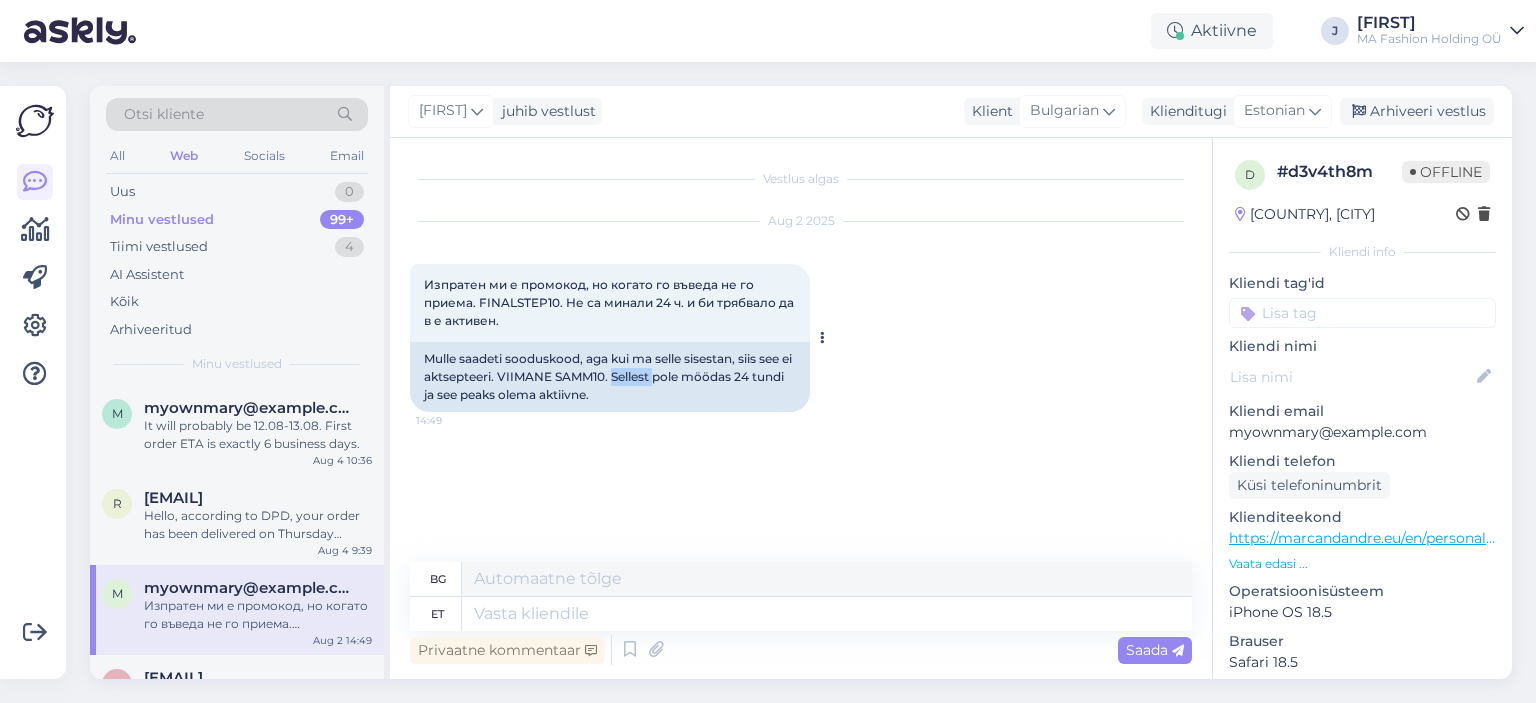 click on "Mulle saadeti sooduskood, aga kui ma selle sisestan, siis see ei aktsepteeri. VIIMANE SAMM10. Sellest pole möödas 24 tundi ja see peaks olema aktiivne." at bounding box center [610, 377] 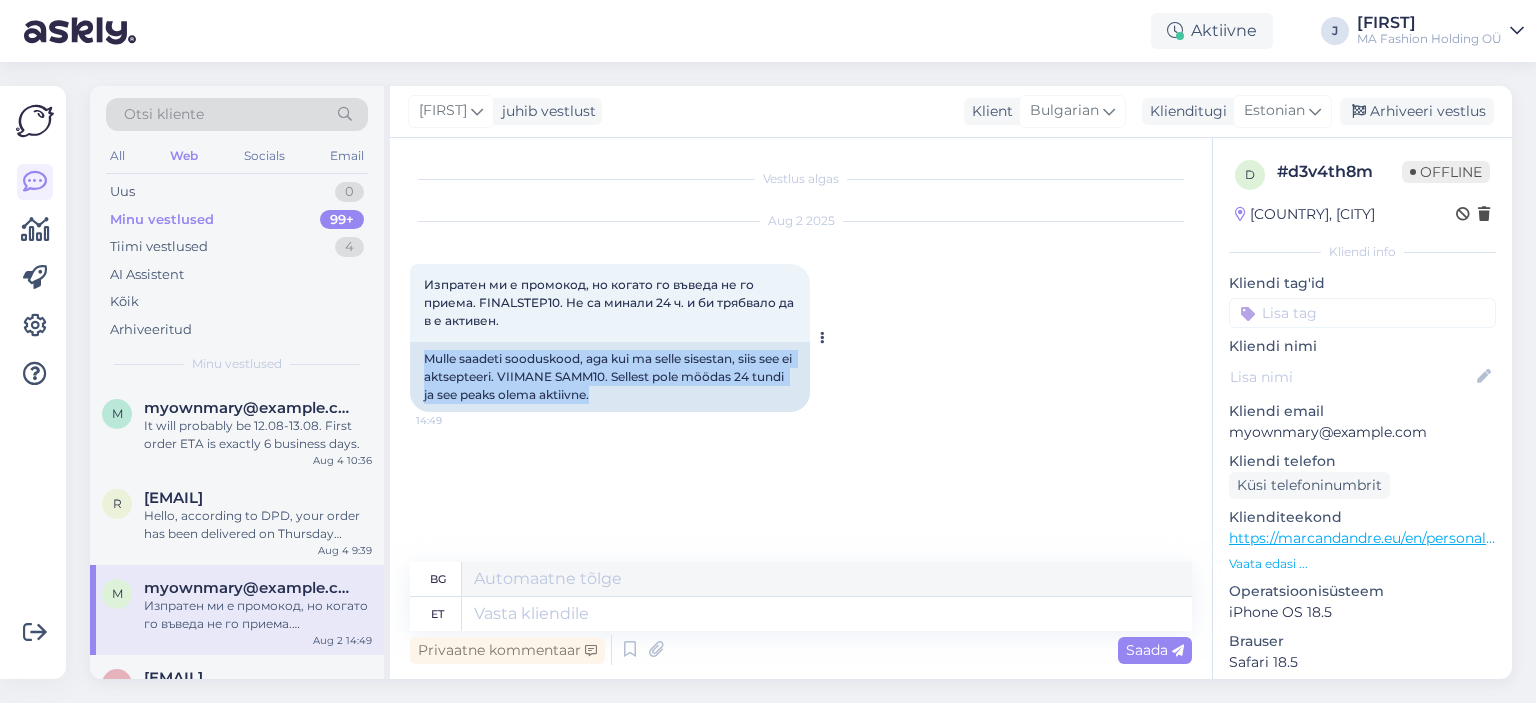 click on "Mulle saadeti sooduskood, aga kui ma selle sisestan, siis see ei aktsepteeri. VIIMANE SAMM10. Sellest pole möödas 24 tundi ja see peaks olema aktiivne." at bounding box center (610, 377) 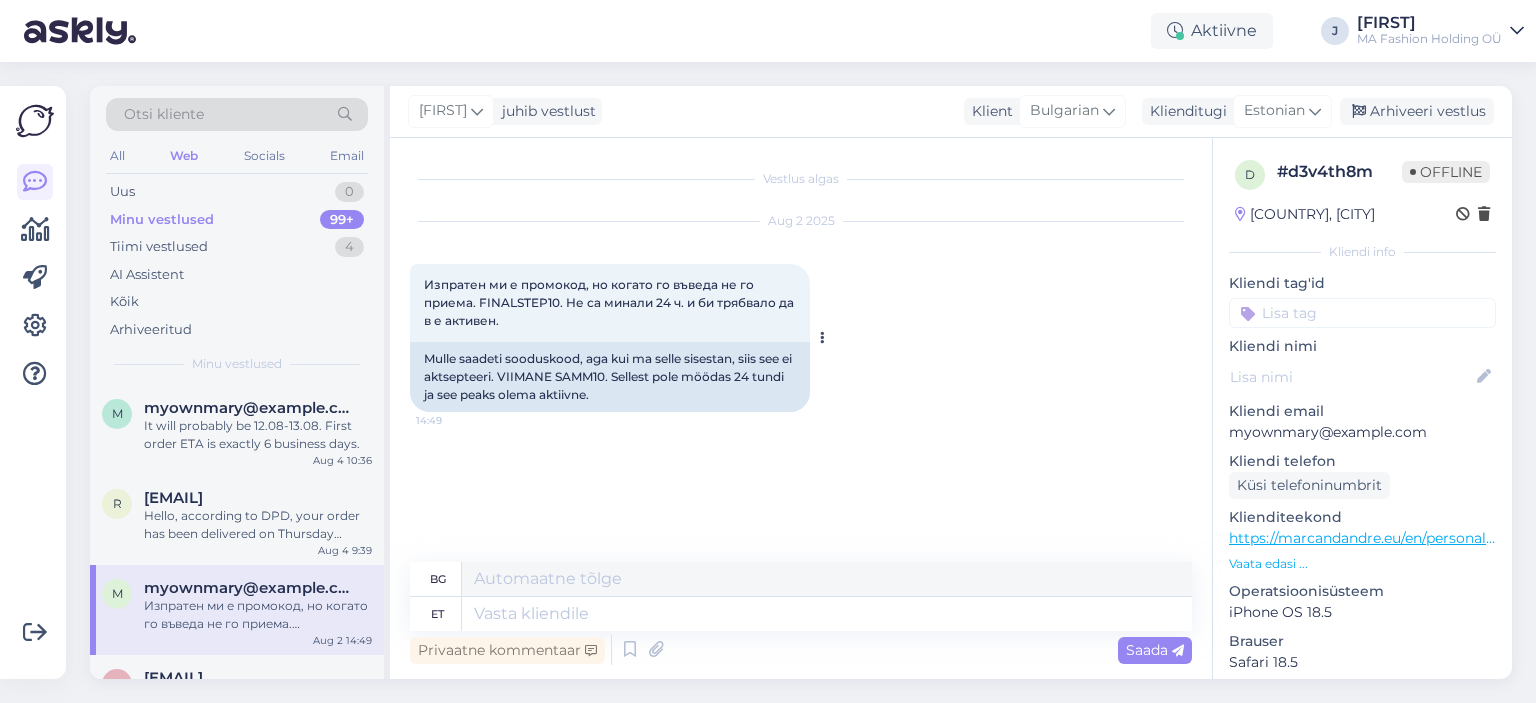 click on "Mulle saadeti sooduskood, aga kui ma selle sisestan, siis see ei aktsepteeri. VIIMANE SAMM10. Sellest pole möödas 24 tundi ja see peaks olema aktiivne." at bounding box center (610, 377) 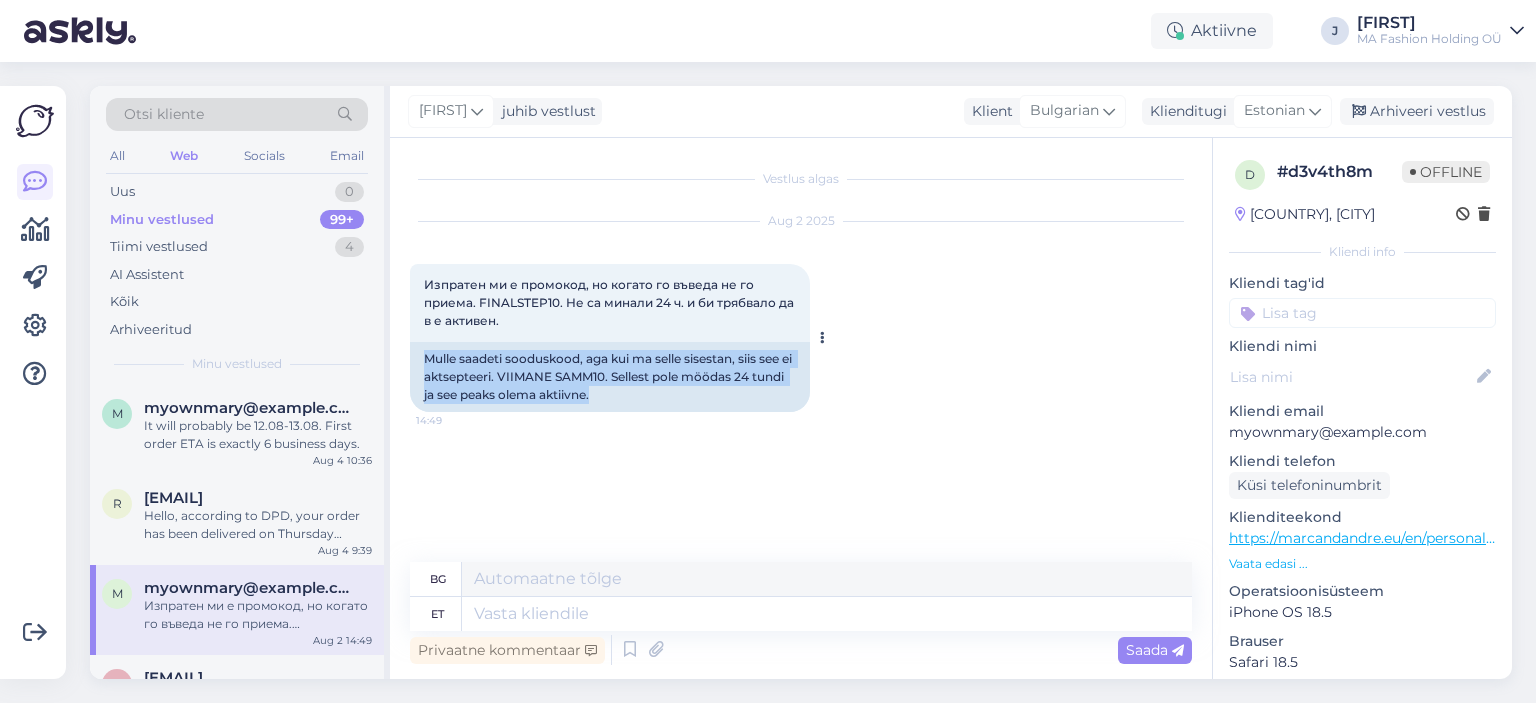 drag, startPoint x: 663, startPoint y: 401, endPoint x: 420, endPoint y: 356, distance: 247.13155 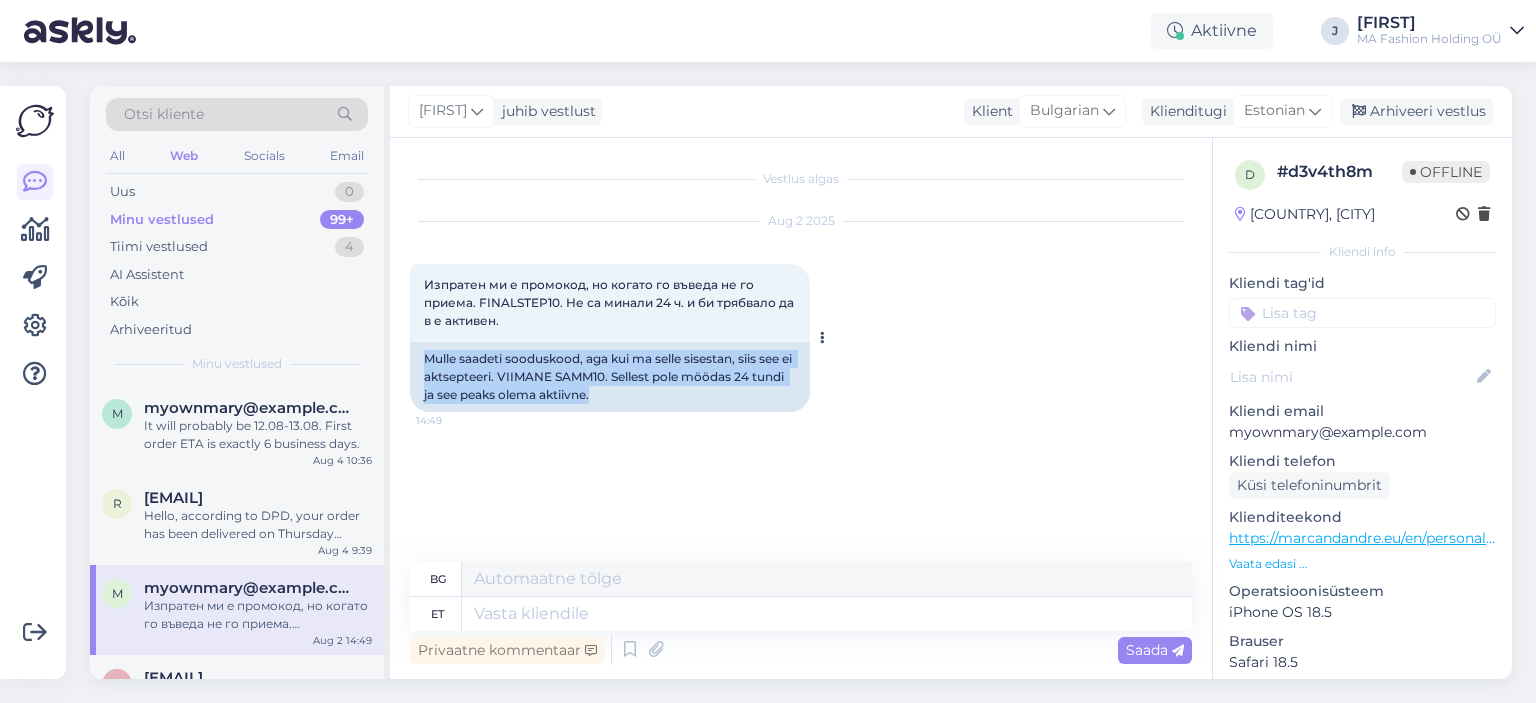click on "Mulle saadeti sooduskood, aga kui ma selle sisestan, siis see ei aktsepteeri. VIIMANE SAMM10. Sellest pole möödas 24 tundi ja see peaks olema aktiivne." at bounding box center [610, 377] 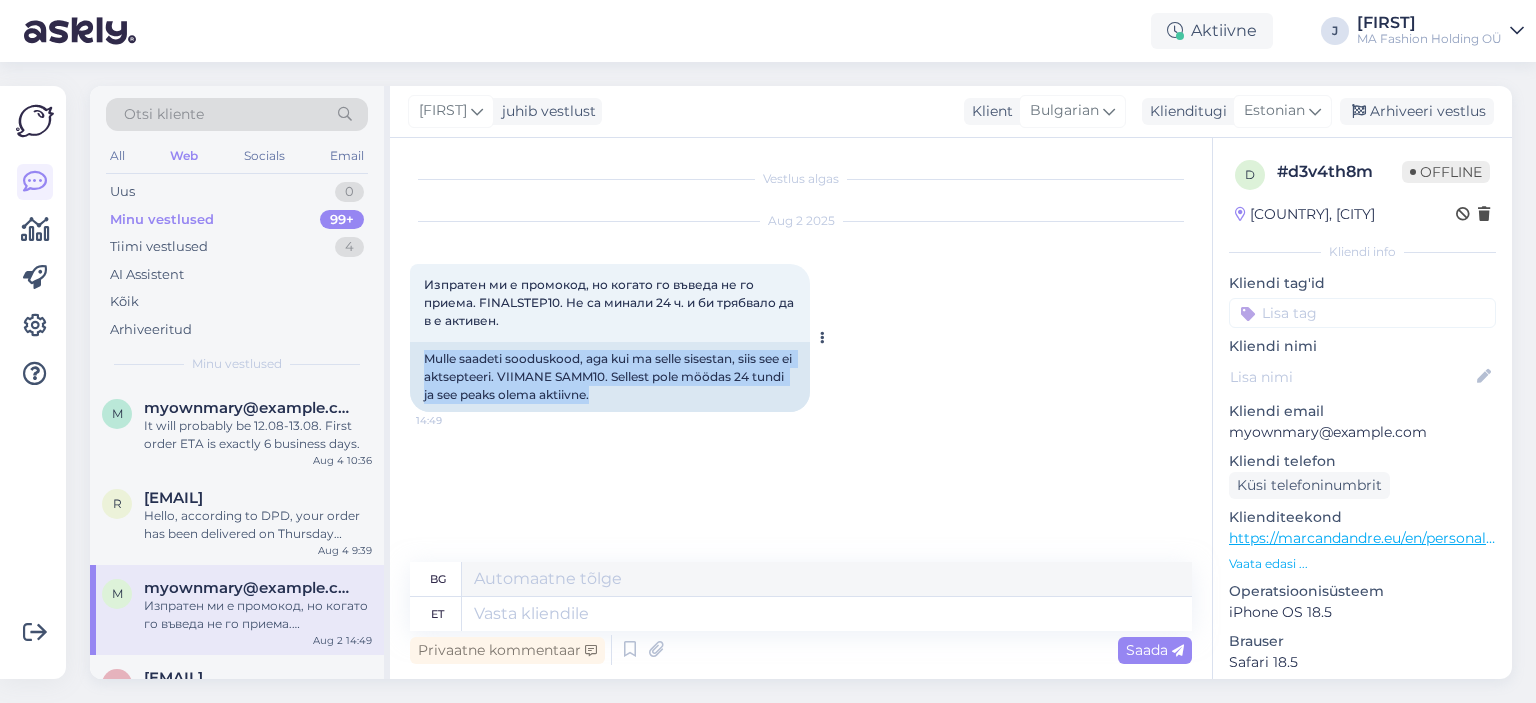 drag, startPoint x: 420, startPoint y: 356, endPoint x: 644, endPoint y: 408, distance: 229.95651 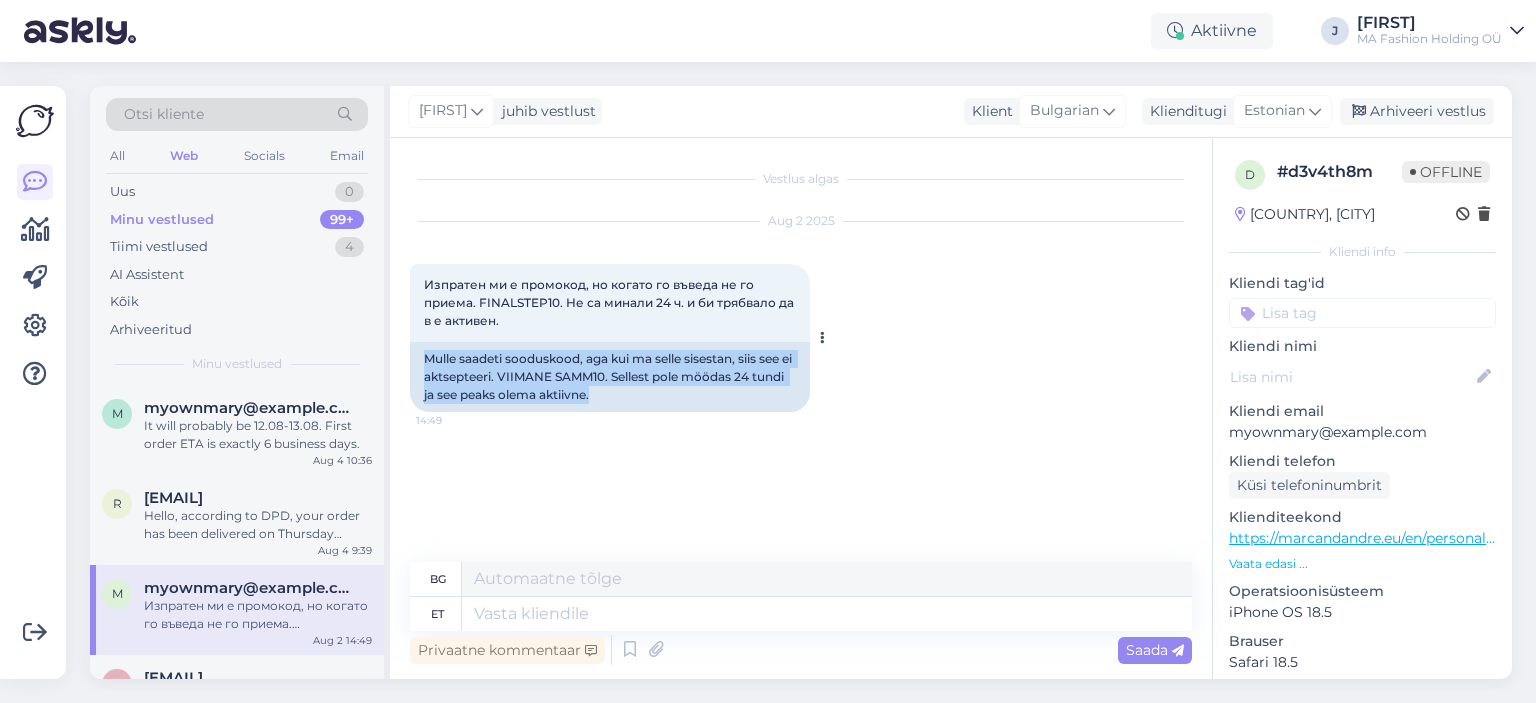 click on "Mulle saadeti sooduskood, aga kui ma selle sisestan, siis see ei aktsepteeri. VIIMANE SAMM10. Sellest pole möödas 24 tundi ja see peaks olema aktiivne." at bounding box center [610, 377] 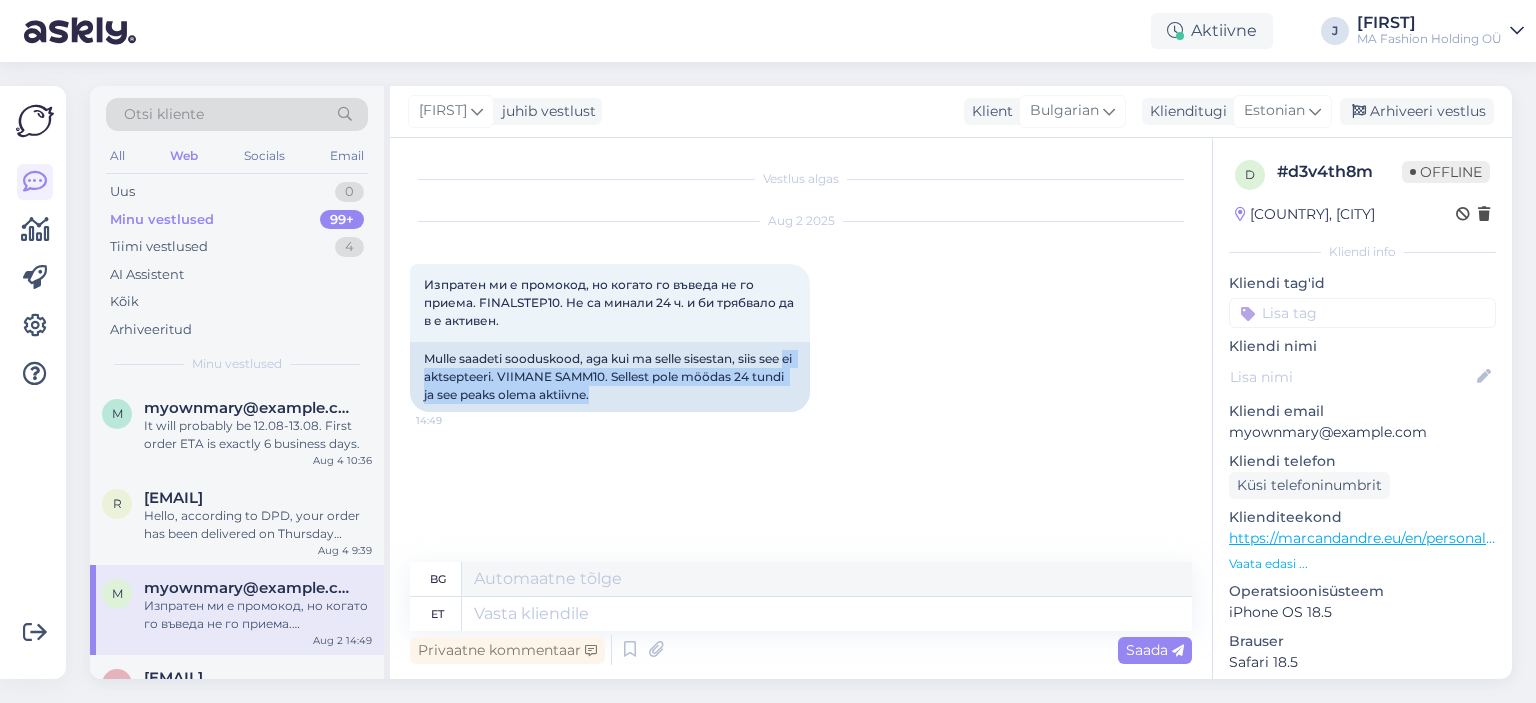 drag, startPoint x: 658, startPoint y: 392, endPoint x: 401, endPoint y: 371, distance: 257.85654 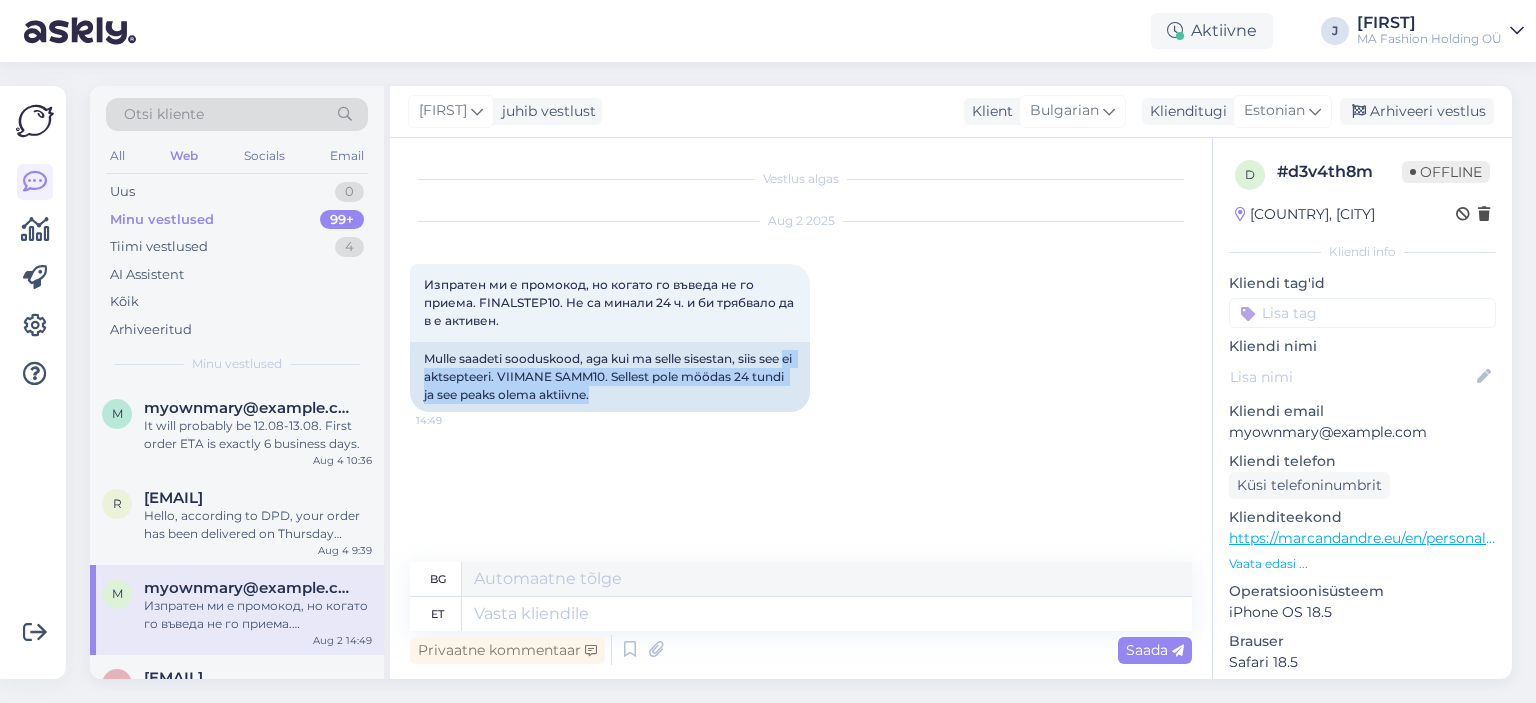 click on "Vestlus algas Aug 2 2025 Изпратен ми е промокод, но когато го въведа не го приема. FINALSTEP10. Не са минали 24 ч. и би трябвало да в е активен. 14:49  Mulle saadeti sooduskood, aga kui ma selle sisestan, siis see ei aktsepteeri. VIIMANE SAMM10. Sellest pole möödas 24 tundi ja see peaks olema aktiivne. bg et Privaatne kommentaar Saada" at bounding box center (801, 408) 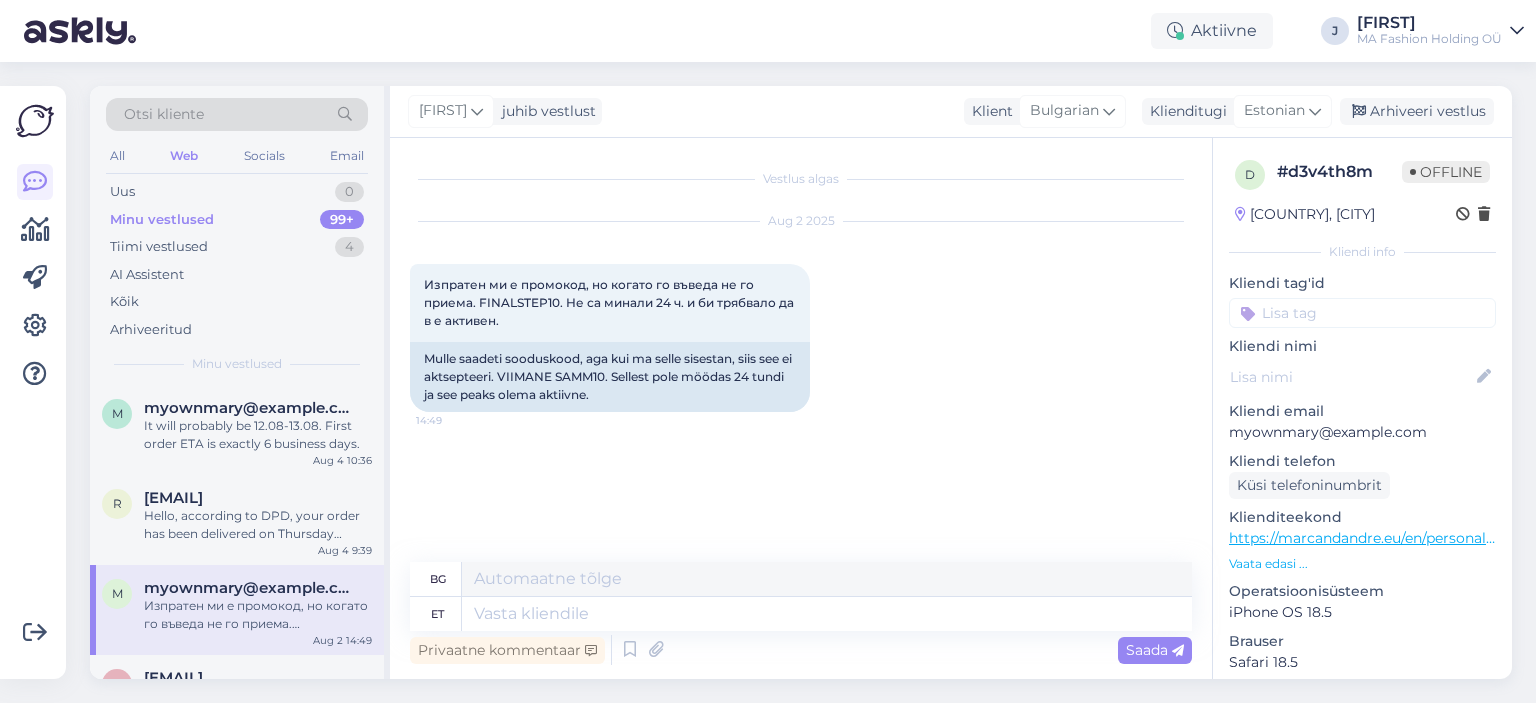 click on "d # d3v4th8m Offline     [COUNTRY], [CITY] Kliendi info Kliendi tag'id  Kliendi nimi [NAME] [LAST] Kliendi email [EMAIL] Kliendi telefon Küsi telefoninumbrit Klienditeekond https://marcandandre.eu/en/personal/order/make/?m-message-key-id=-7955268786498568188&m-message-click-id=035fccd8-6215-46f8-bf5d-df8a6842f9ee&utm_source=maestra&utm_medium=email&utm_campaign=EngBroshennayaKorzina24Chasa Vaata edasi ... Operatsioonisüsteem iPhone OS 18.5 Brauser Safari 18.5 Lisa Märkmed" at bounding box center [1362, 549] 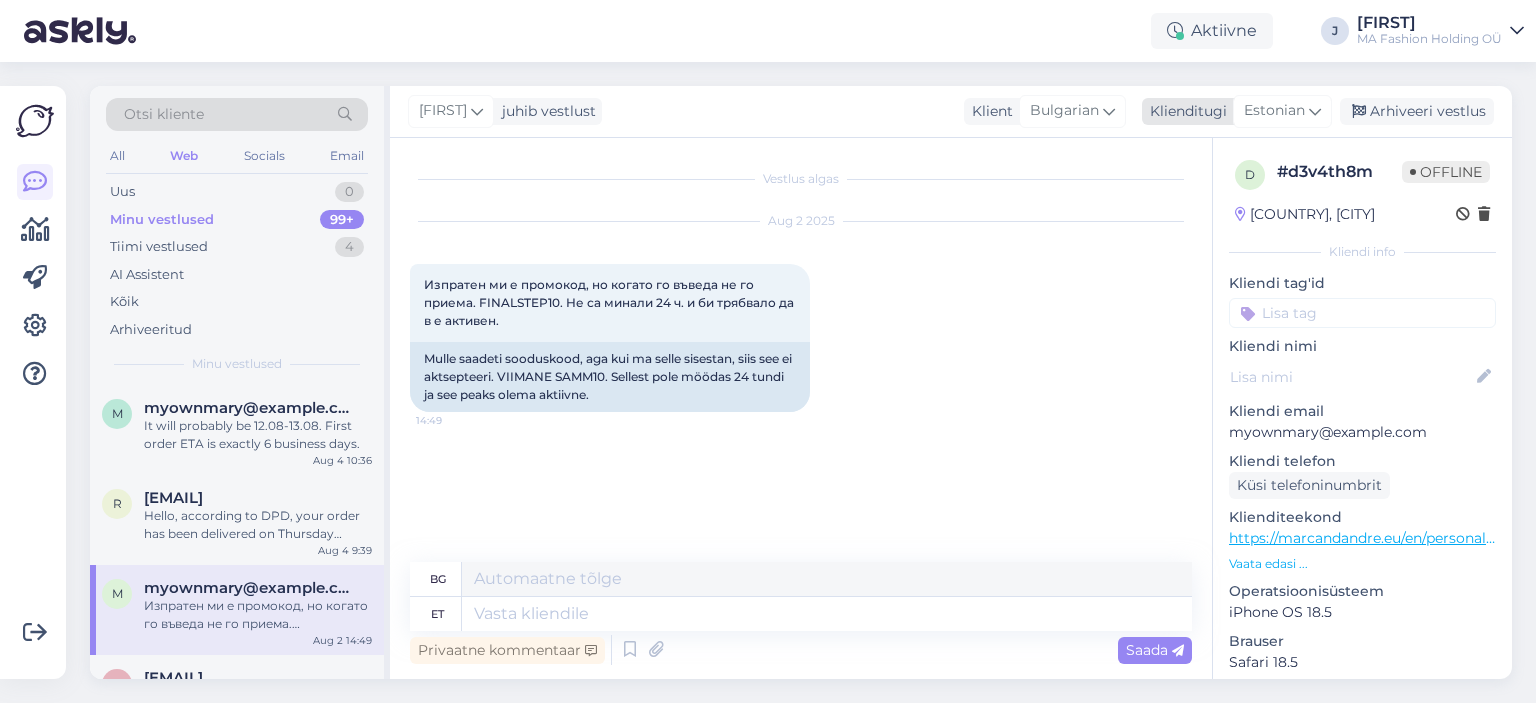 click on "Estonian" at bounding box center (1274, 111) 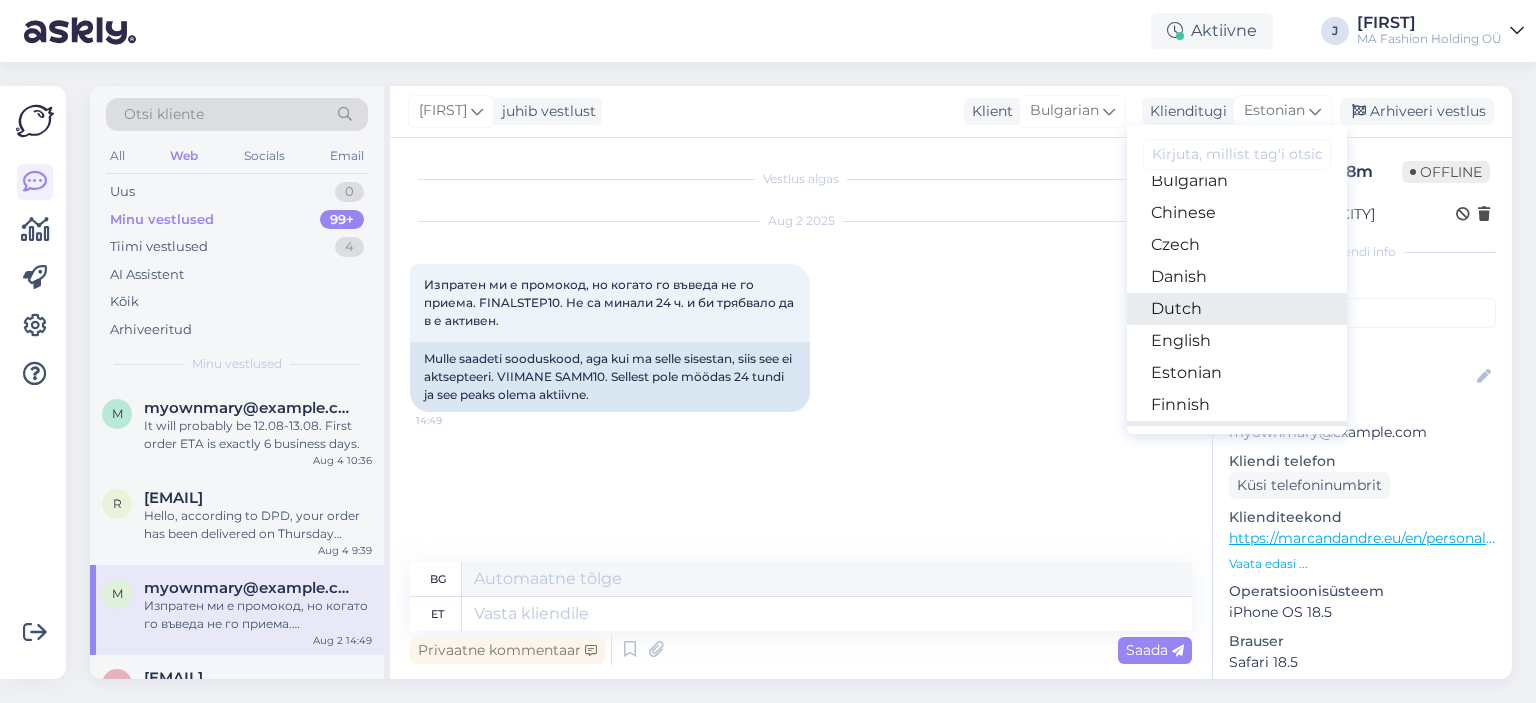 scroll, scrollTop: 93, scrollLeft: 0, axis: vertical 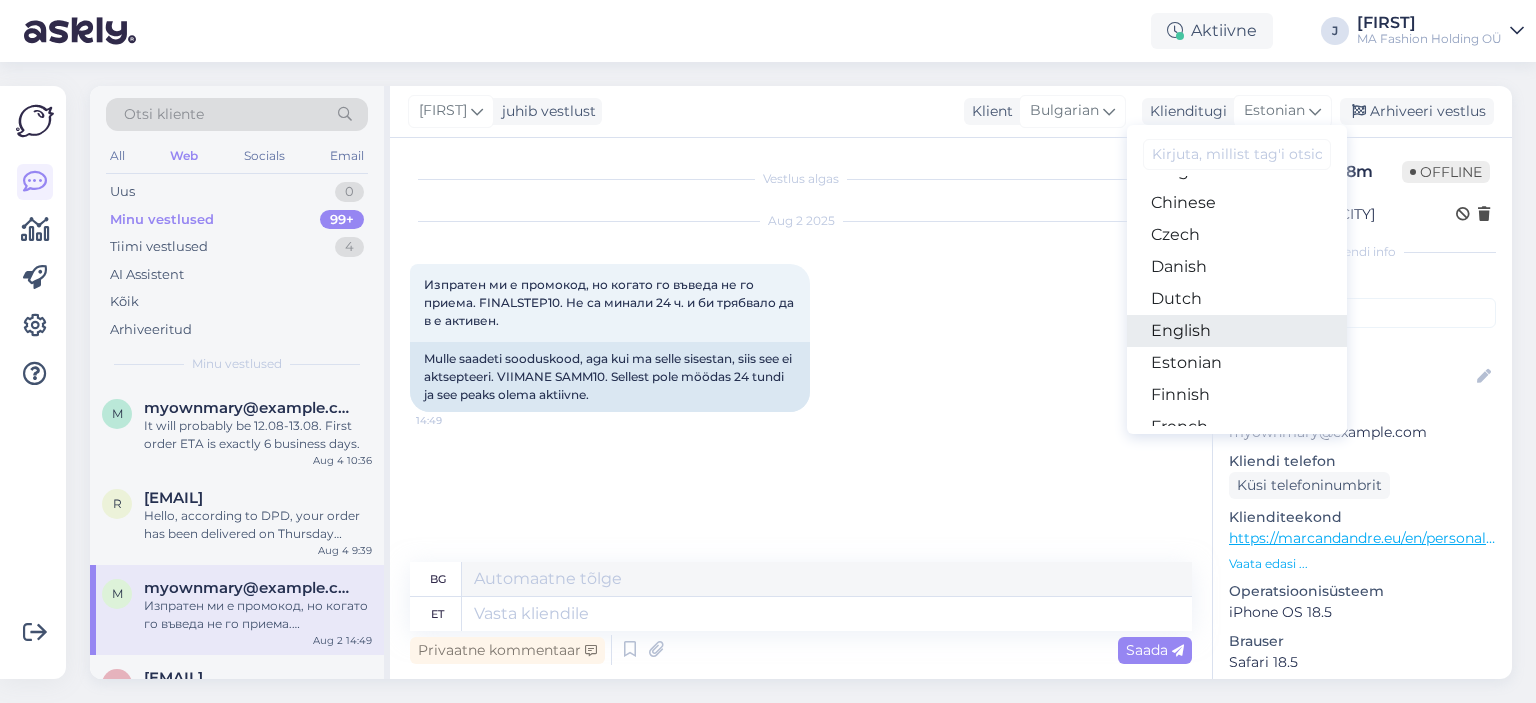 click on "English" at bounding box center (1237, 331) 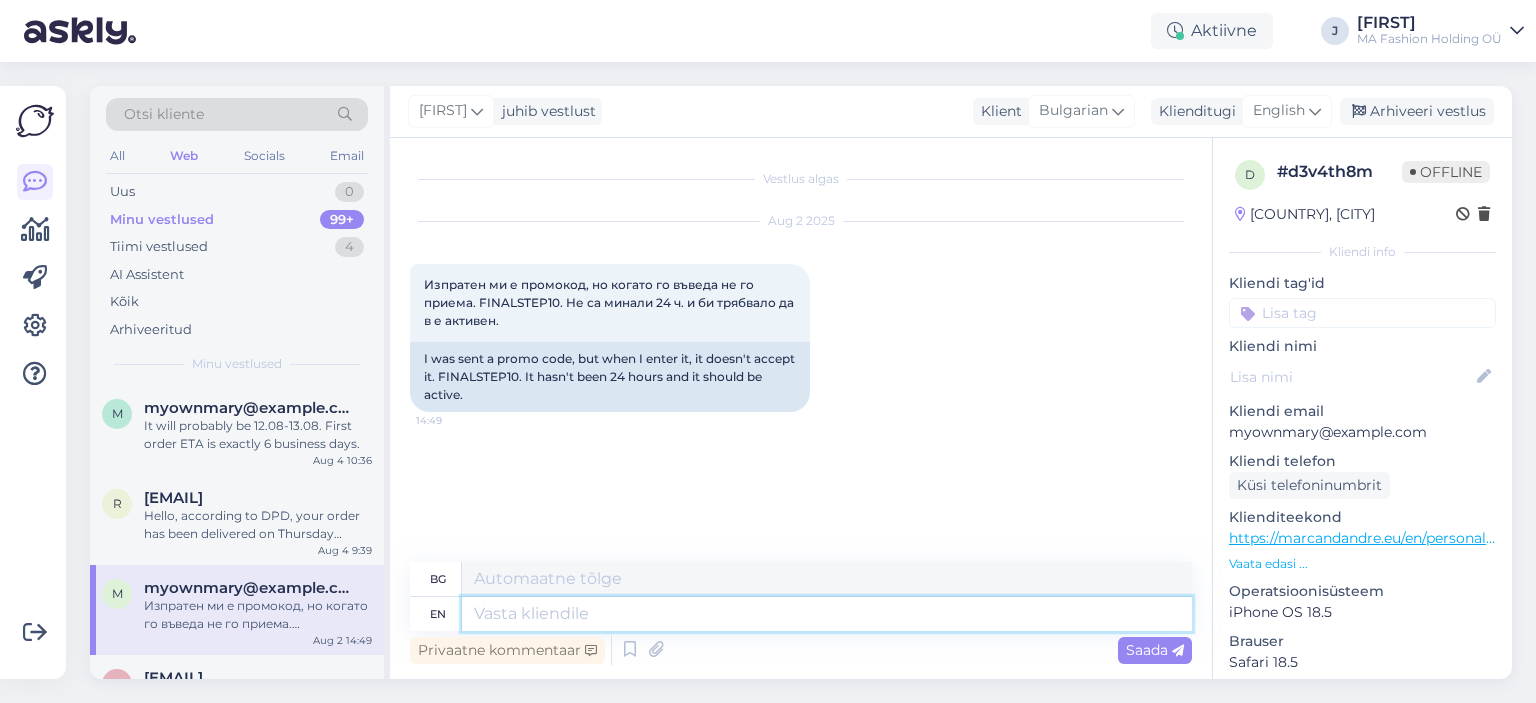 click at bounding box center (827, 614) 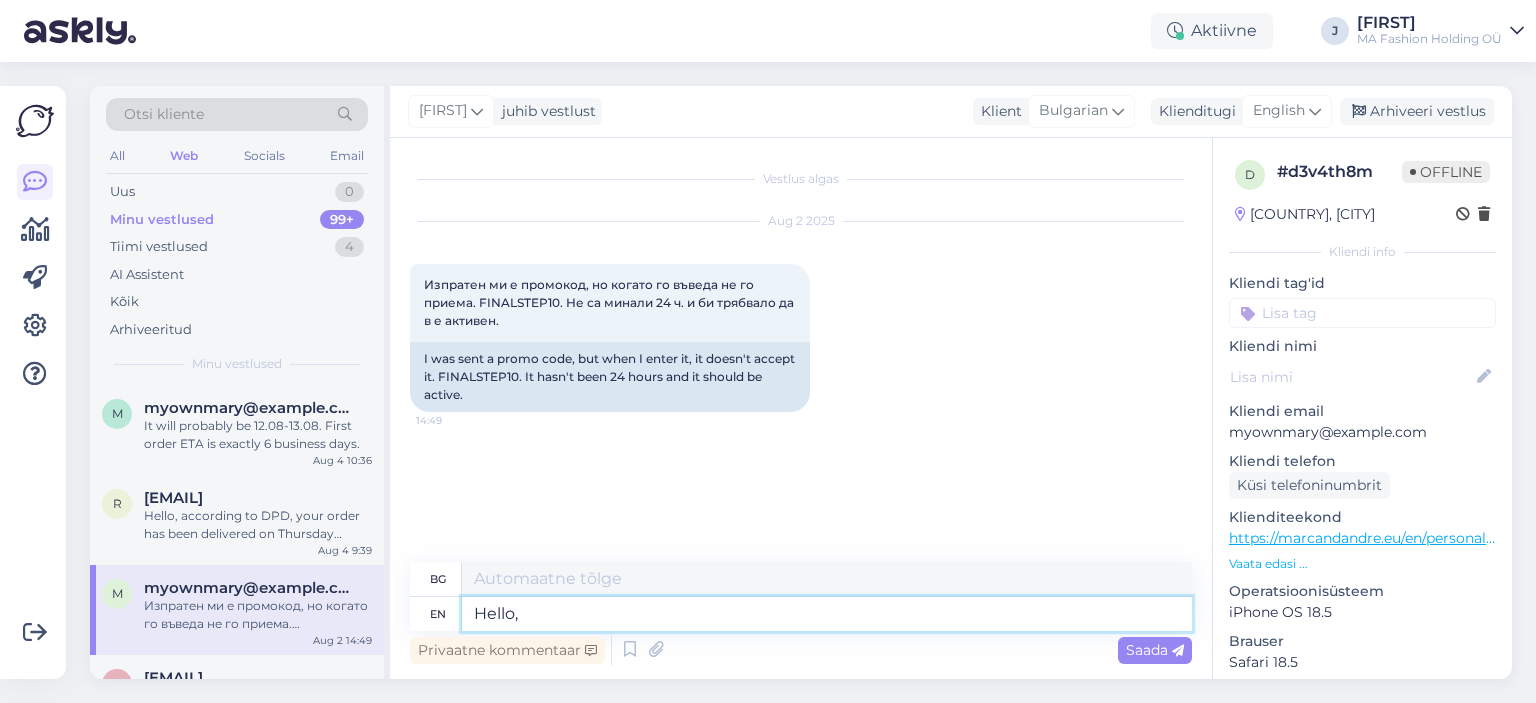type on "Hello," 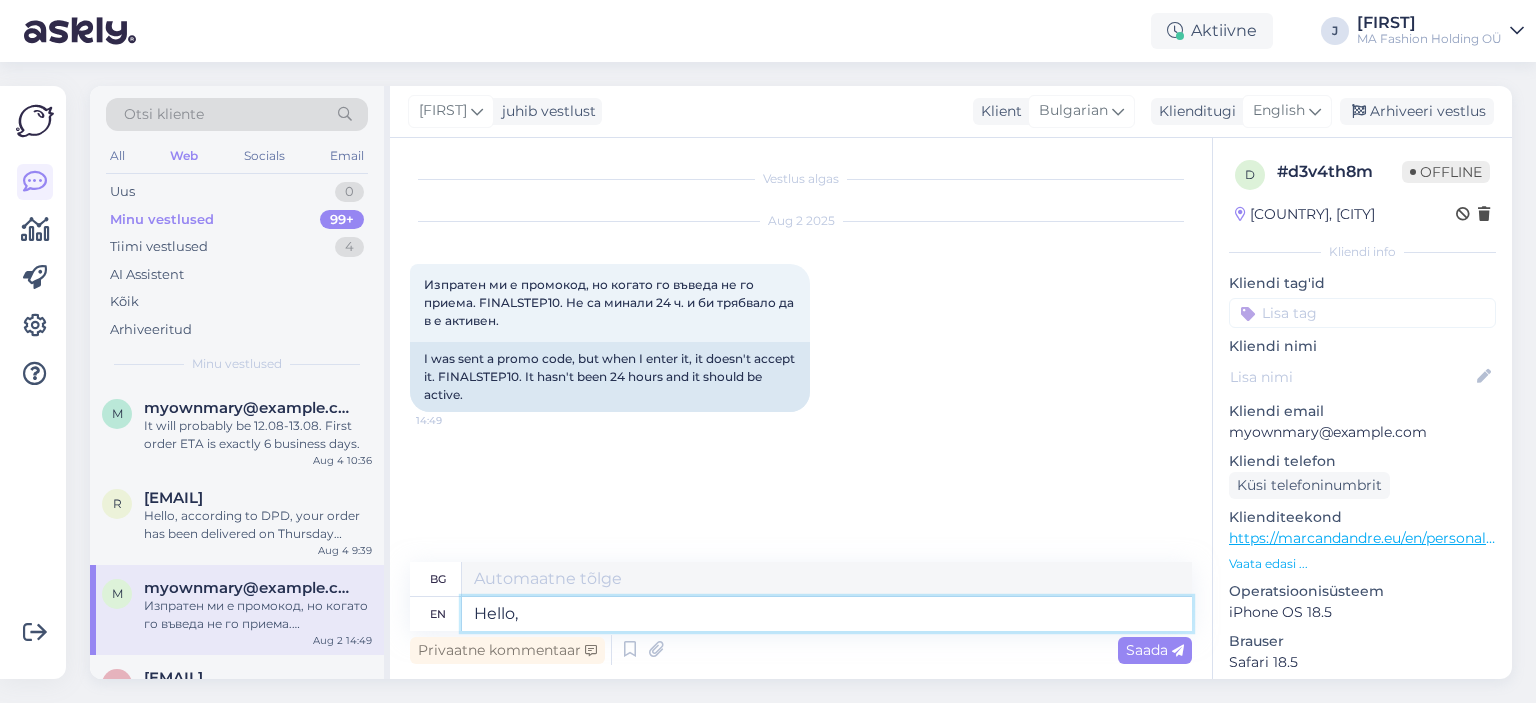 type on "Здравей," 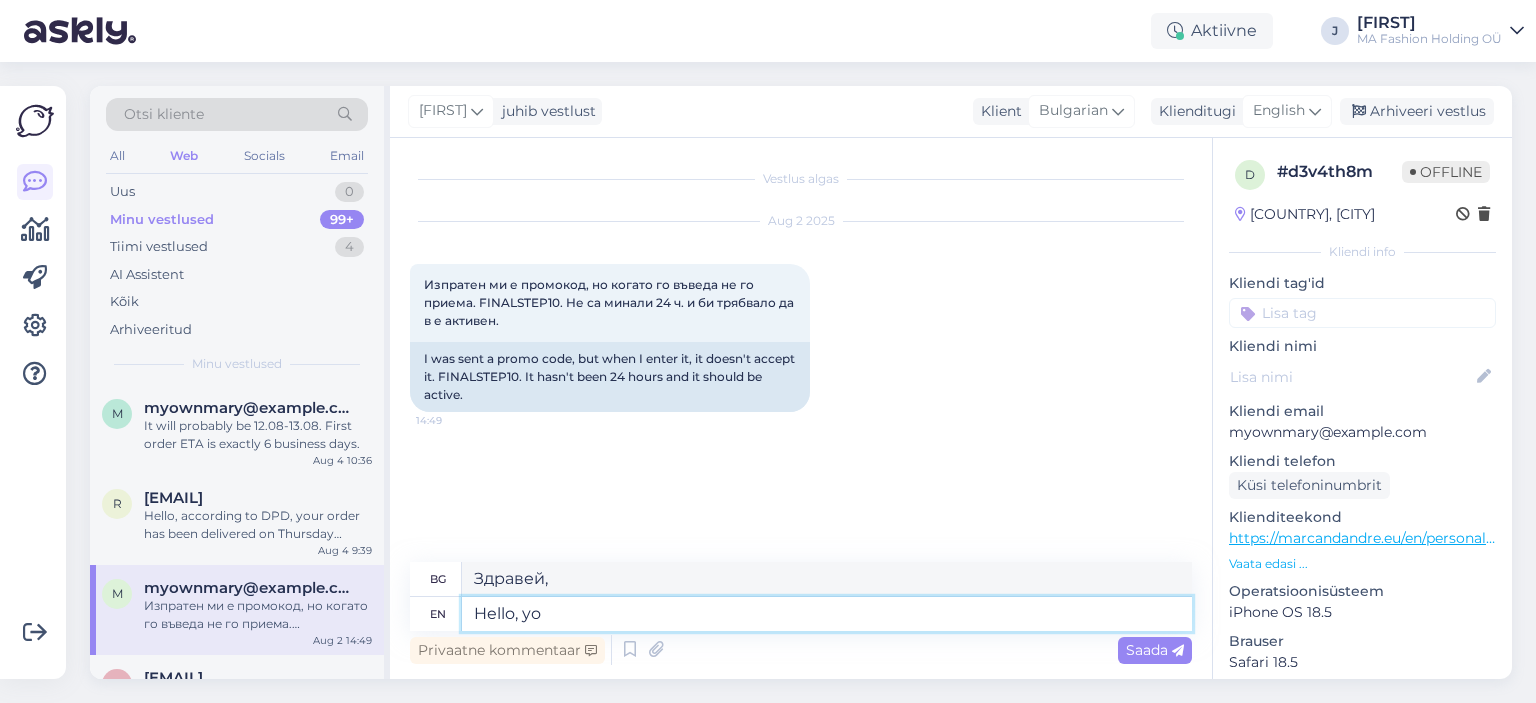 type on "Hello, yo" 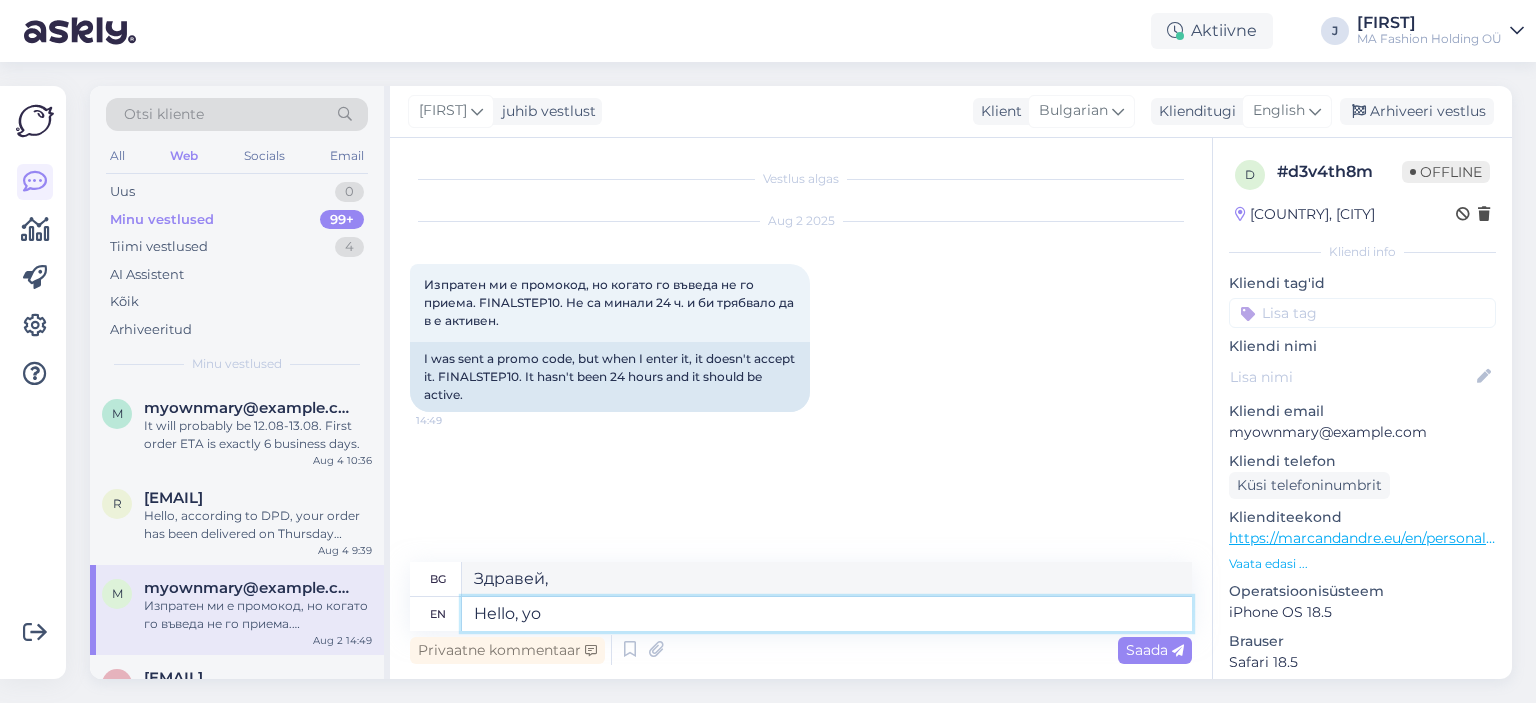 type on "Здравей, йо" 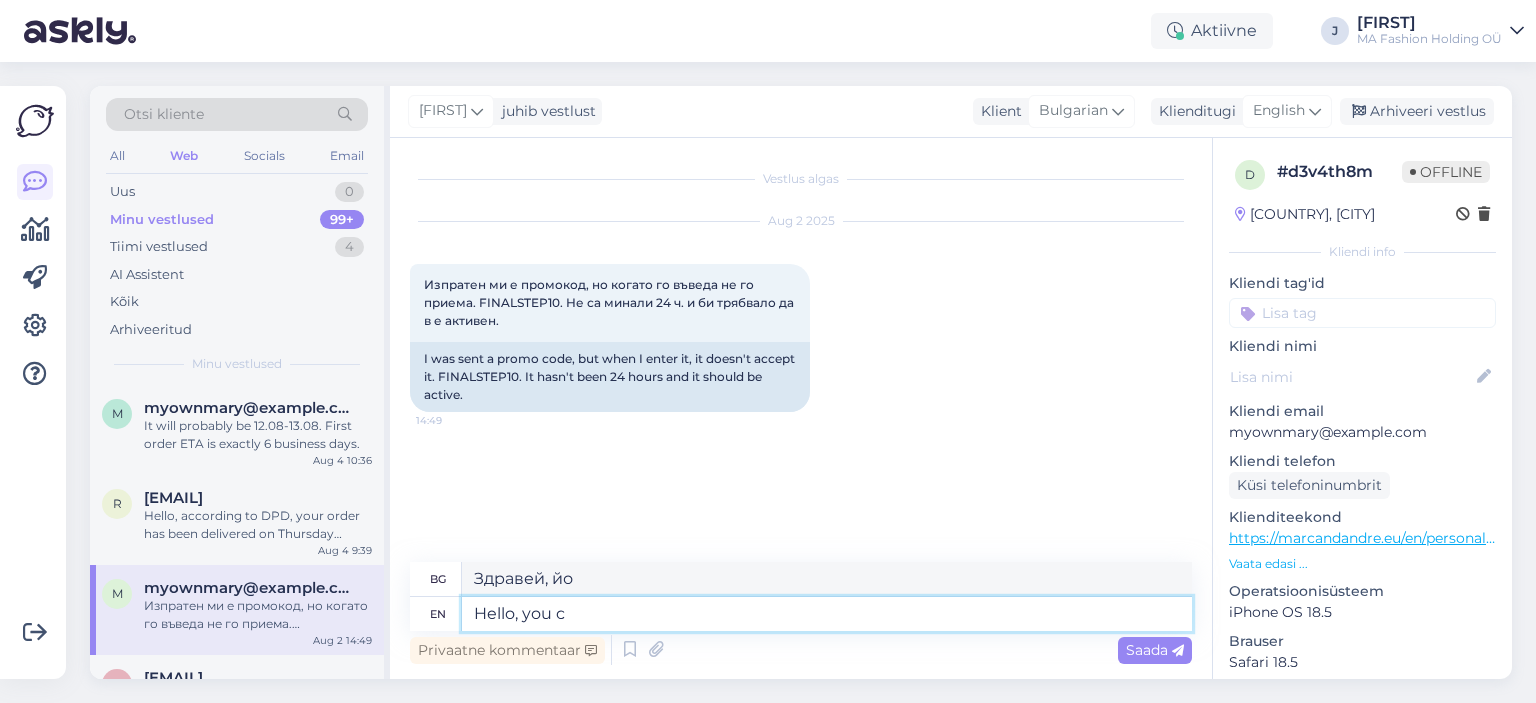 type on "Hello, you ca" 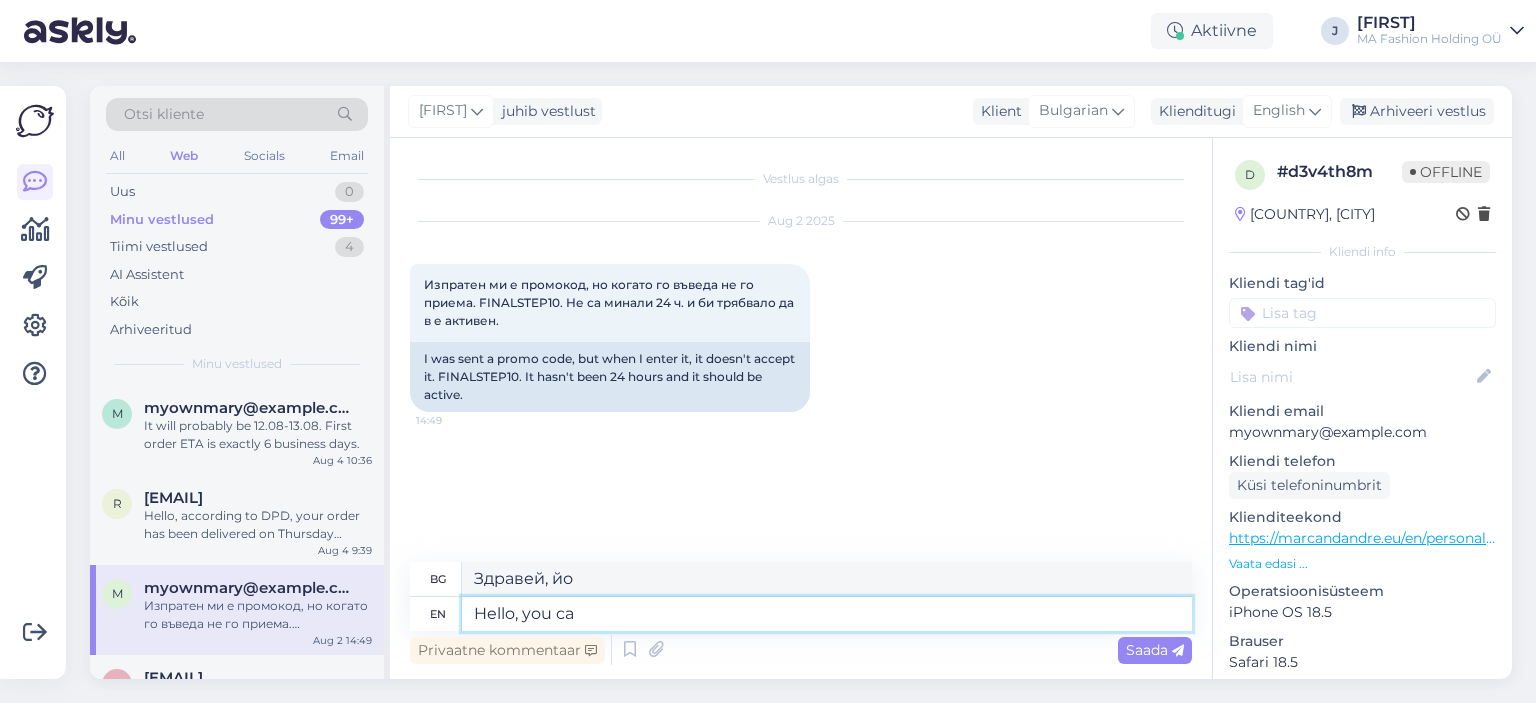 type on "Здравей, ти" 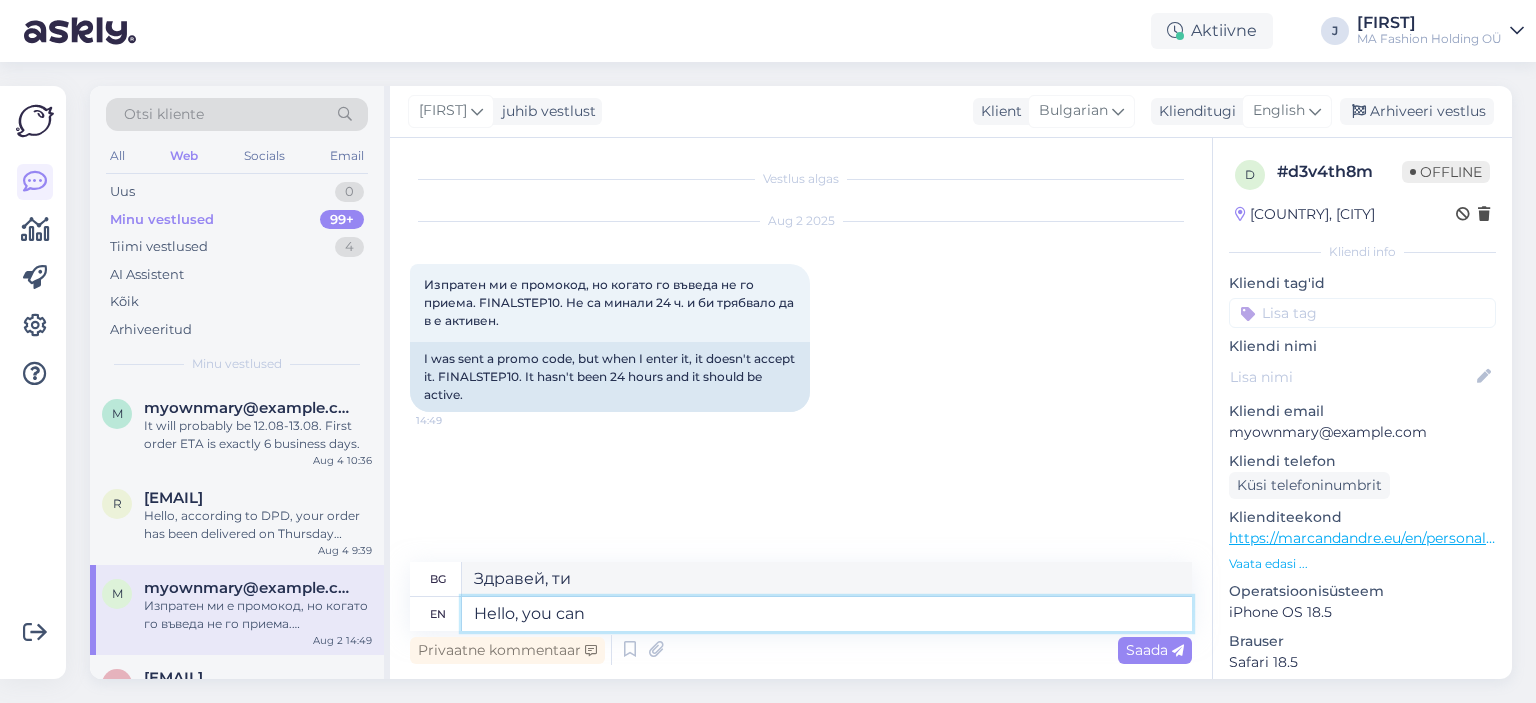 type on "Hello, you can s" 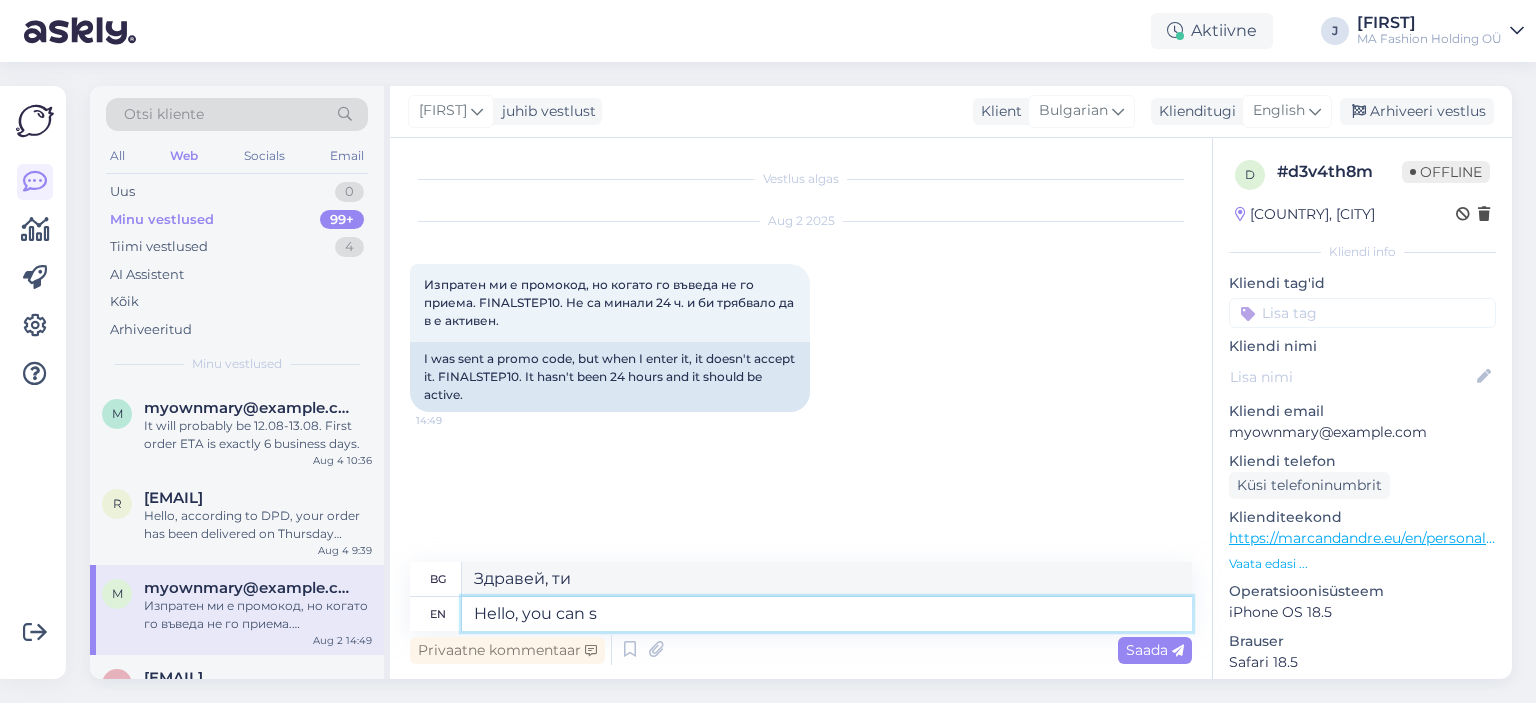 type on "Здравей, можеш" 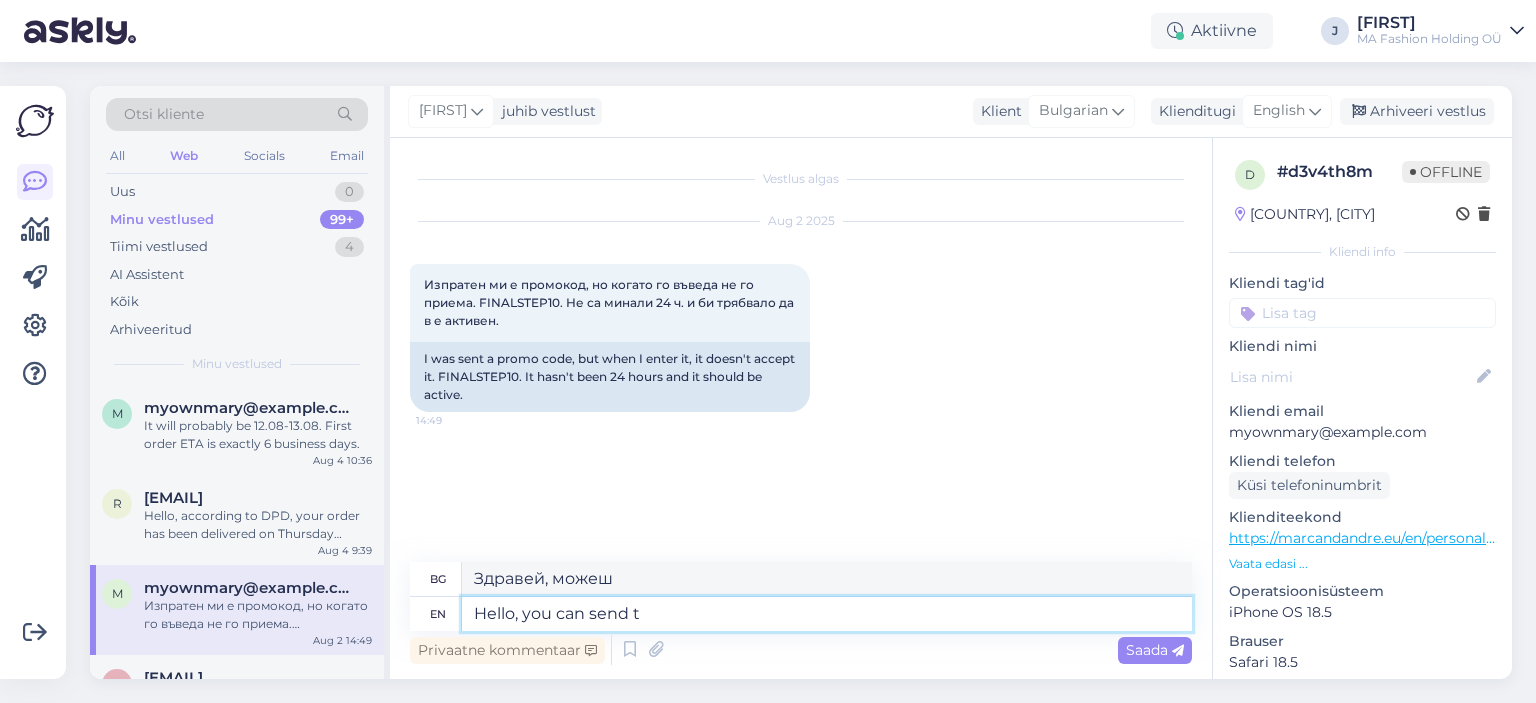 type on "Hello, you can send th" 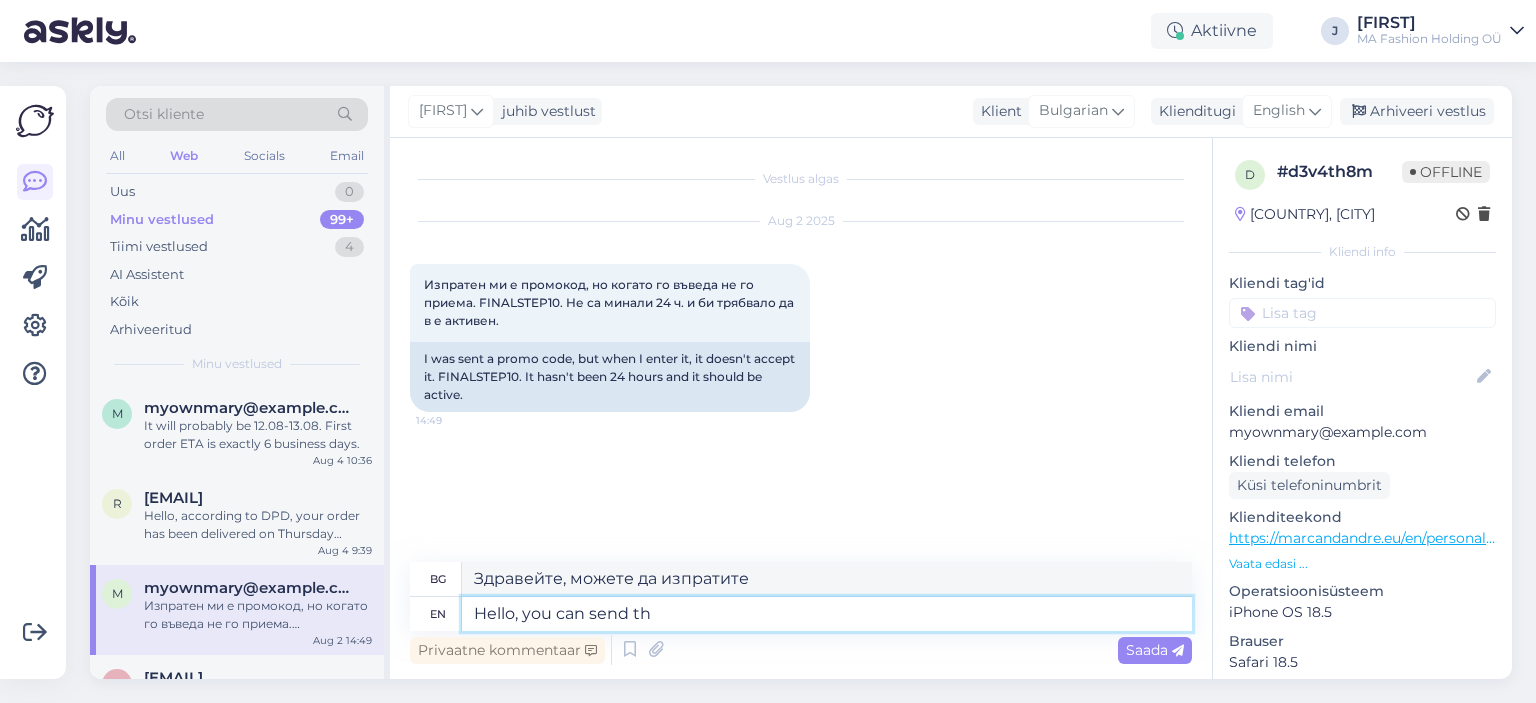 type on "Здравейте, можете да изпратите това" 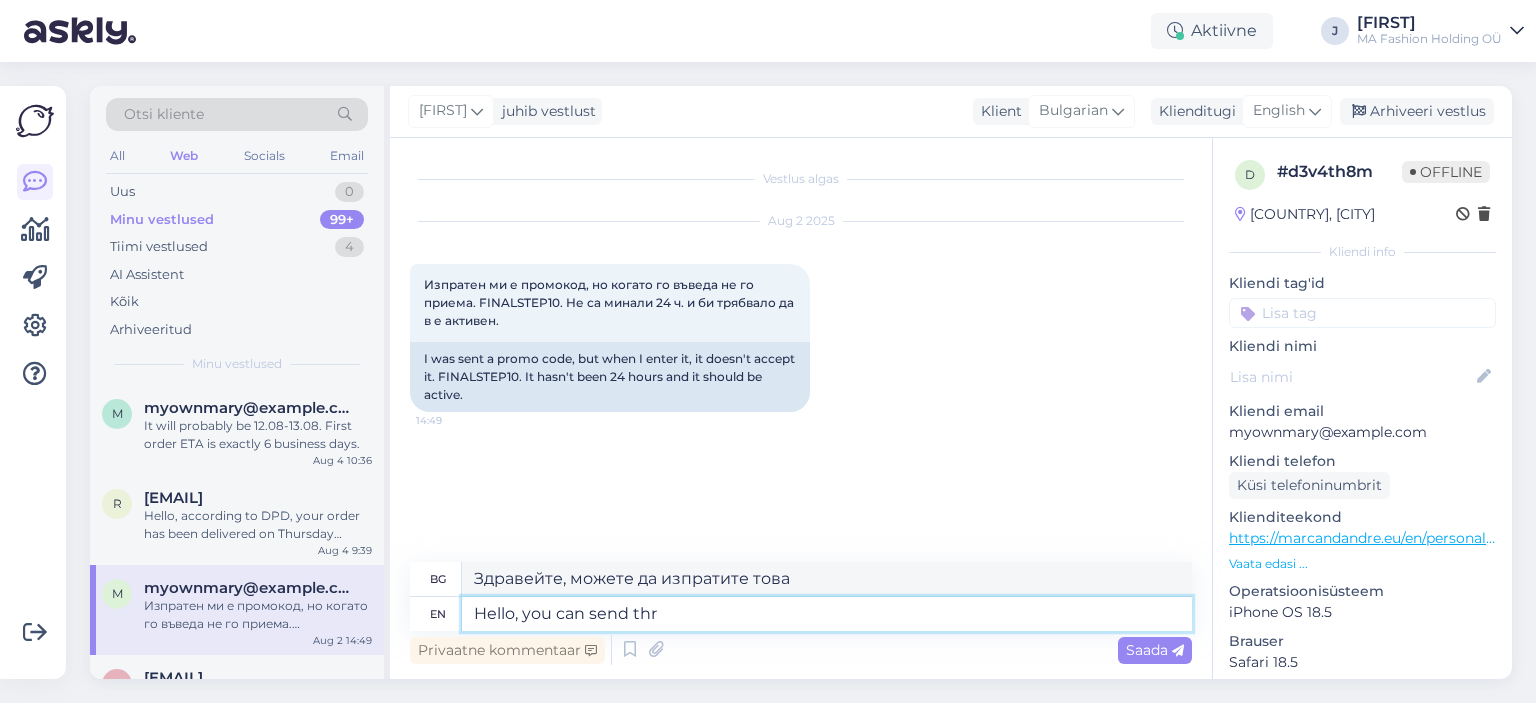 type on "Hello, you can send thr" 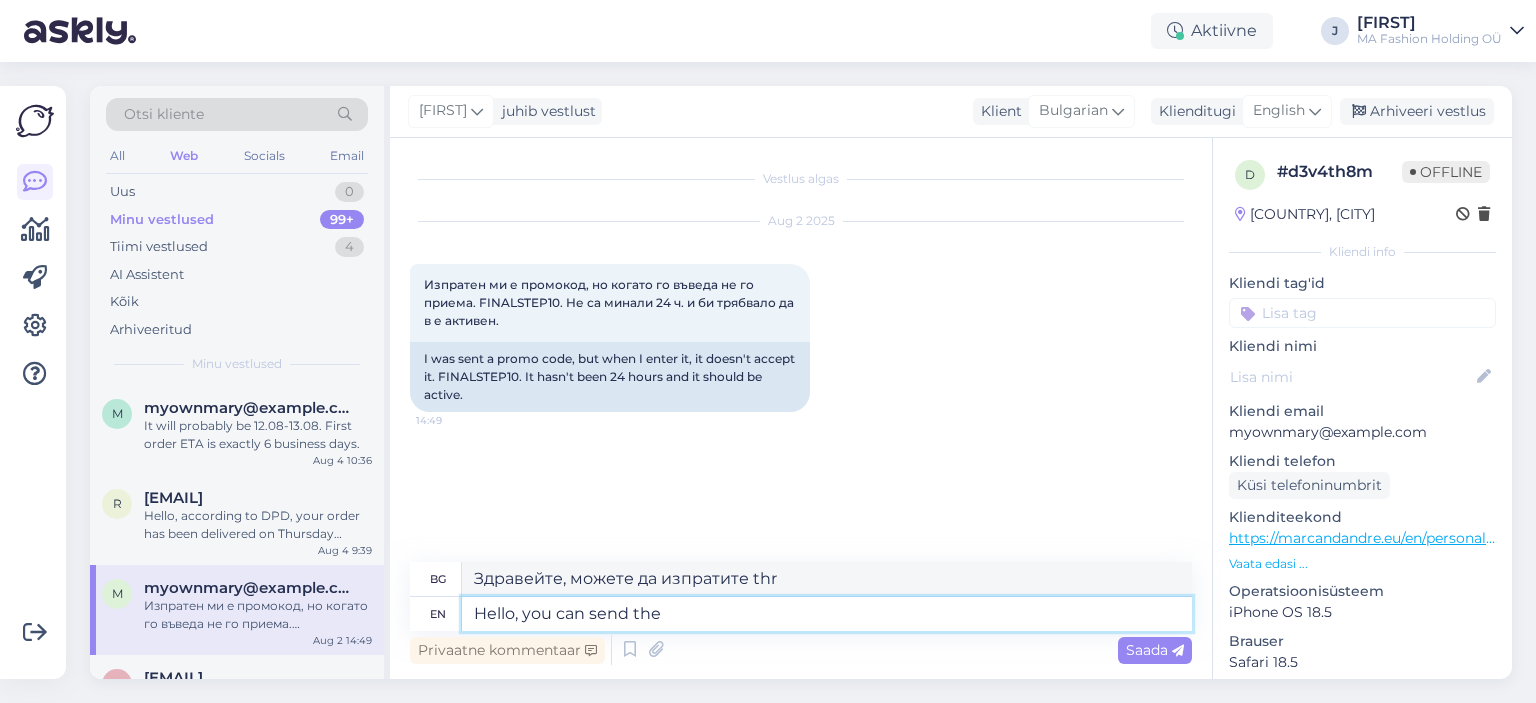 type on "Hello, you can send the" 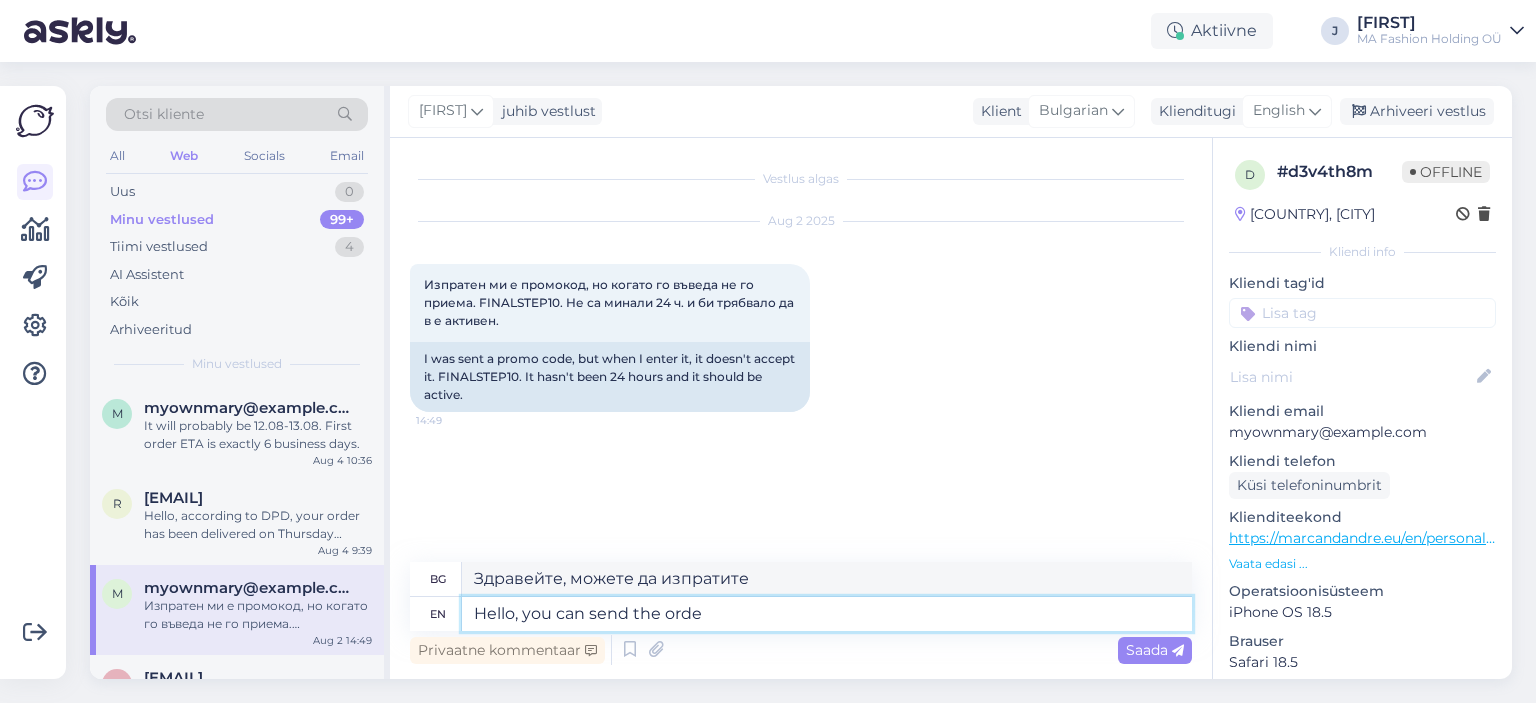type on "Hello, you can send the orde" 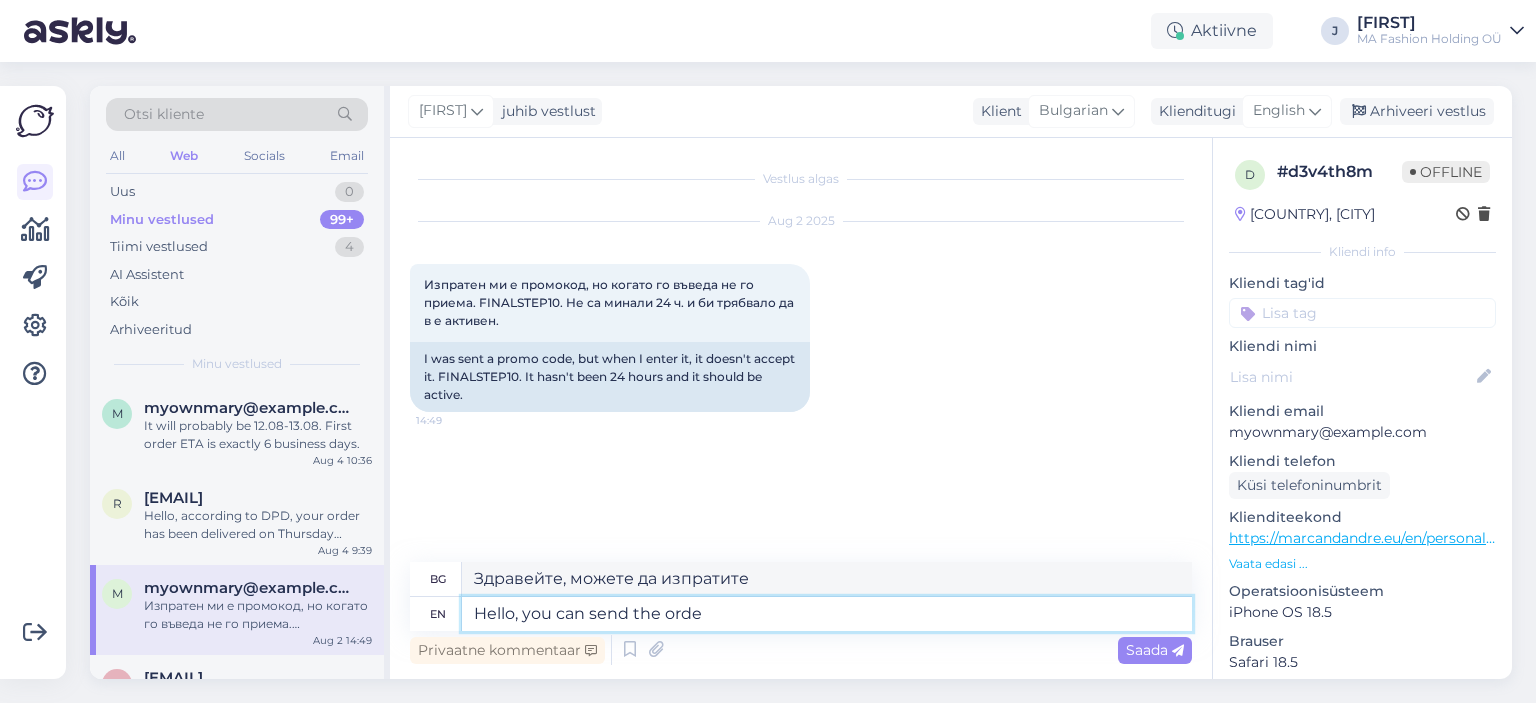type on "Здравейте, можете да изпратите поръчката" 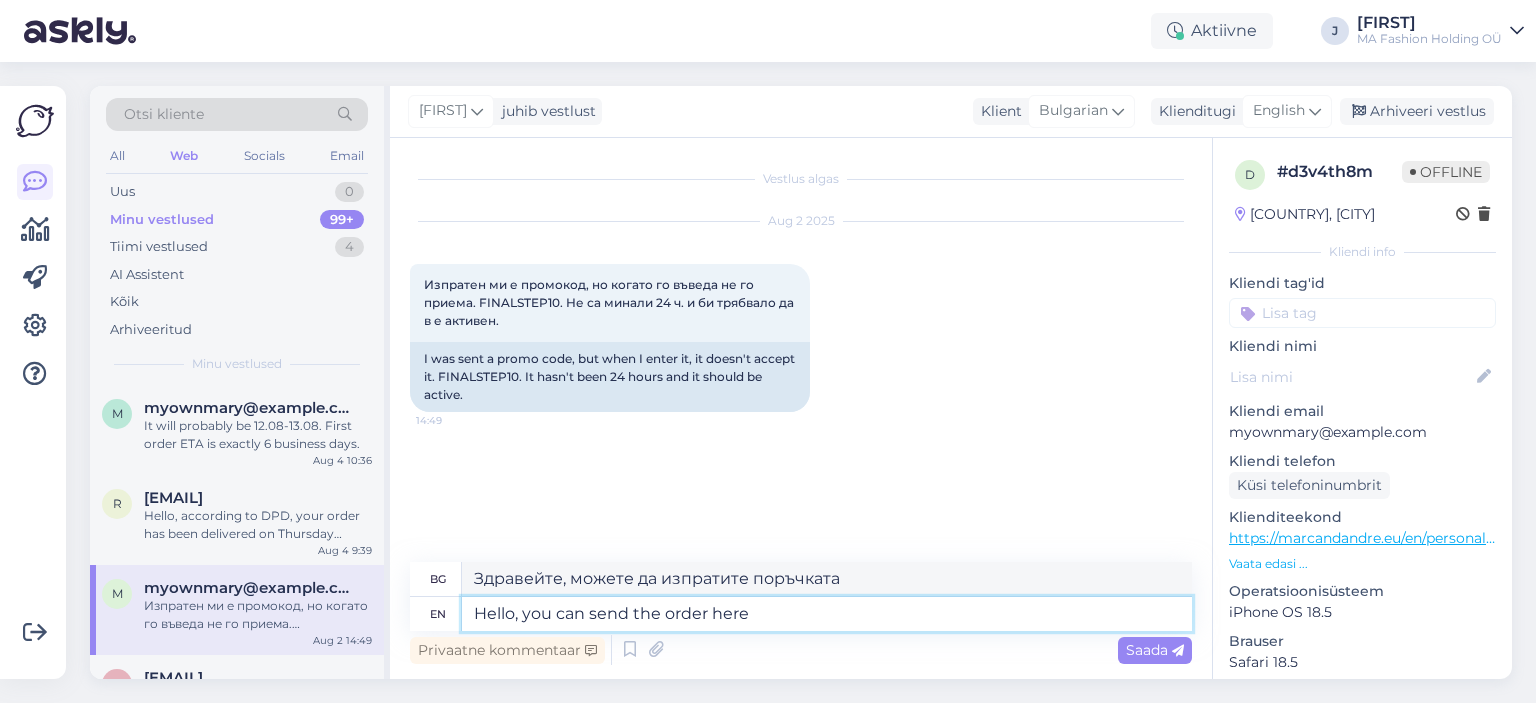 type on "Hello, you can send the order here" 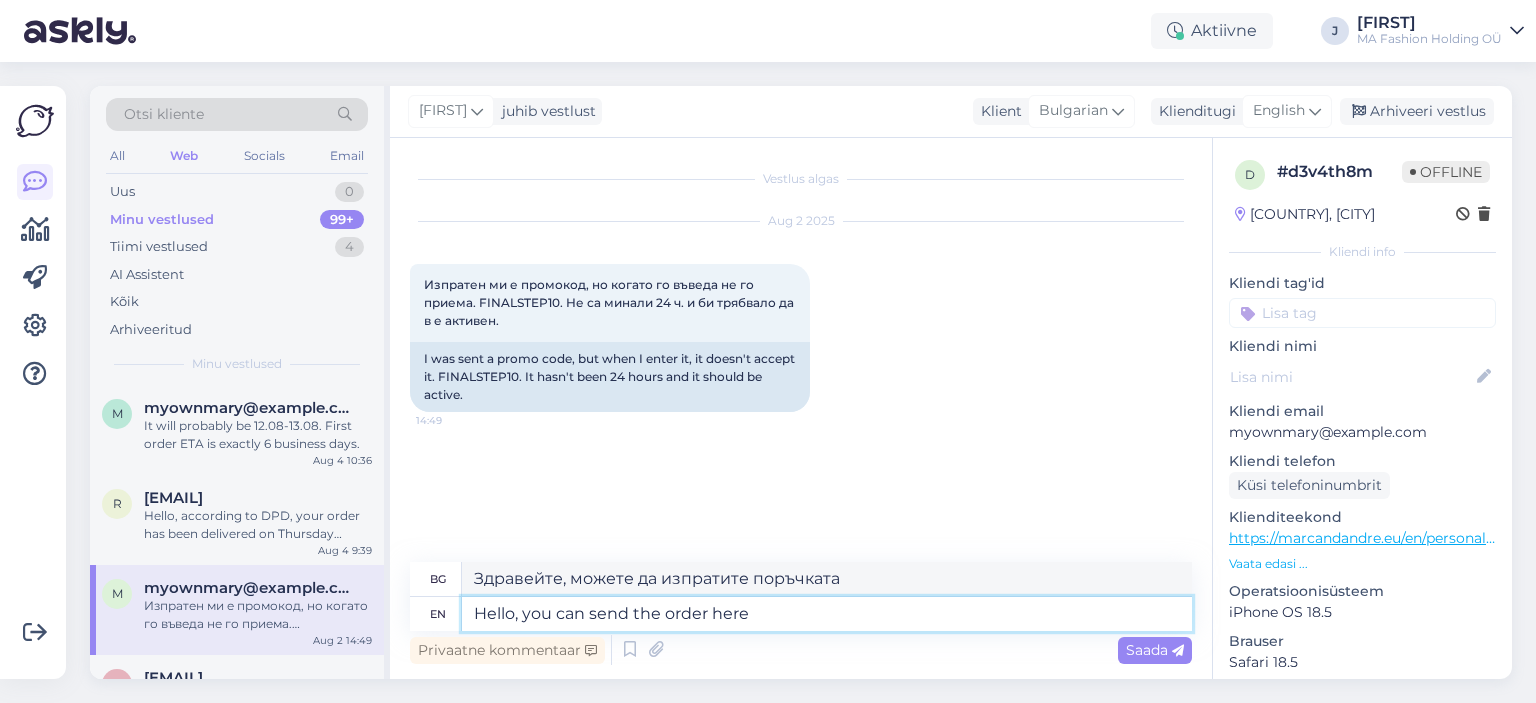 type on "Здравейте, можете да изпратите поръчката тук" 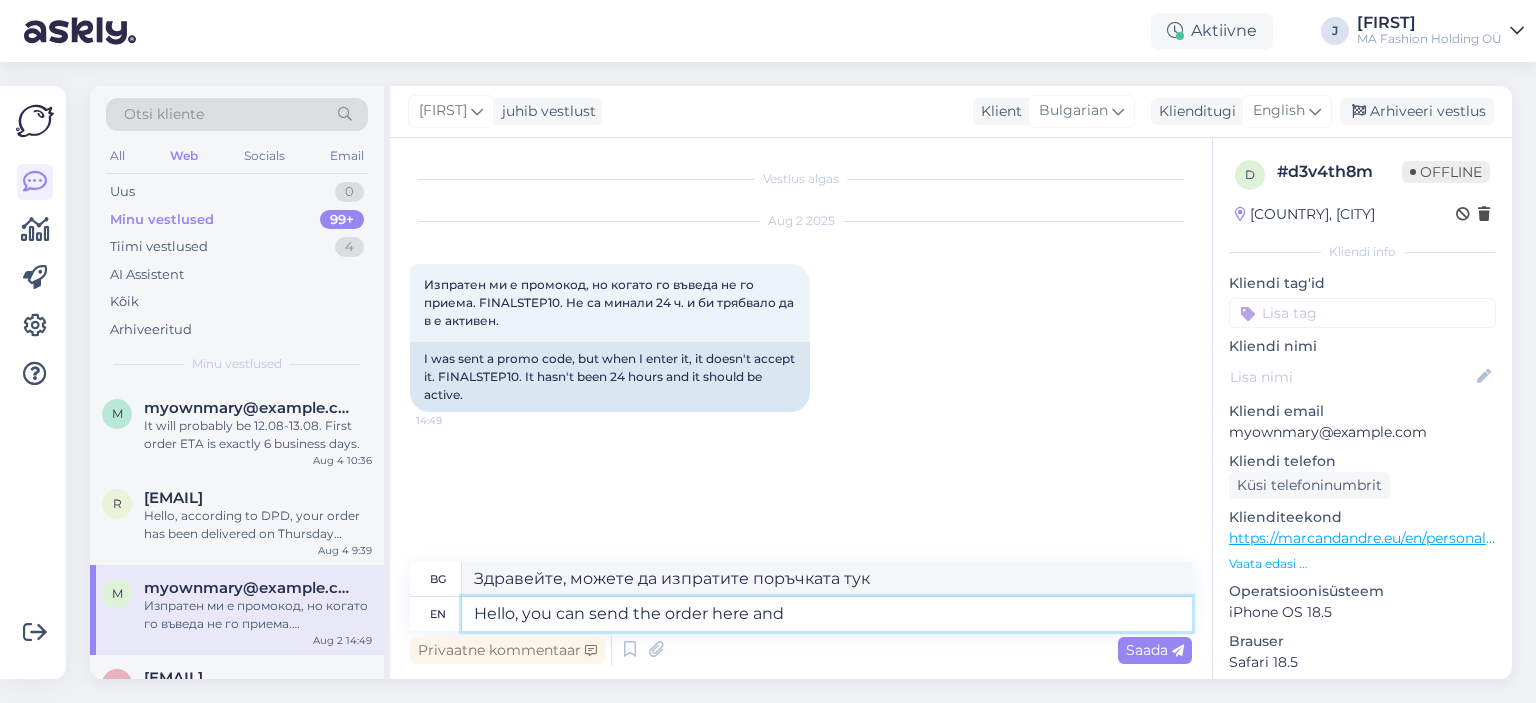 type on "Hello, you can send the order here and i" 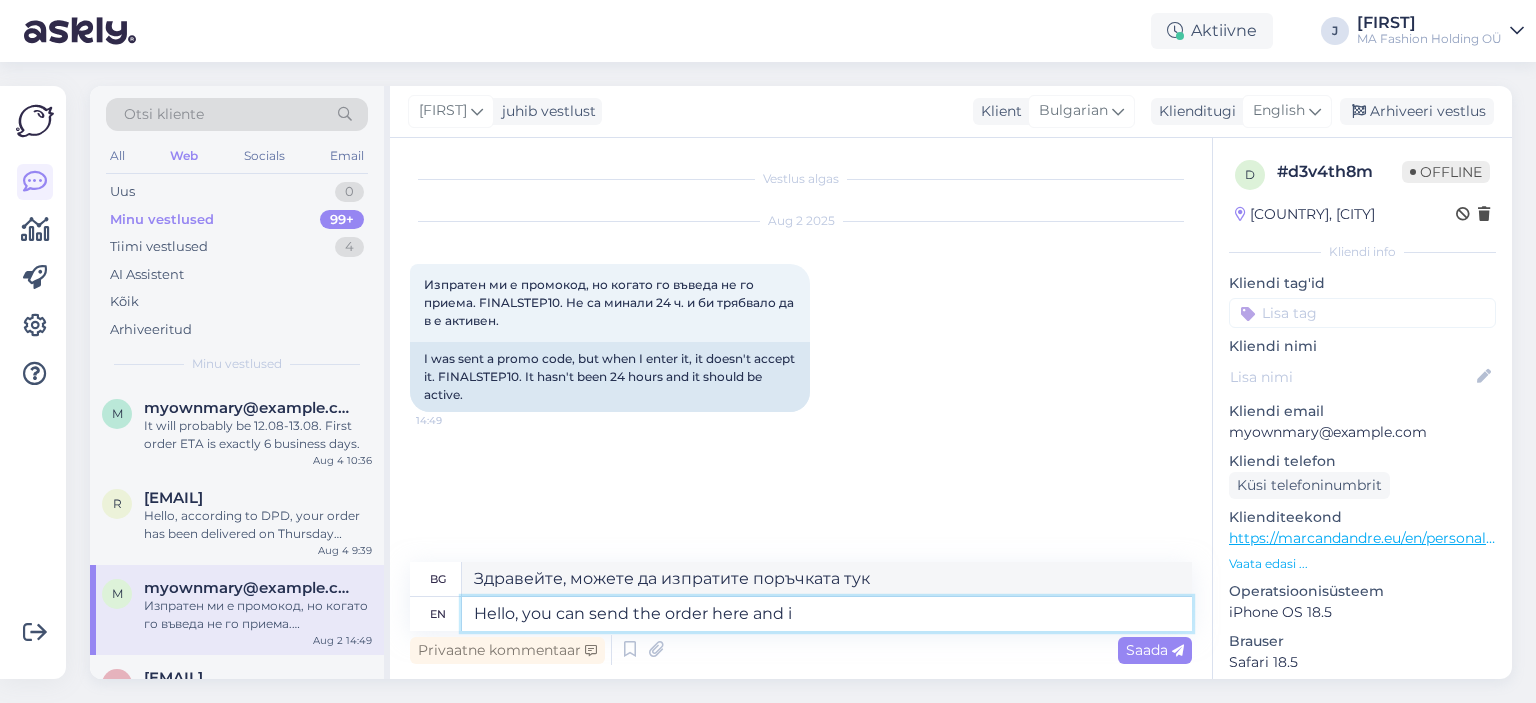 type on "Здравейте, можете да изпратите поръчката тук и" 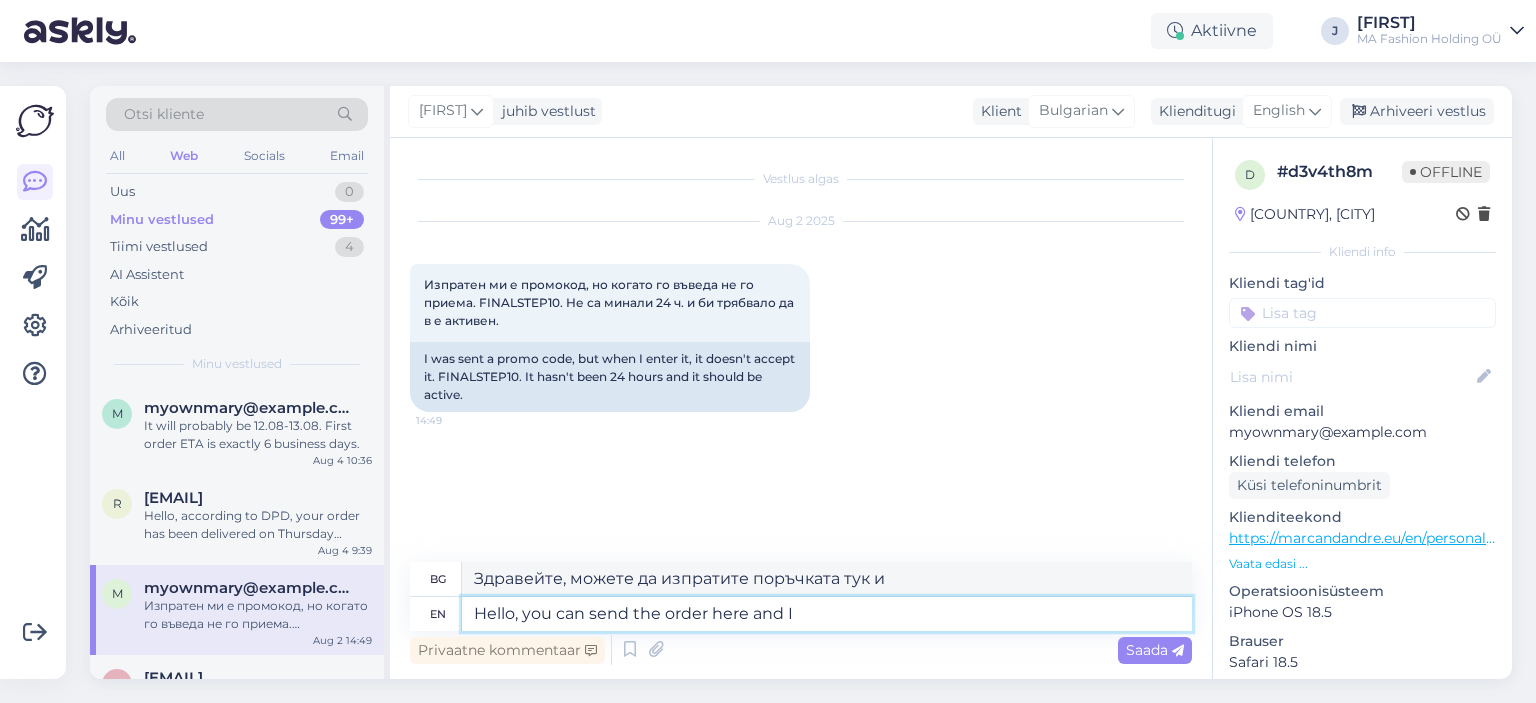 type on "Hello, you can send the order here and I" 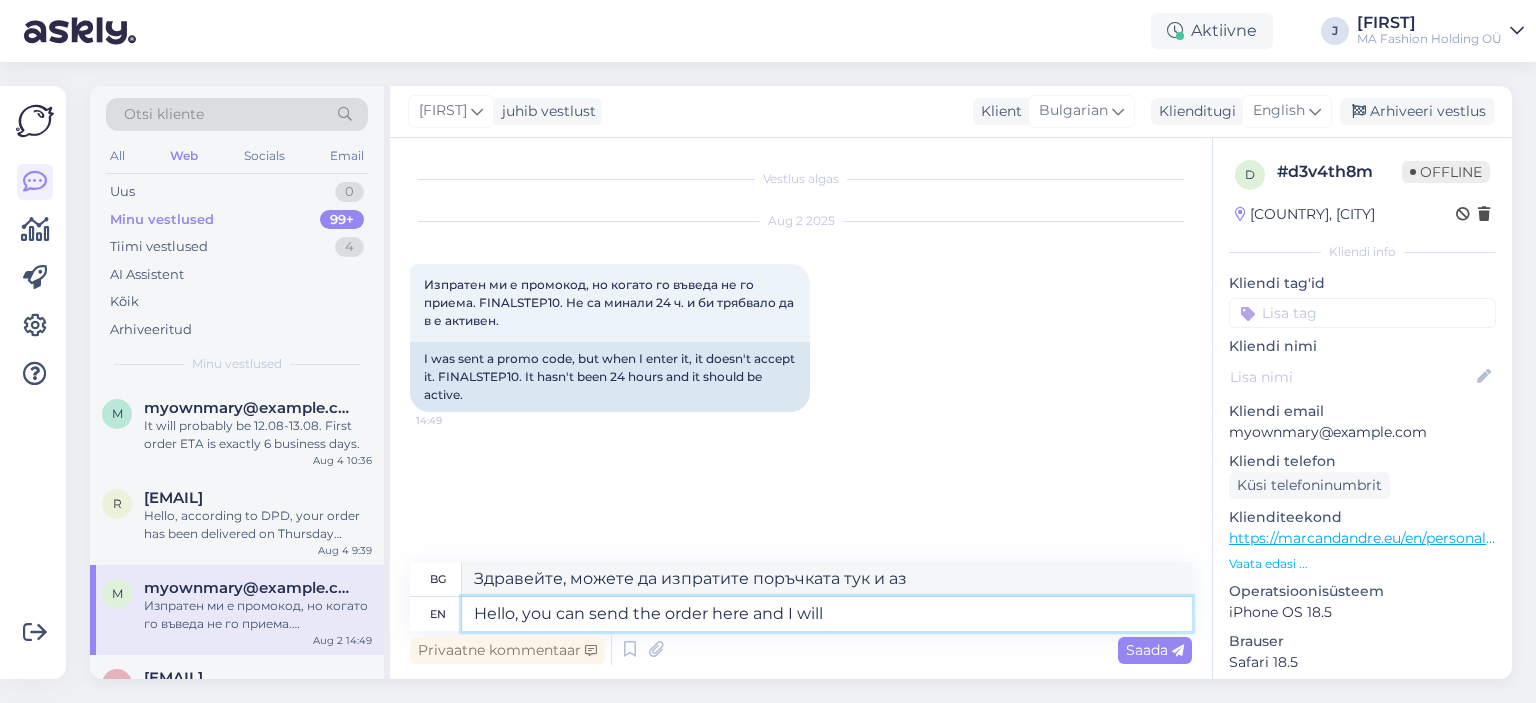 type on "Hello, you can send the order here and I will" 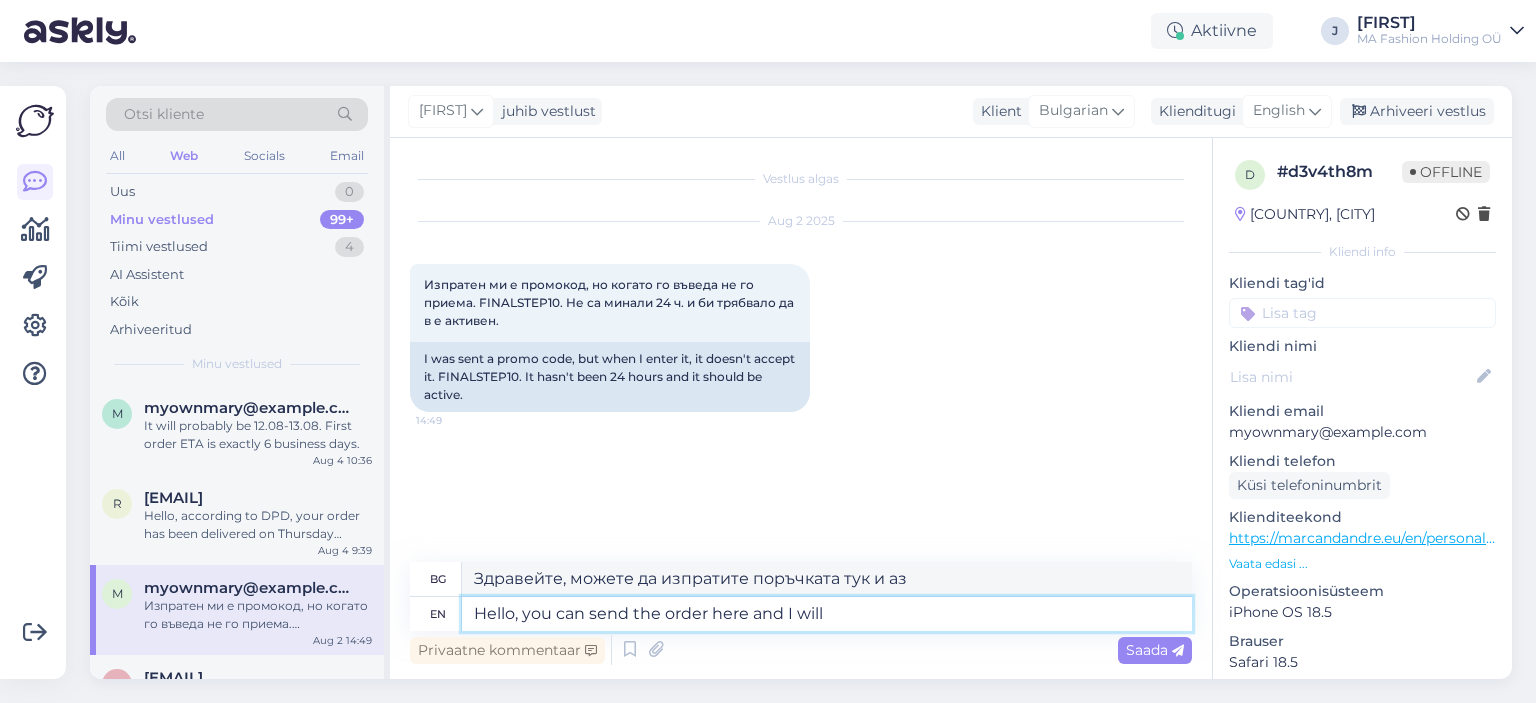 type on "Здравейте, можете да изпратите поръчката тук и аз ще го направя" 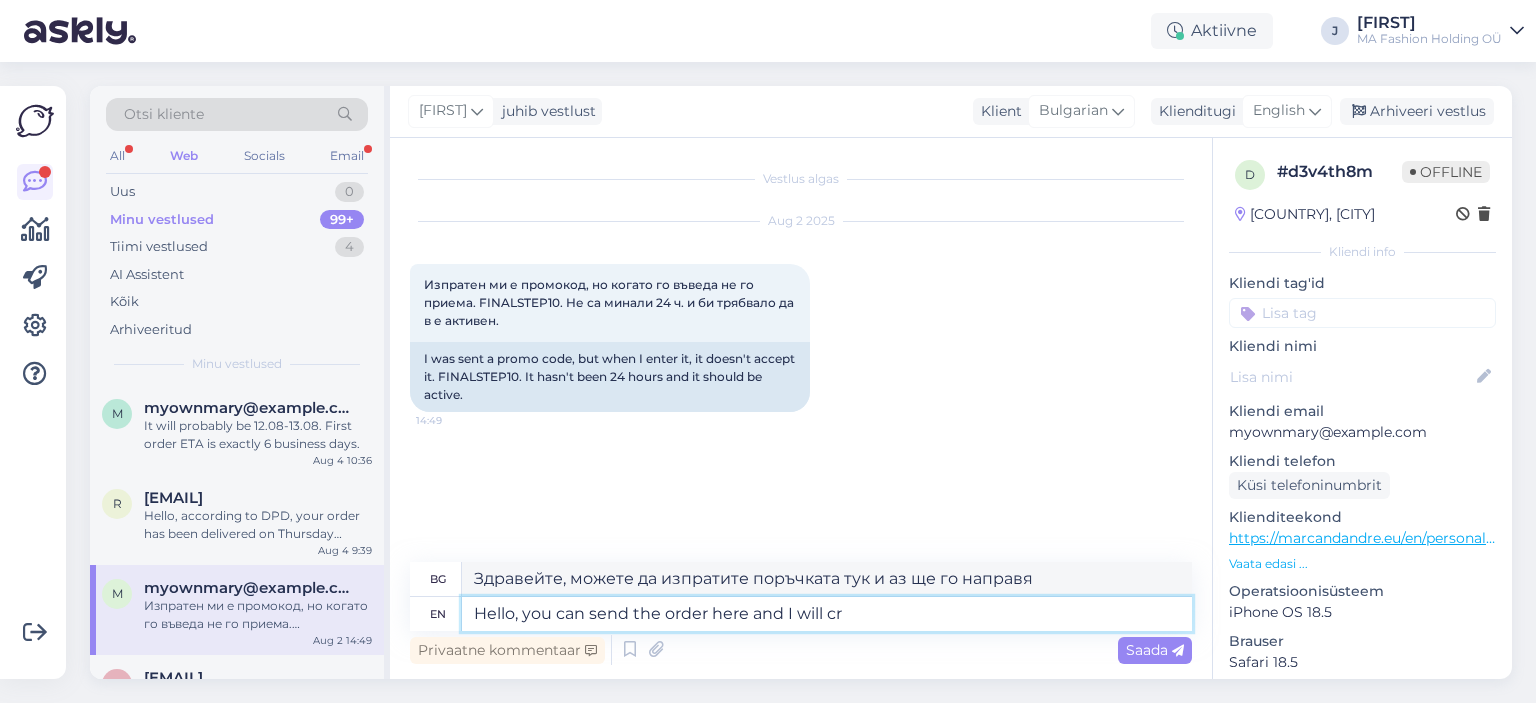type on "Hello, you can send the order here and I will cre" 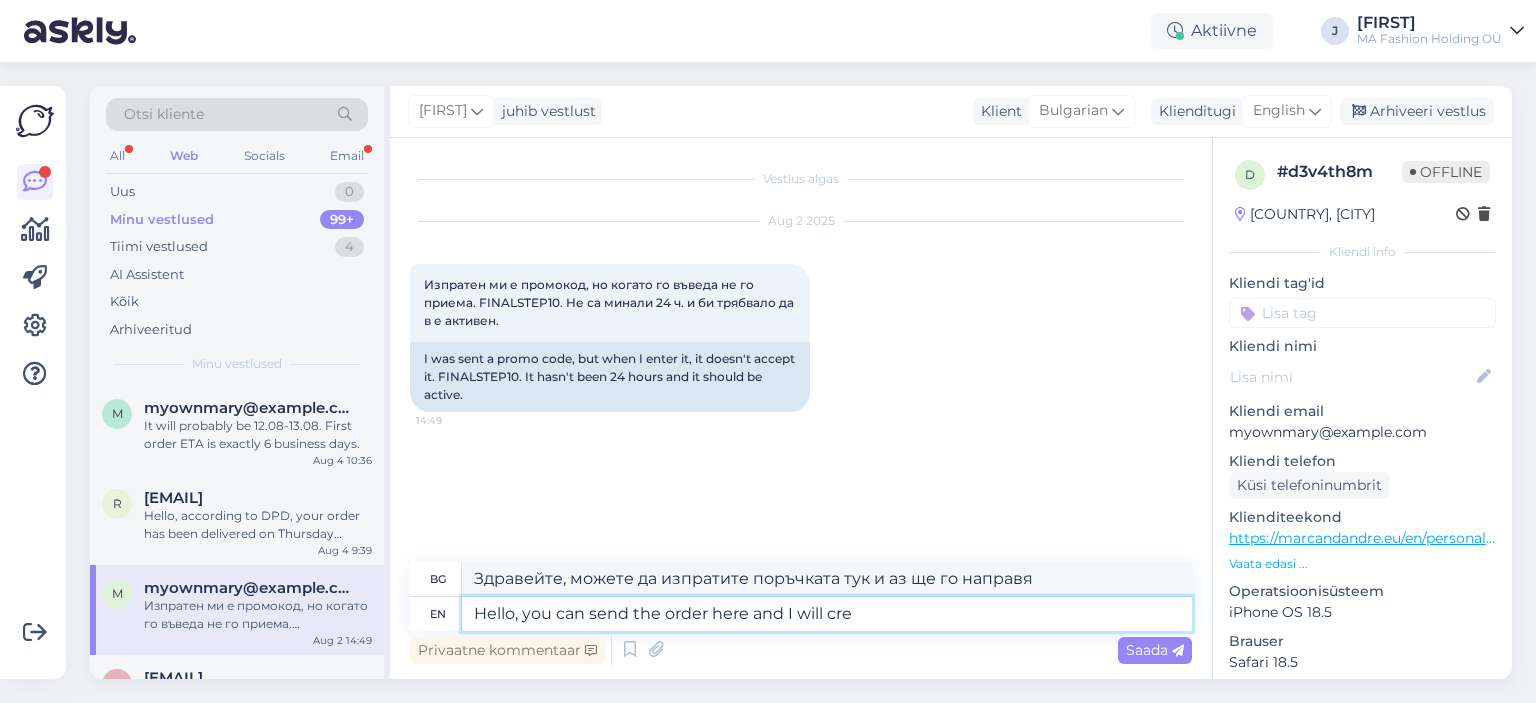 type on "Здравейте, можете да изпратите поръчката тук и аз ще я направя." 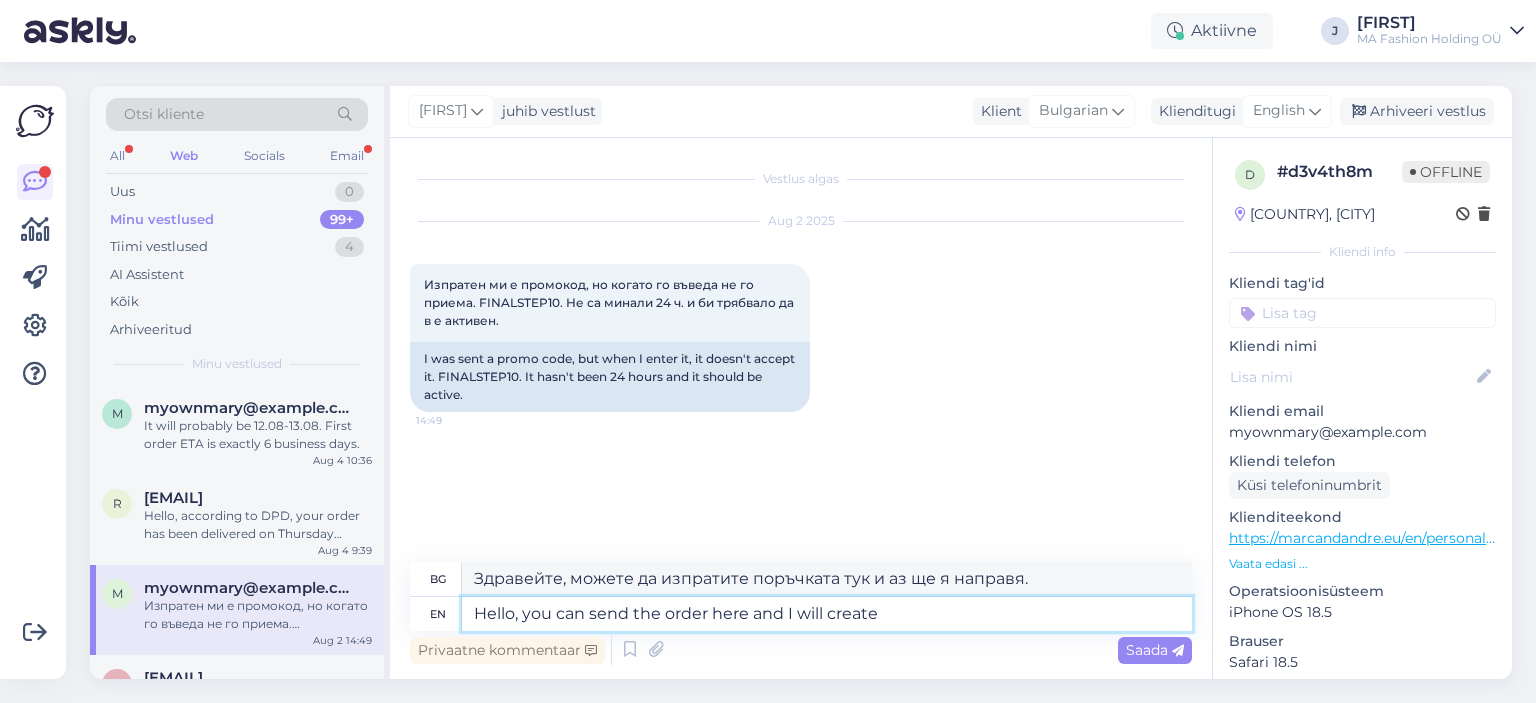 type on "Hello, you can send the order here and I will create" 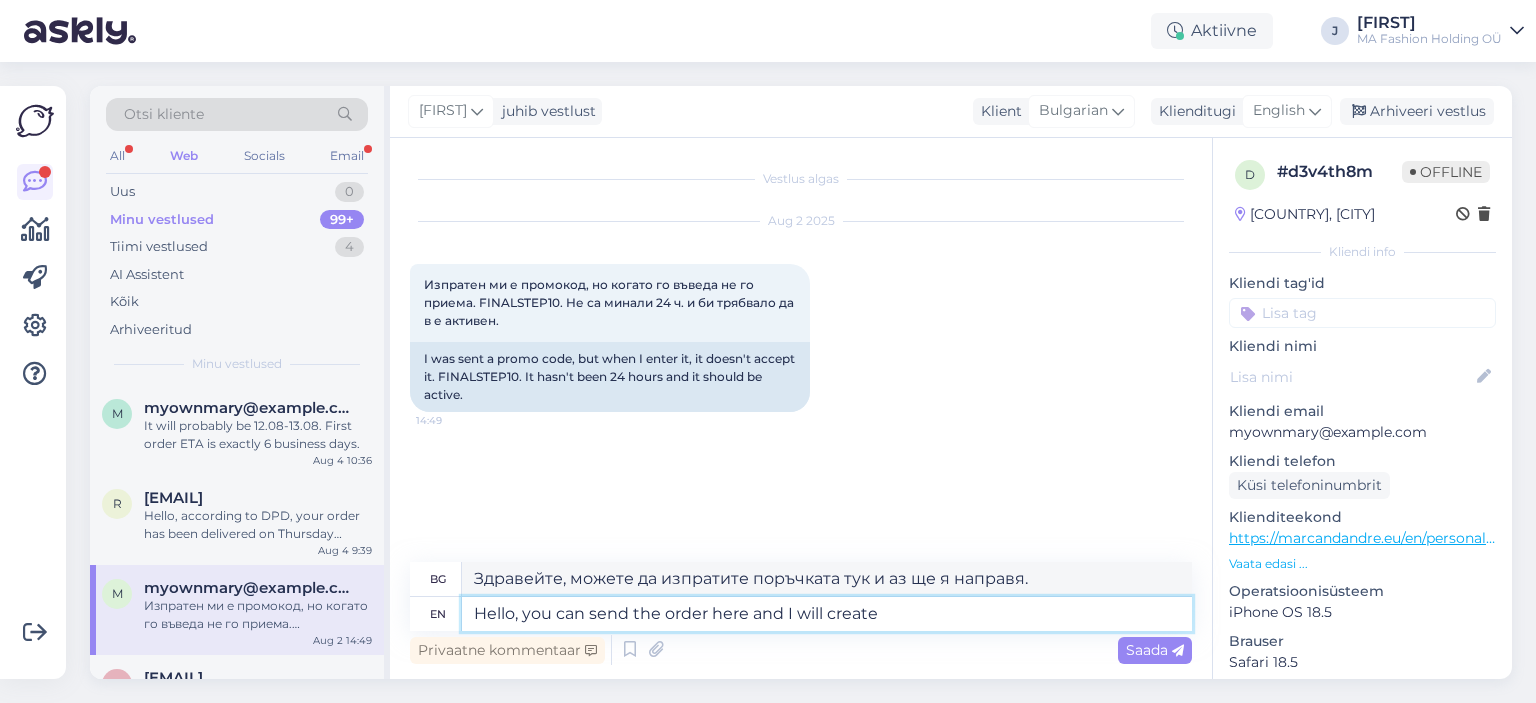 type on "Здравейте, можете да изпратите поръчката тук и аз ще я създам" 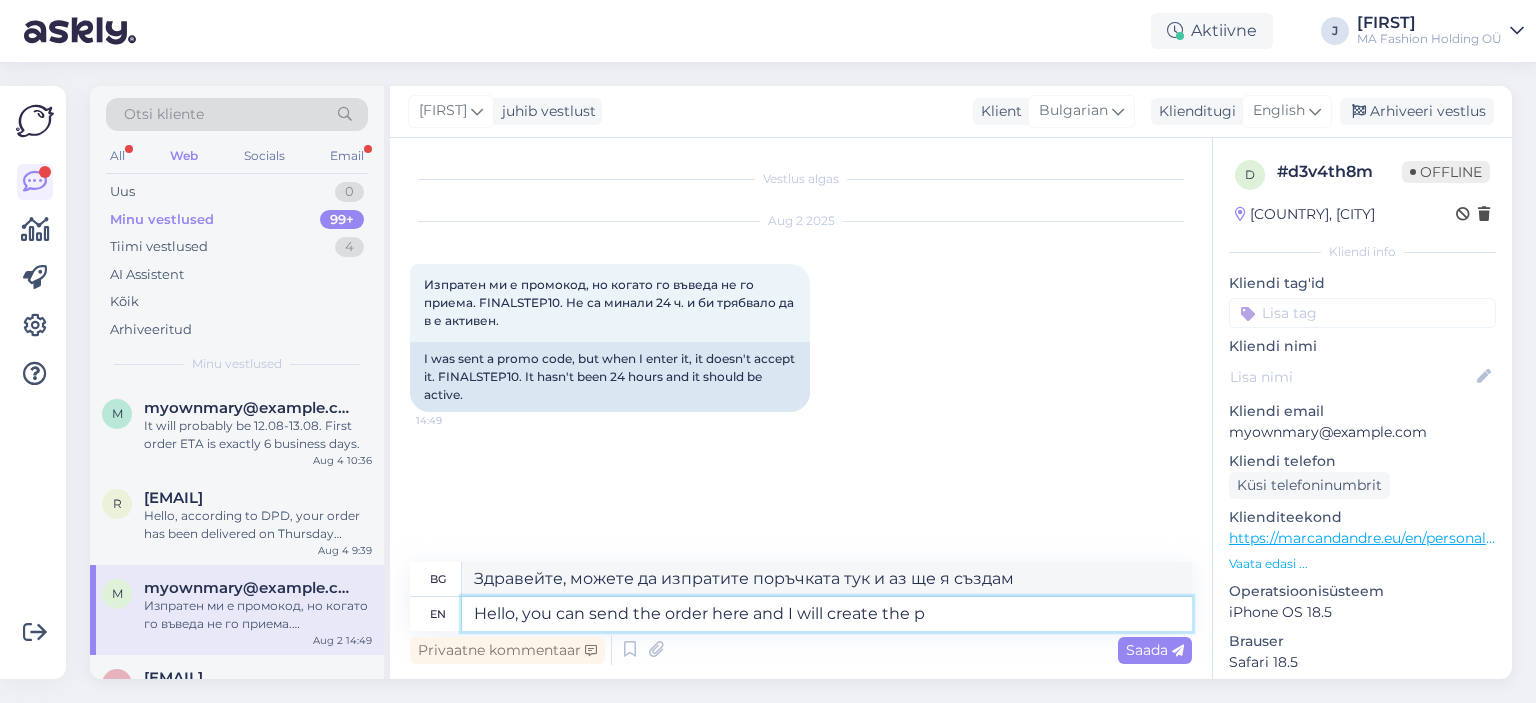 type on "Hello, you can send the order here and I will create the pa" 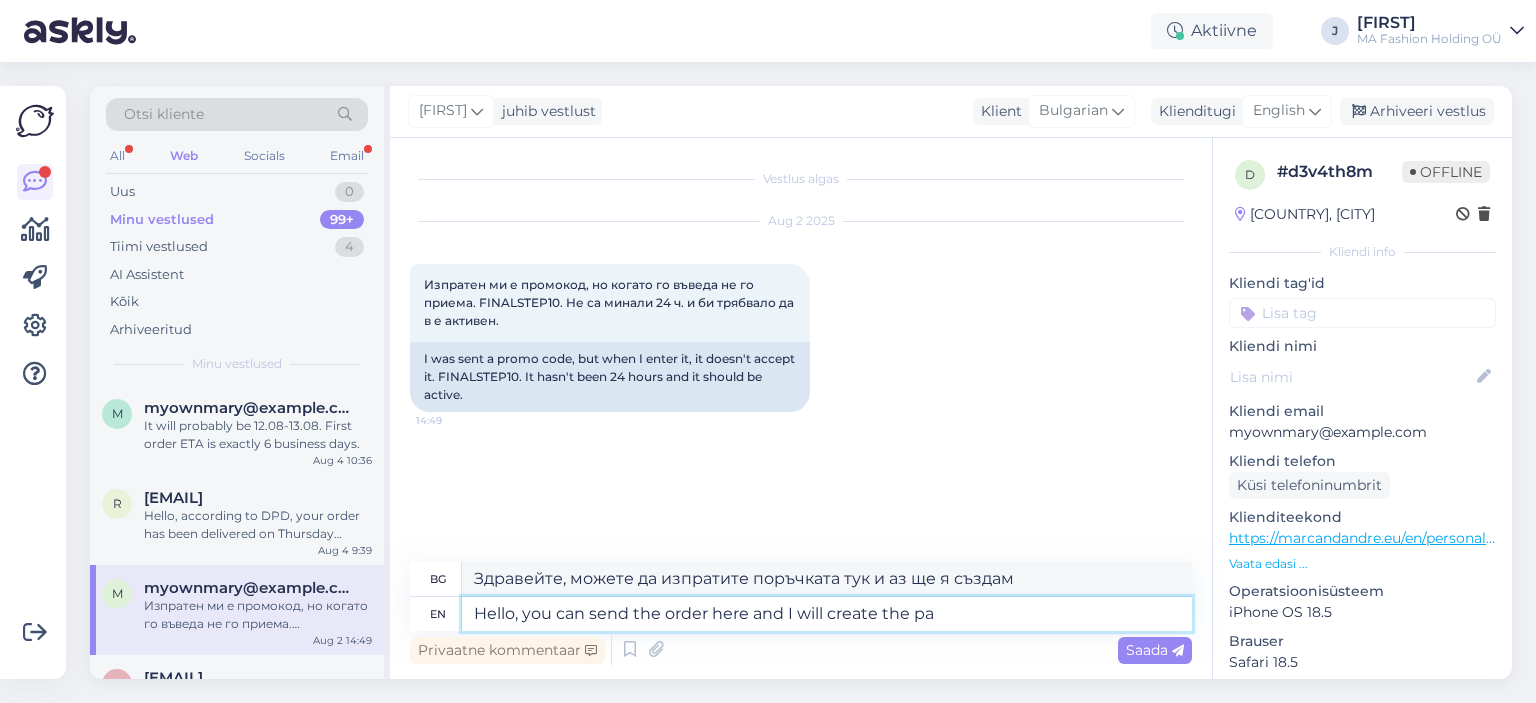 type on "Здравейте, можете да изпратите поръчката тук и аз ще създам плана." 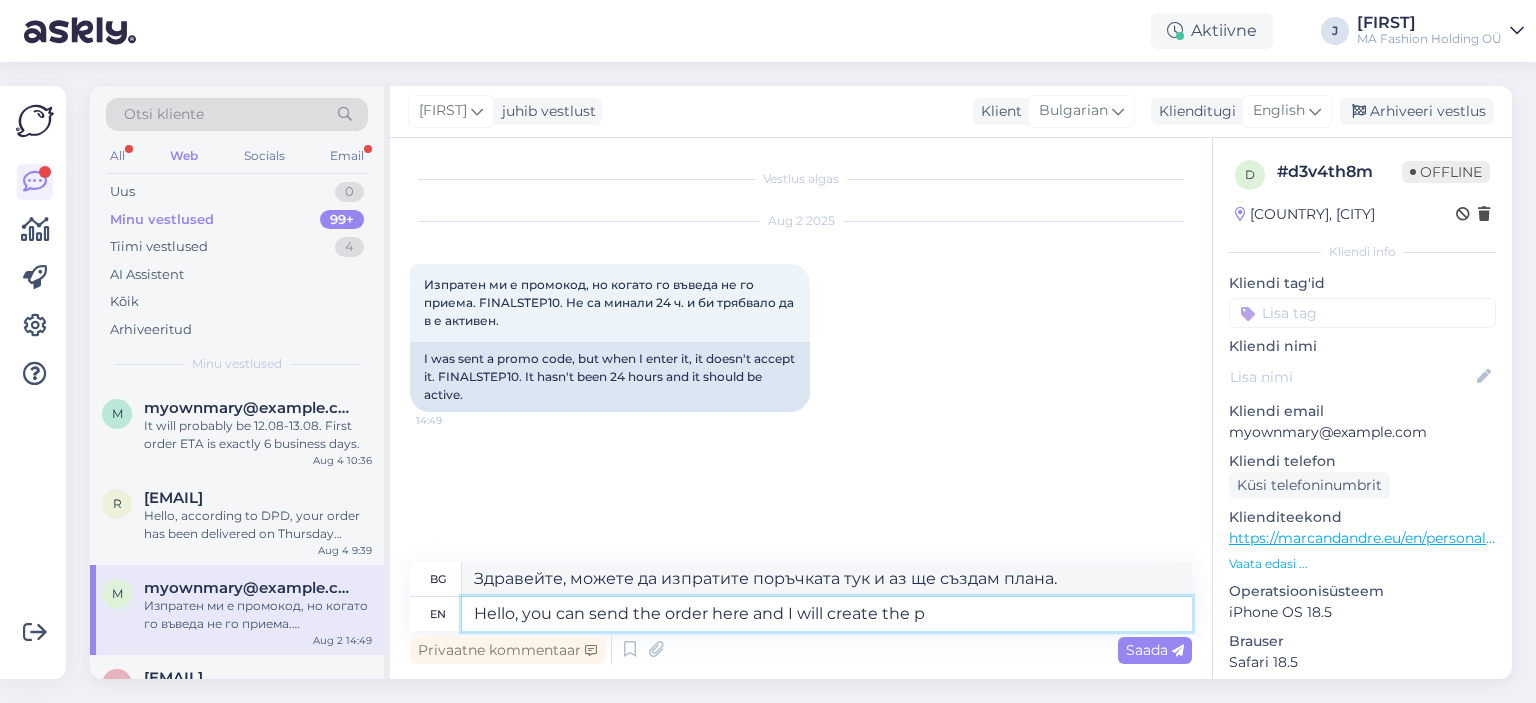 type on "Hello, you can send the order here and I will create the" 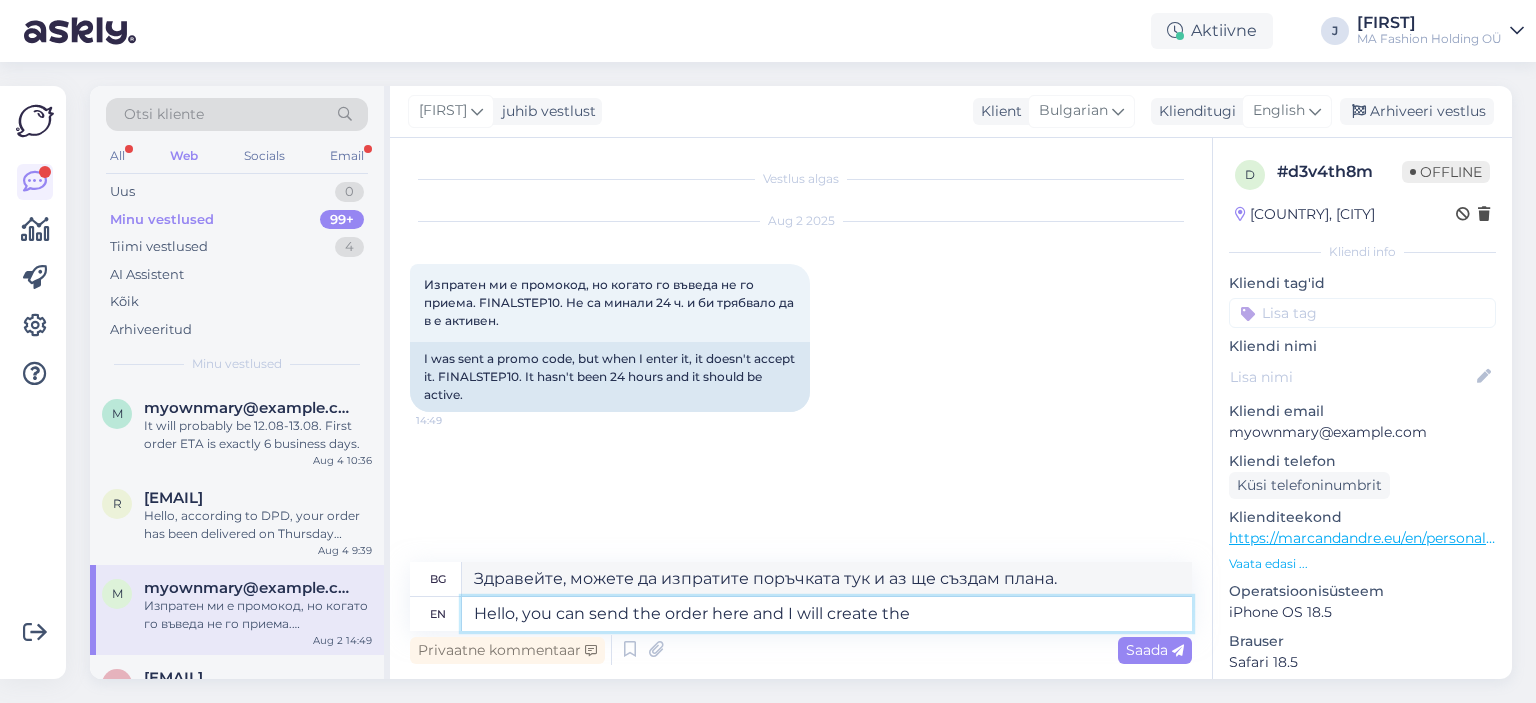 type on "Здравейте, можете да изпратите поръчката тук и аз ще я създам" 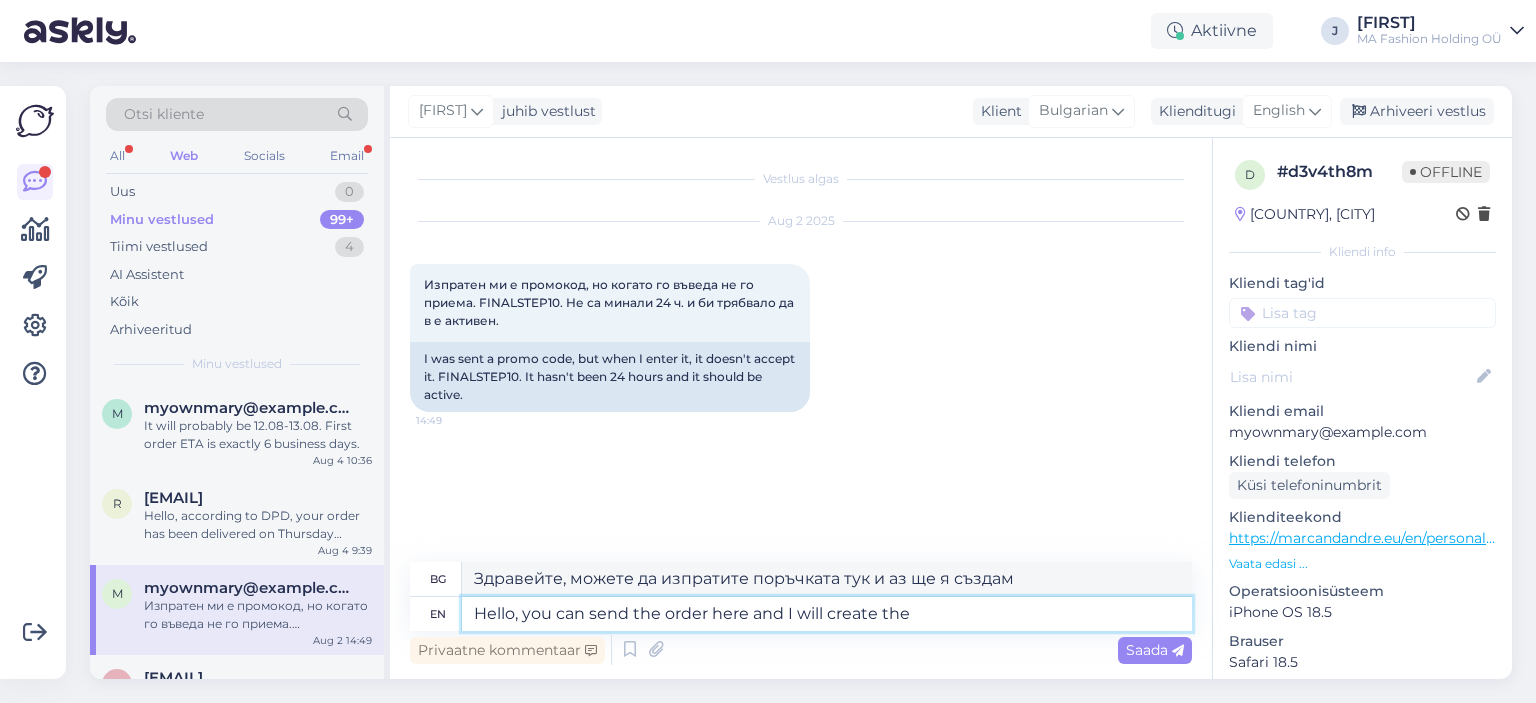 drag, startPoint x: 524, startPoint y: 612, endPoint x: 942, endPoint y: 608, distance: 418.01913 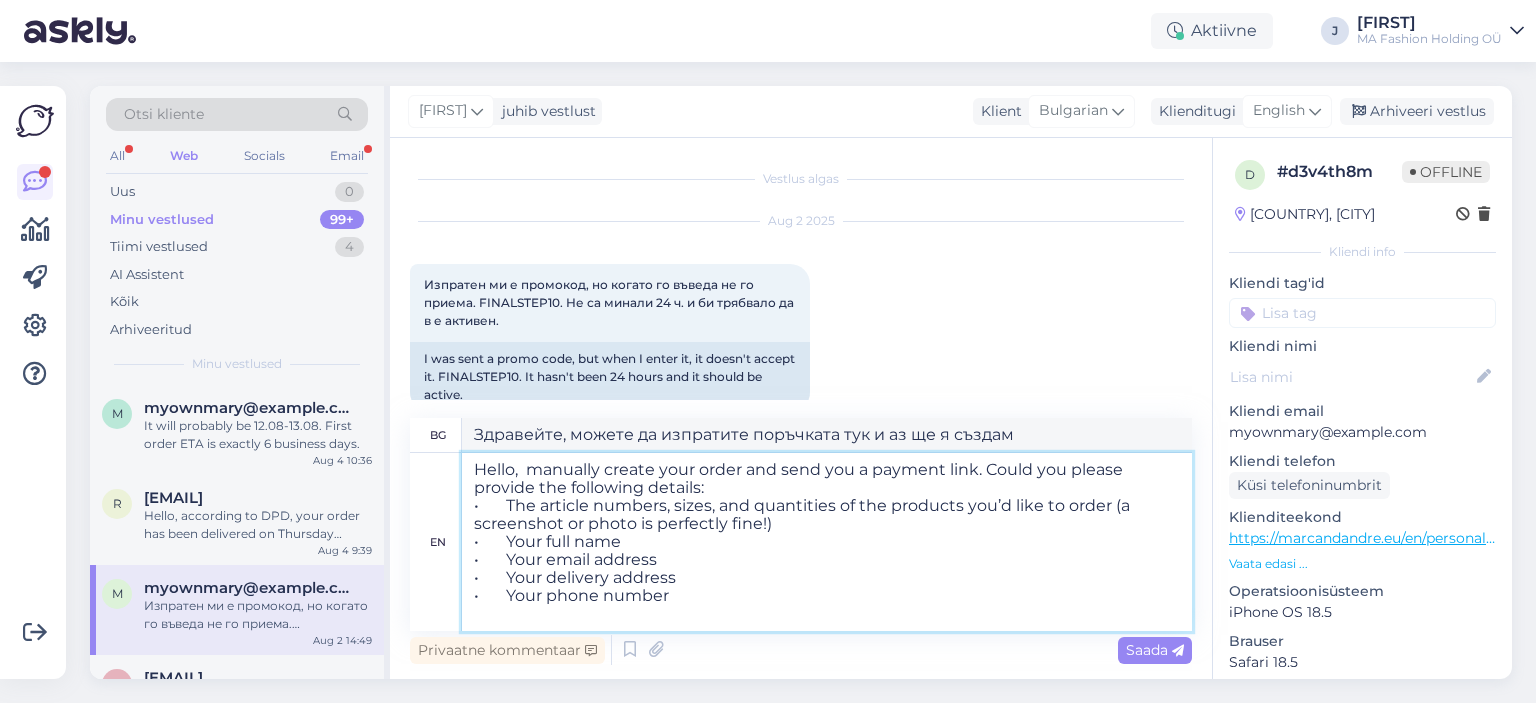 drag, startPoint x: 537, startPoint y: 472, endPoint x: 517, endPoint y: 475, distance: 20.22375 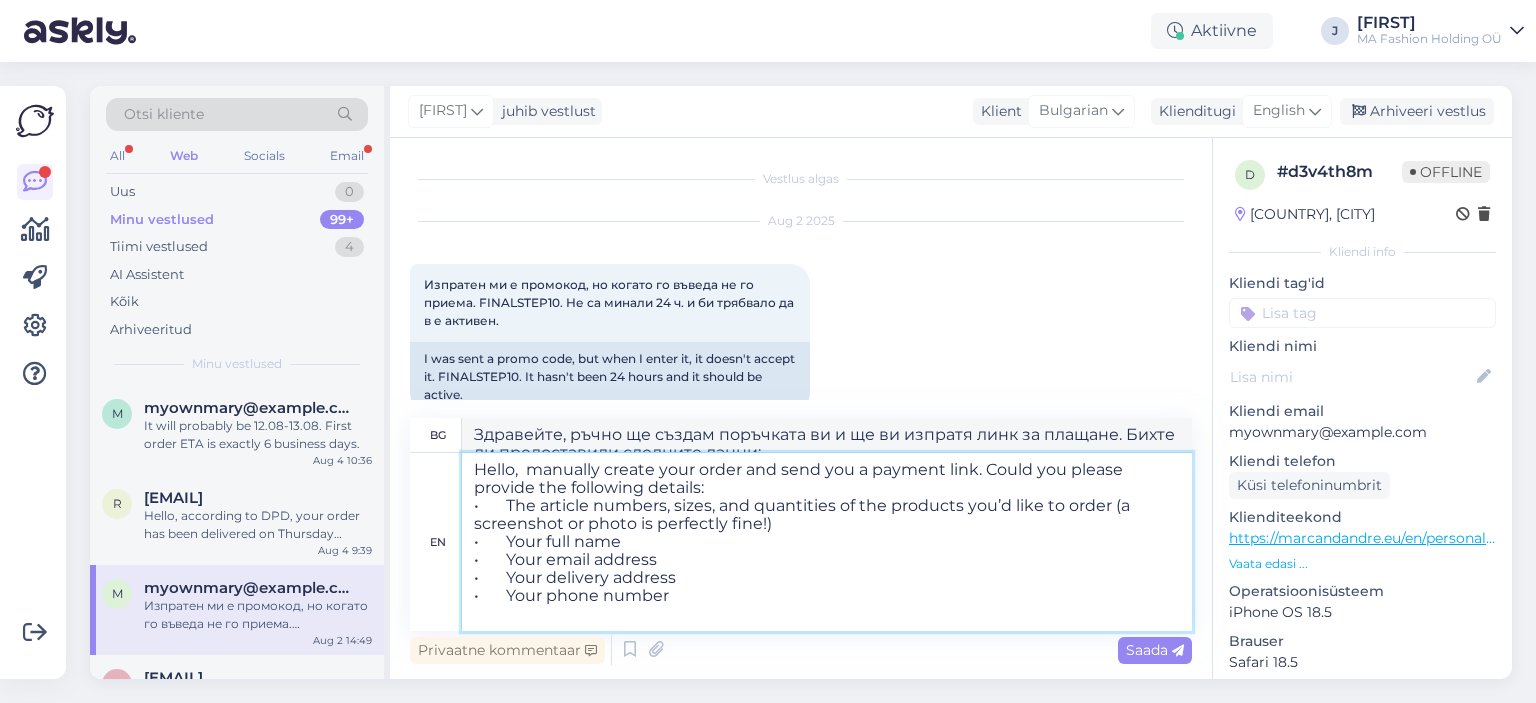 click on "Hello,  manually create your order and send you a payment link. Could you please provide the following details:
•	The article numbers, sizes, and quantities of the products you’d like to order (a screenshot or photo is perfectly fine!)
•	Your full name
•	Your email address
•	Your delivery address
•	Your phone number" at bounding box center [827, 542] 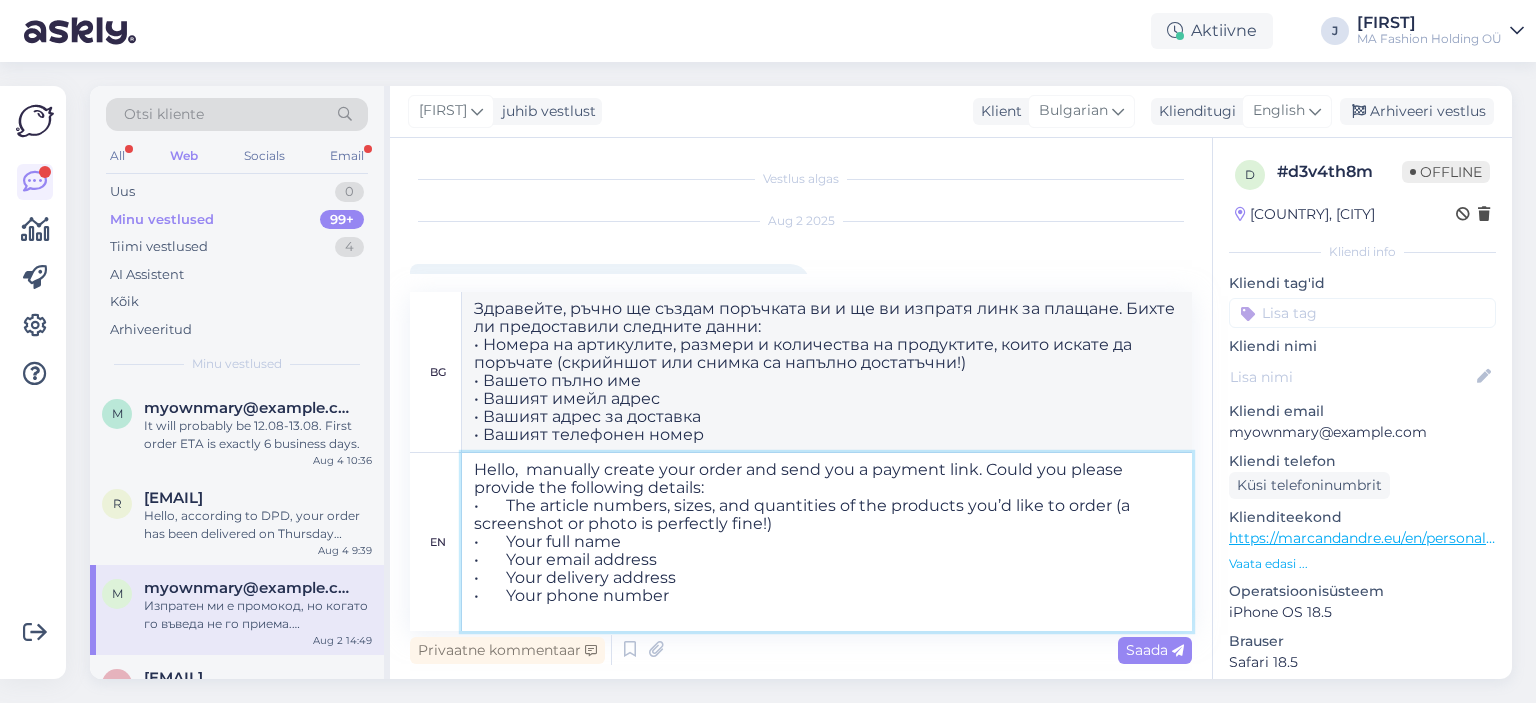 click on "Hello,  manually create your order and send you a payment link. Could you please provide the following details:
•	The article numbers, sizes, and quantities of the products you’d like to order (a screenshot or photo is perfectly fine!)
•	Your full name
•	Your email address
•	Your delivery address
•	Your phone number" at bounding box center [827, 542] 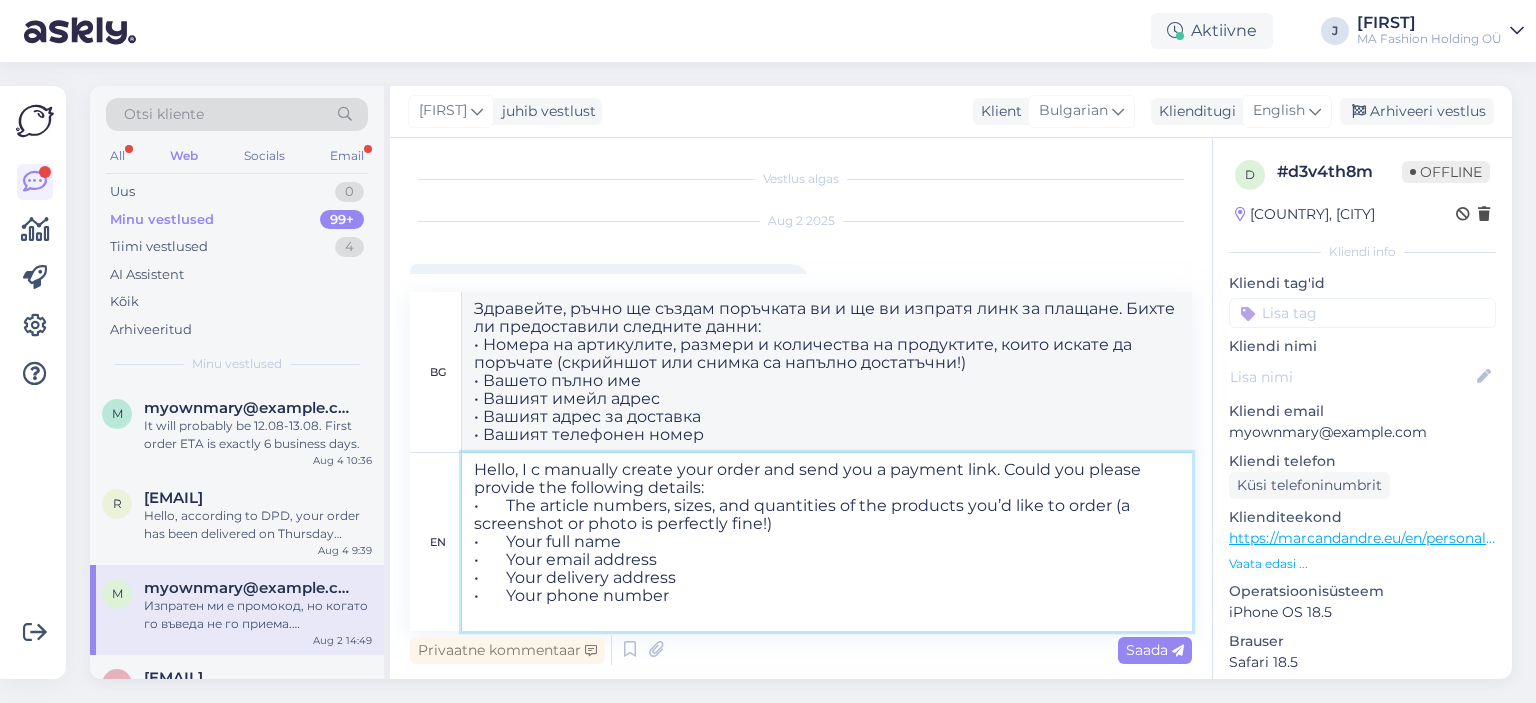 type on "Hello, I can manually create your order and send you a payment link. Could you please provide the following details:
•	The article numbers, sizes, and quantities of the products you’d like to order (a screenshot or photo is perfectly fine!)
•	Your full name
•	Your email address
•	Your delivery address
•	Your phone number" 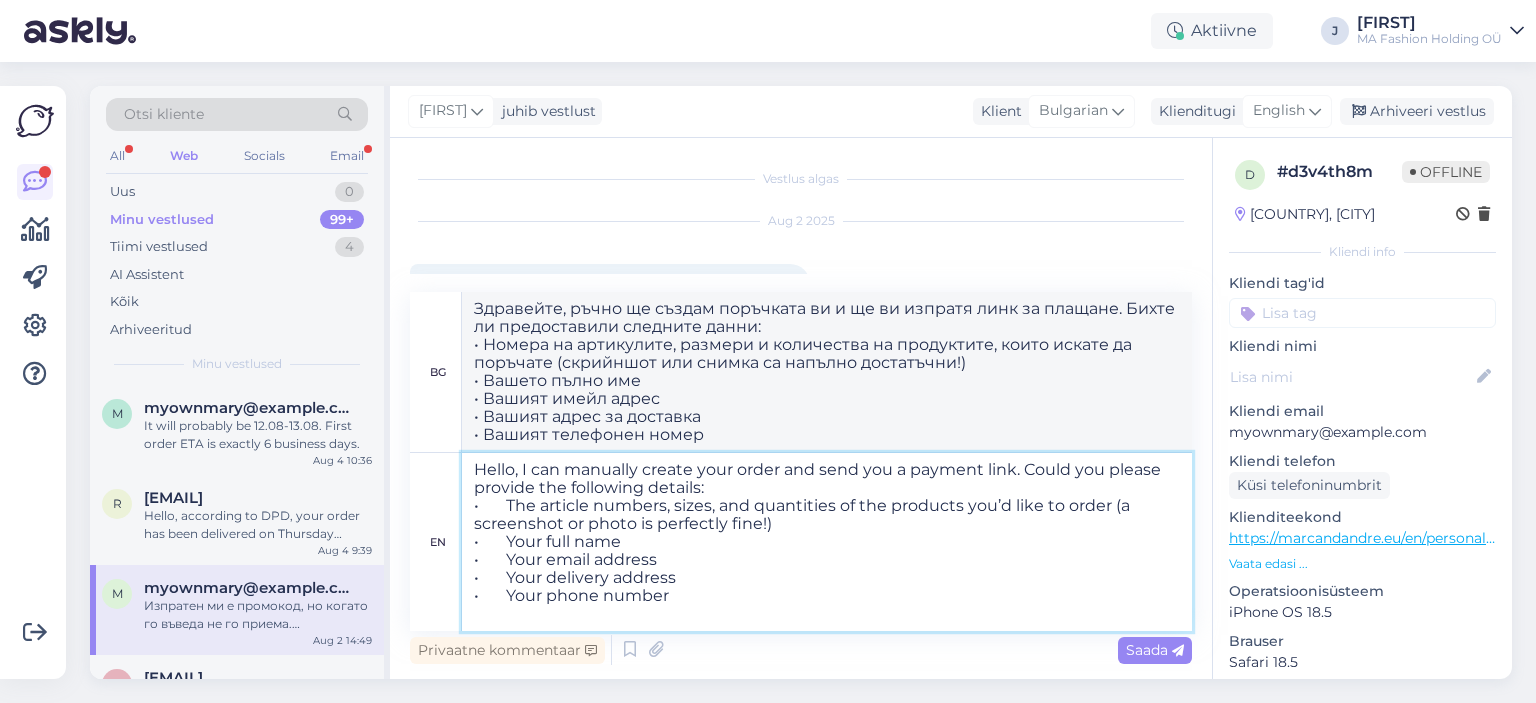 type on "Здравейте, мога ръчно да създам поръчката ви и да ви изпратя линк за плащане. Бихте ли предоставили следните данни:
• Номера на артикулите, размери и количества на продуктите, които искате да поръчате (скрийншот или снимка са напълно достатъчни!)
• Вашето пълно име
• Вашият имейл адрес
• Вашият адрес за доставка
• Вашият телефонен номер" 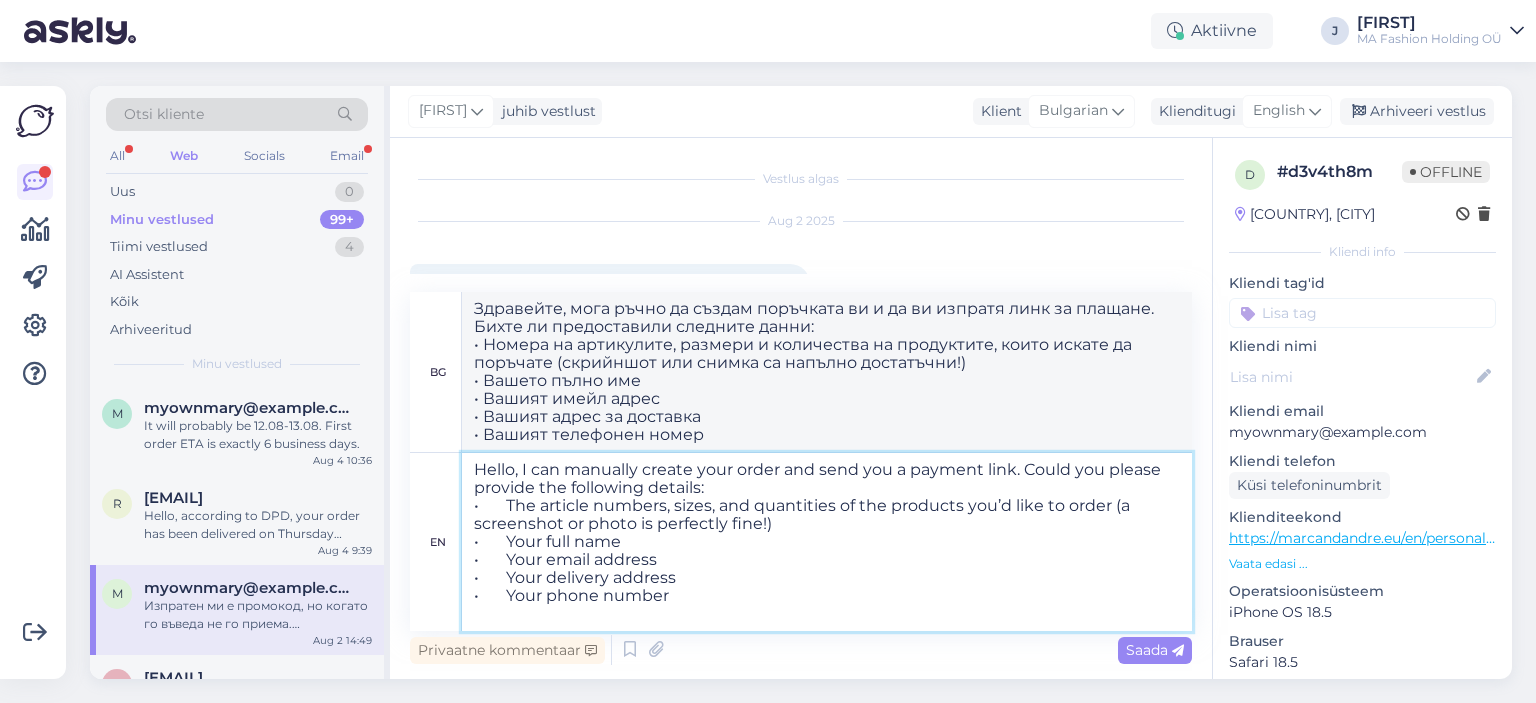 click on "Hello, I can manually create your order and send you a payment link. Could you please provide the following details:
•	The article numbers, sizes, and quantities of the products you’d like to order (a screenshot or photo is perfectly fine!)
•	Your full name
•	Your email address
•	Your delivery address
•	Your phone number" at bounding box center [827, 542] 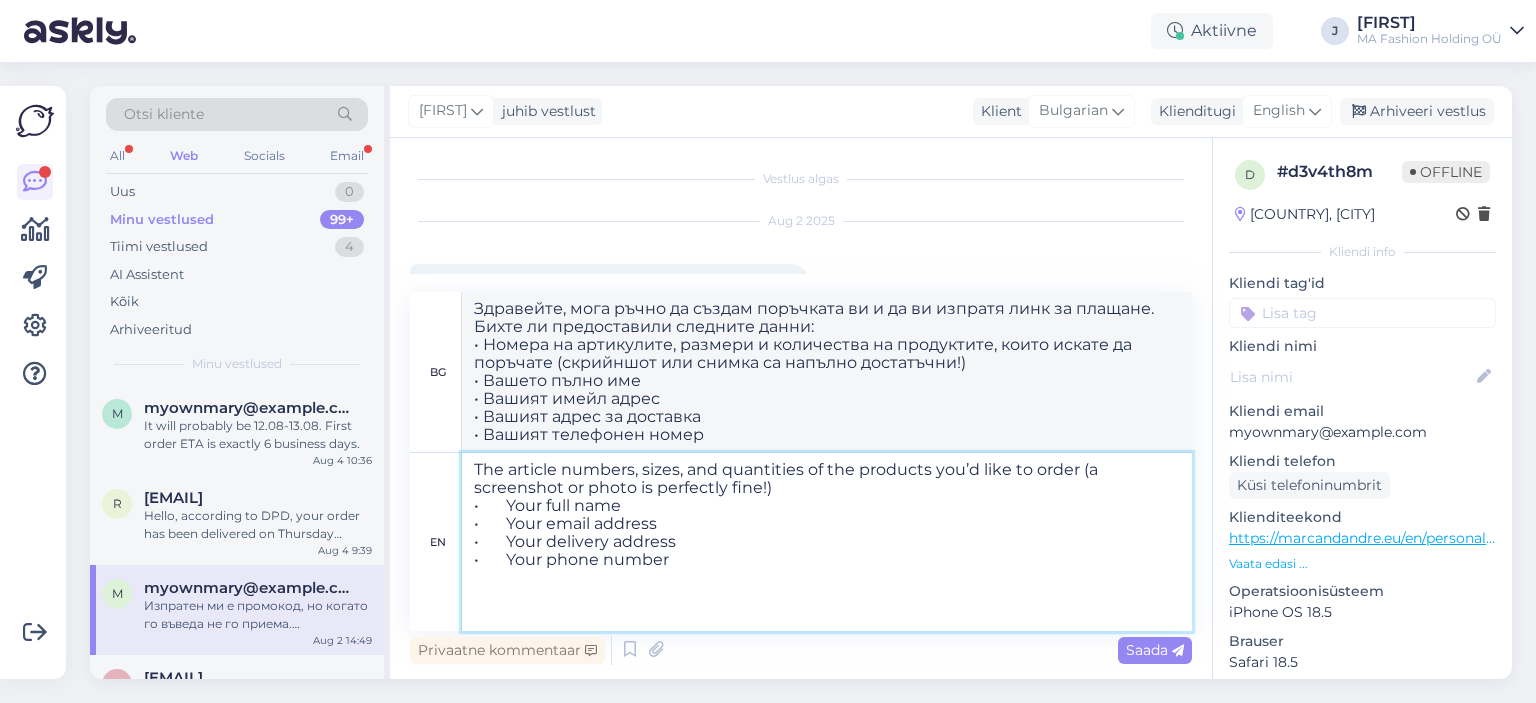 type on "Hello, I can manually create your order and send you a payment link with 10. Could you please provide the following details:
•	The article numbers, sizes, and quantities of the products you’d like to order (a screenshot or photo is perfectly fine!)
•	Your full name
•	Your email address
•	Your delivery address
•	Your phone number" 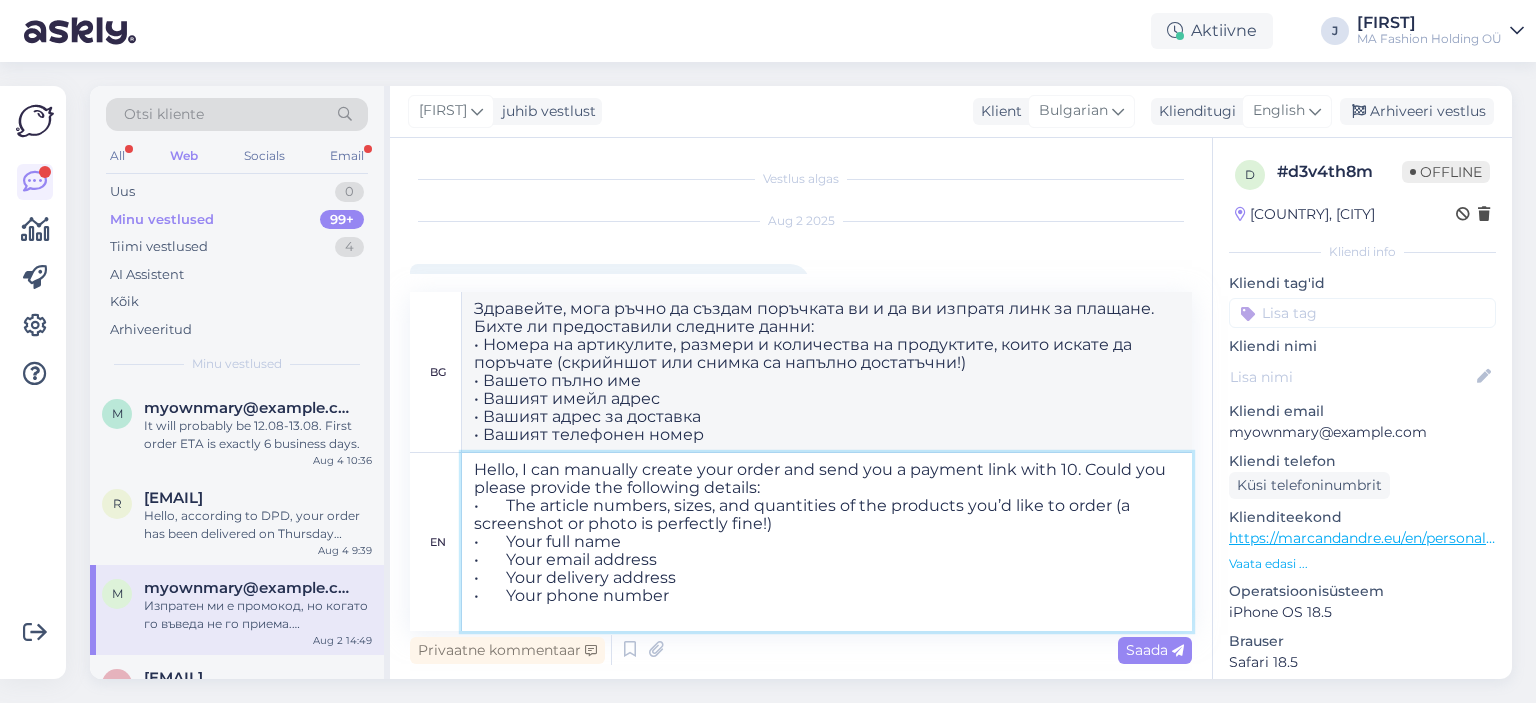 type on "Здравейте, мога ръчно да създам поръчката ви и да ви изпратя линк за плащане с 10. Бихте ли предоставили следните данни:
• Номера на артикулите, размери и количества на продуктите, които искате да поръчате (скрийншот или снимка са напълно достатъчни!)
• Вашето пълно име
• Вашият имейл адрес
• Вашият адрес за доставка
• Вашият телефонен номер" 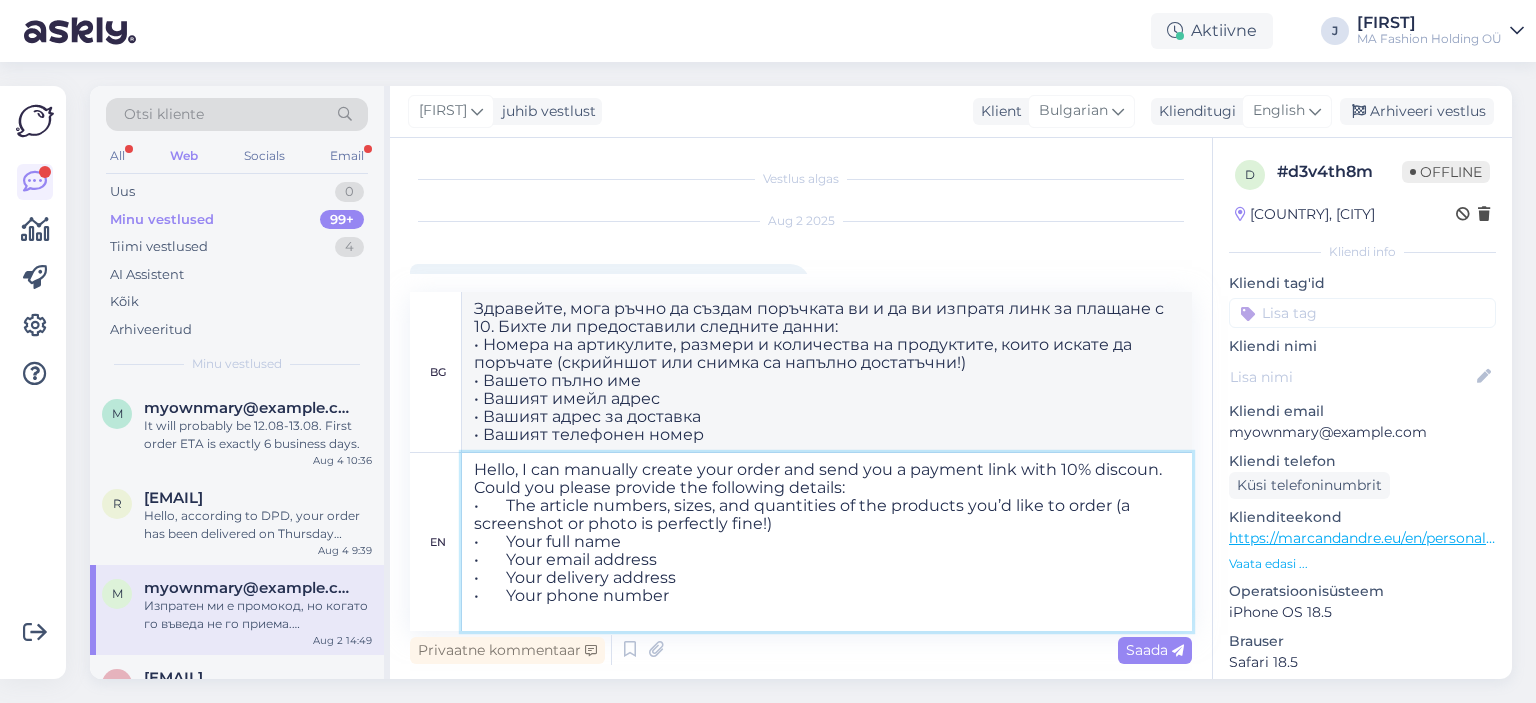 type on "Hello, I can manually create your order and send you a payment link with 10% discount. Could you please provide the following details:
•	The article numbers, sizes, and quantities of the products you’d like to order (a screenshot or photo is perfectly fine!)
•	Your full name
•	Your email address
•	Your delivery address
•	Your phone number" 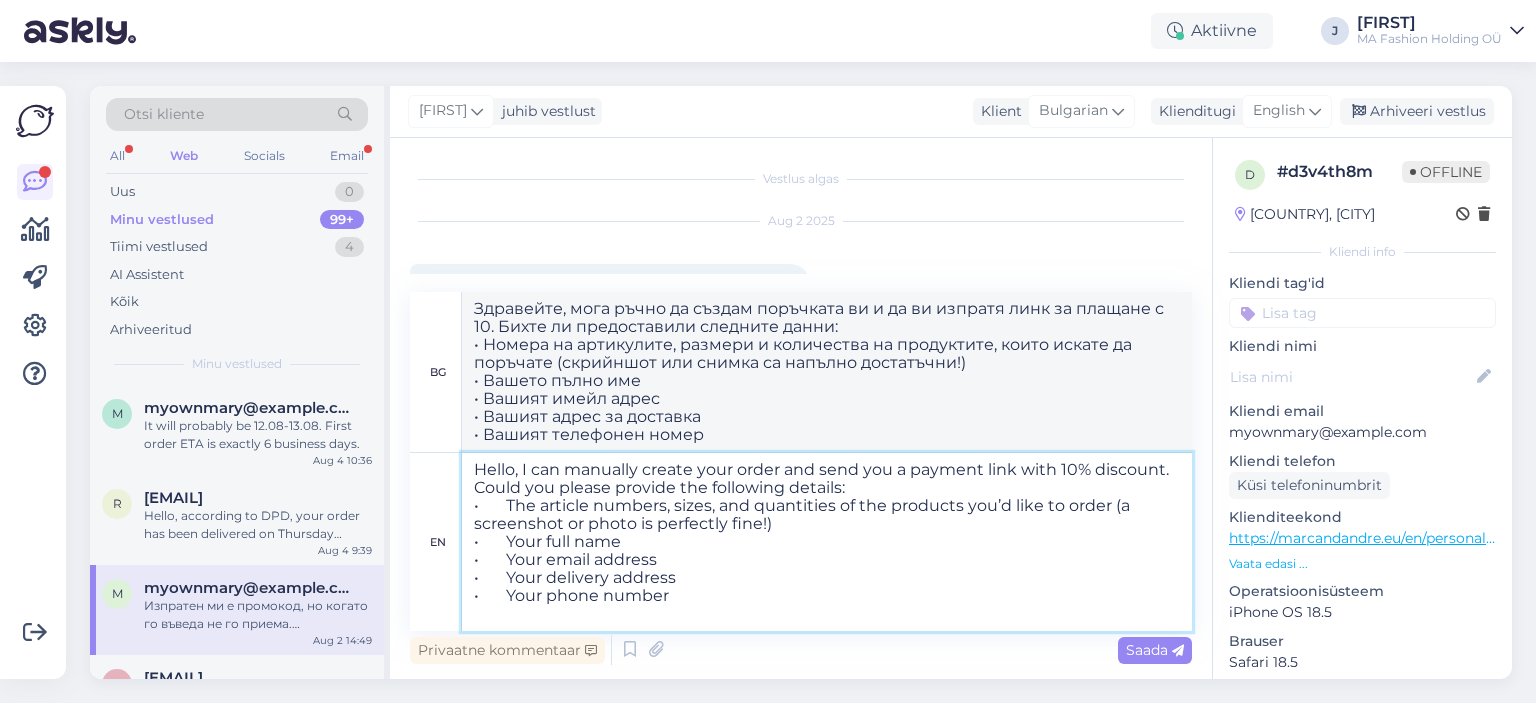 type on "Здравейте, мога ръчно да създам поръчката ви и да ви изпратя линк за плащане с 10% отстъпка. Бихте ли предоставили следните данни:
• Номера на артикулите, размери и количества на продуктите, които искате да поръчате (скрийншот или снимка са напълно достатъчни!)
• Вашето пълно име
• Вашият имейл адрес
• Вашият адрес за доставка
• Вашият телефонен номер" 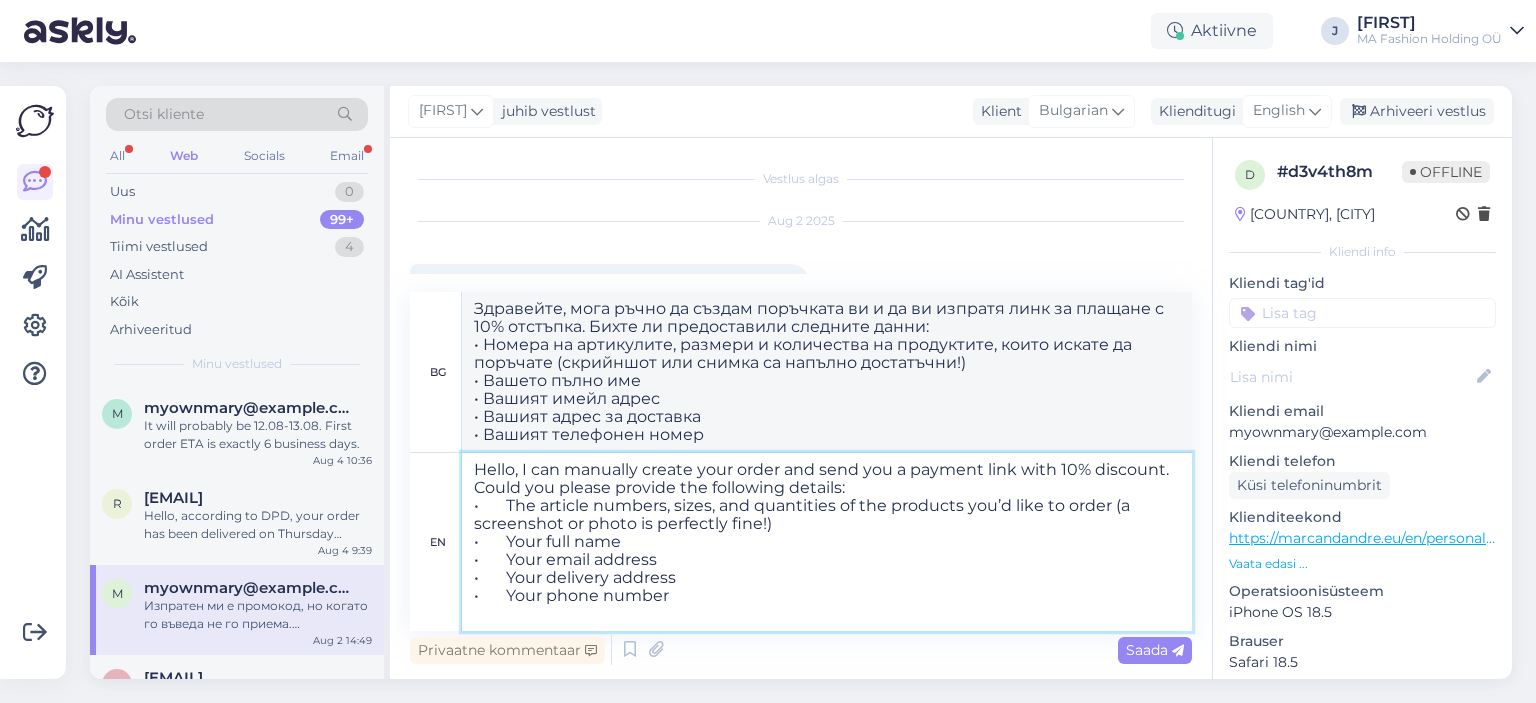 click on "Hello, I can manually create your order and send you a payment link with 10% discount. Could you please provide the following details:
•	The article numbers, sizes, and quantities of the products you’d like to order (a screenshot or photo is perfectly fine!)
•	Your full name
•	Your email address
•	Your delivery address
•	Your phone number" at bounding box center (827, 542) 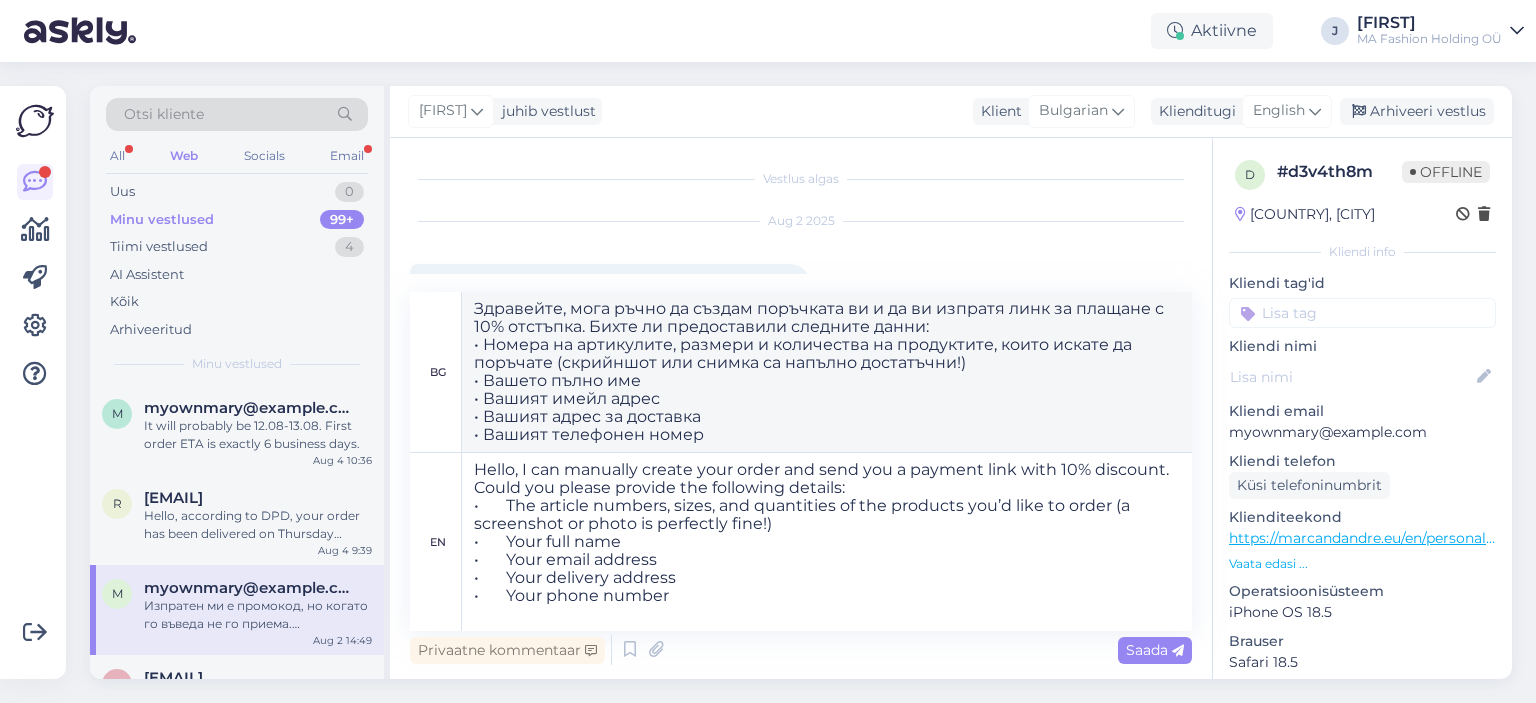 click on "Vestlus algas Aug 2 2025 Изпратен ми е промокод, но когато го въведа не го приема. FINALSTEP10. Не са минали 24 ч. и би трябвало да в е активен. 14:49  I was sent a promo code, but when I enter it, it doesn't accept it. FINALSTEP10. It hasn't been 24 hours and it should be active. bg Здравейте, мога ръчно да създам поръчката ви и да ви изпратя линк за плащане с 10% отстъпка. Бихте ли предоставили следните данни:
• Номера на артикулите, размери и количества на продуктите, които искате да поръчате (скрийншот или снимка са напълно достатъчни!)
• Вашето пълно име
• Вашият имейл адрес
• Вашият адрес за доставка
• Вашият телефонен номер en Saada" at bounding box center [801, 408] 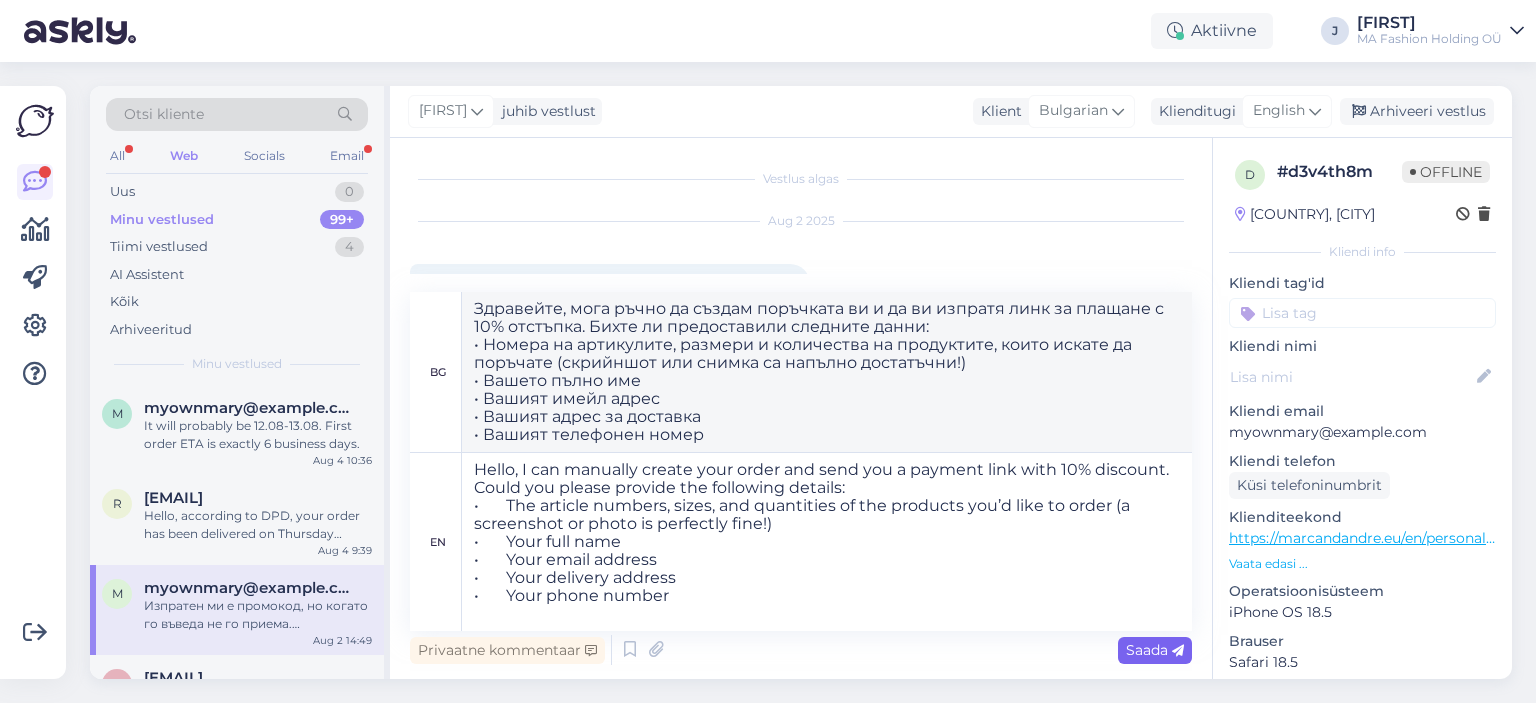 click on "Saada" at bounding box center (1155, 650) 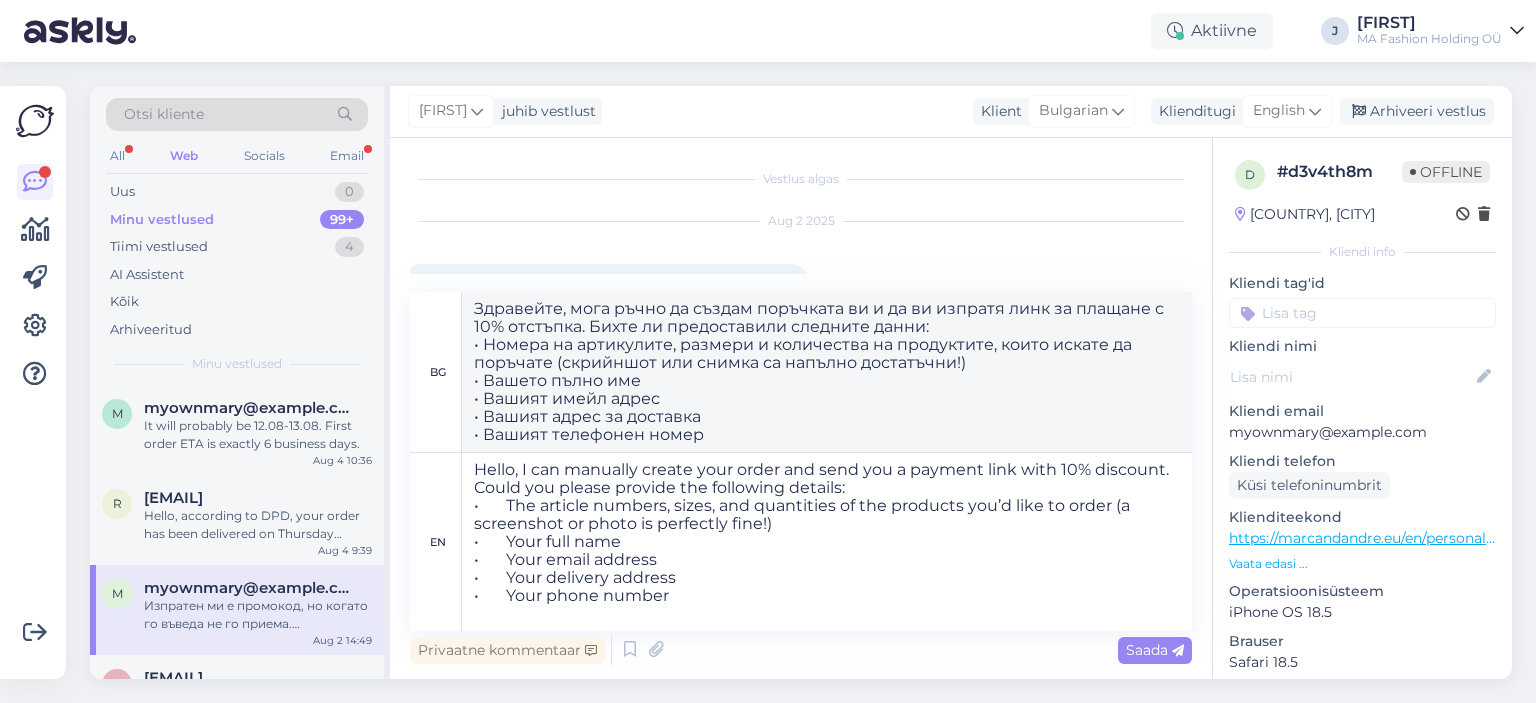 click on "Vestlus algas Aug 2 2025 Изпратен ми е промокод, но когато го въведа не го приема. FINALSTEP10. Не са минали 24 ч. и би трябвало да в е активен. 14:49  I was sent a promo code, but when I enter it, it doesn't accept it. FINALSTEP10. It hasn't been 24 hours and it should be active. bg Здравейте, мога ръчно да създам поръчката ви и да ви изпратя линк за плащане с 10% отстъпка. Бихте ли предоставили следните данни:
• Номера на артикулите, размери и количества на продуктите, които искате да поръчате (скрийншот или снимка са напълно достатъчни!)
• Вашето пълно име
• Вашият имейл адрес
• Вашият адрес за доставка
• Вашият телефонен номер en Saada" at bounding box center (801, 408) 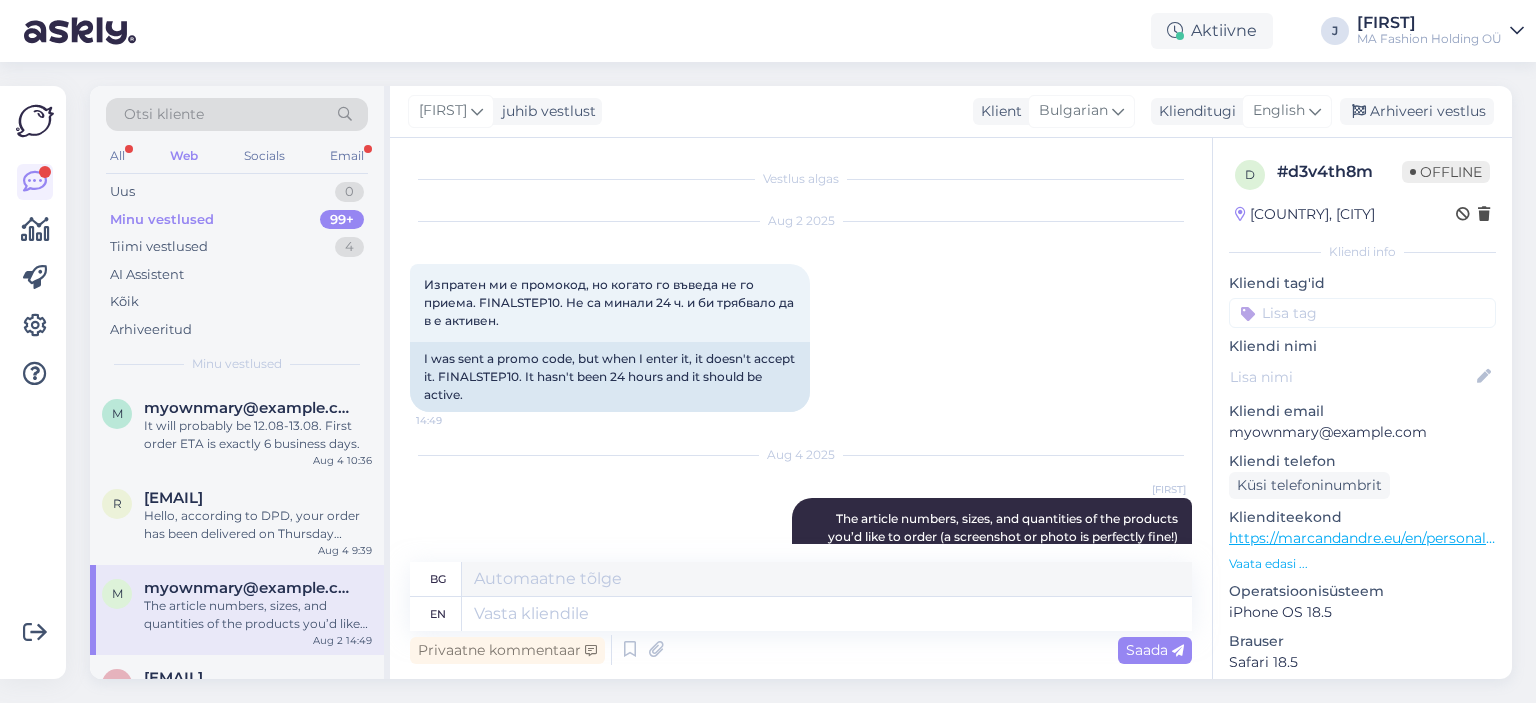 scroll, scrollTop: 376, scrollLeft: 0, axis: vertical 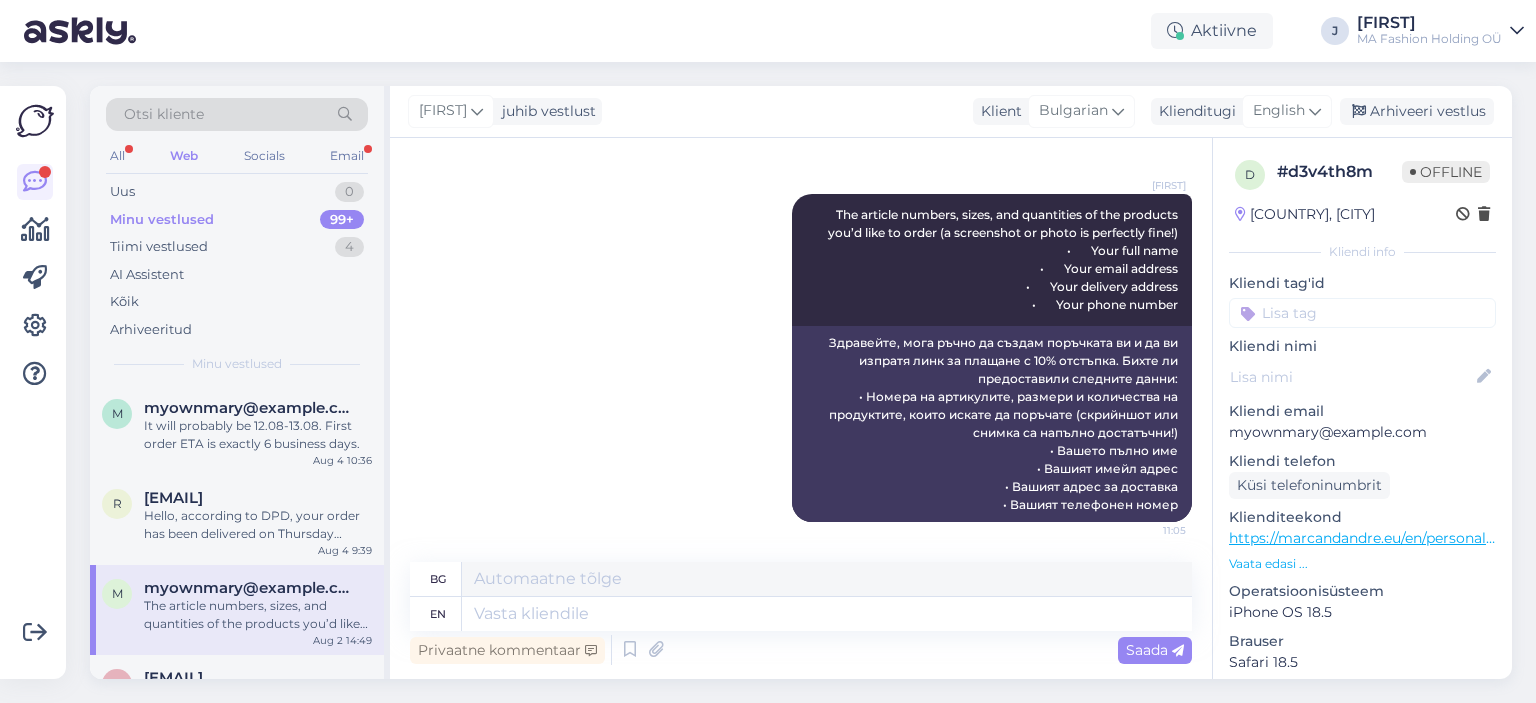 click on "Aug 4 2025 Jekaterina Hello, I can manually create your order and send you a payment link with 10% discount. Could you please provide the following details:
•	The article numbers, sizes, and quantities of the products you’d like to order (a screenshot or photo is perfectly fine!)
•	Your full name
•	Your email address
•	Your delivery address
•	Your phone number
11:05" at bounding box center [801, 337] 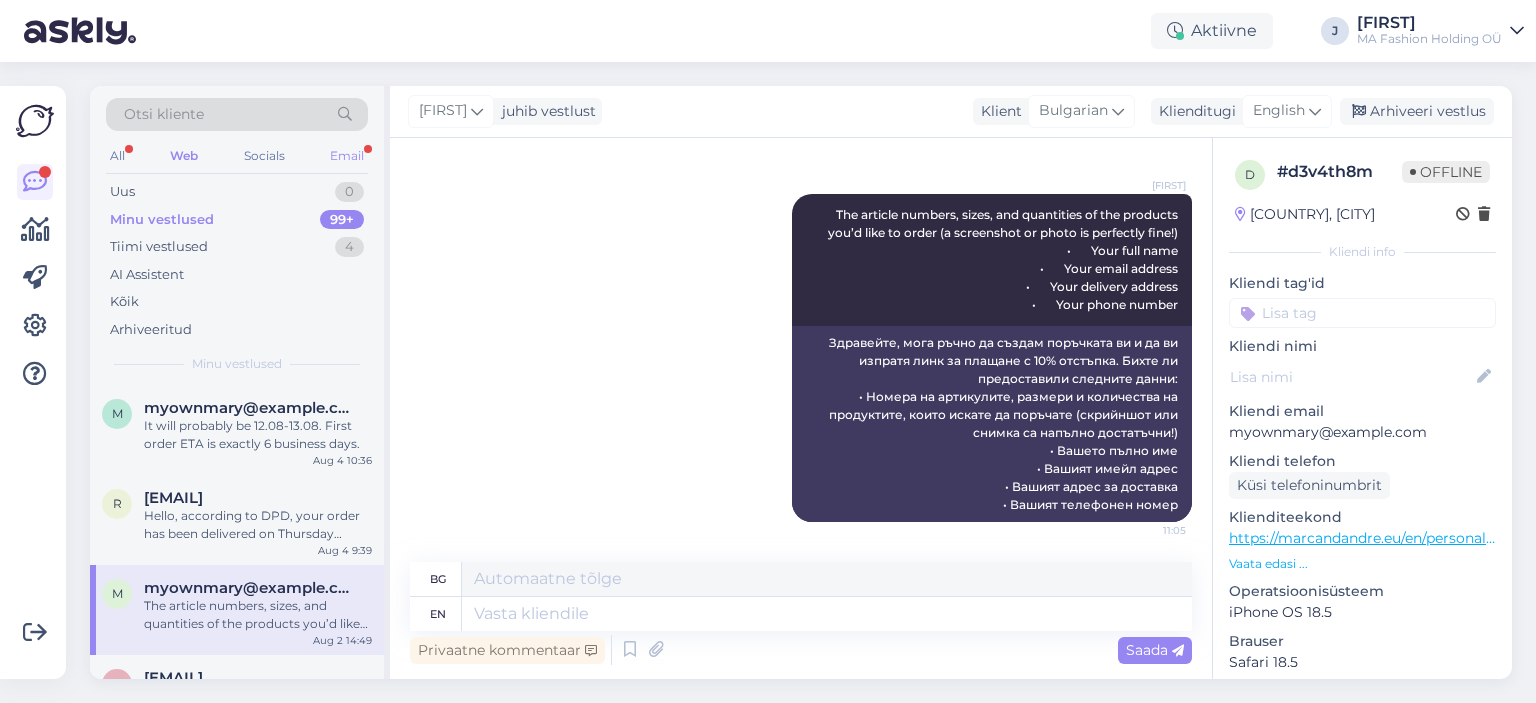 drag, startPoint x: 336, startPoint y: 179, endPoint x: 356, endPoint y: 147, distance: 37.735924 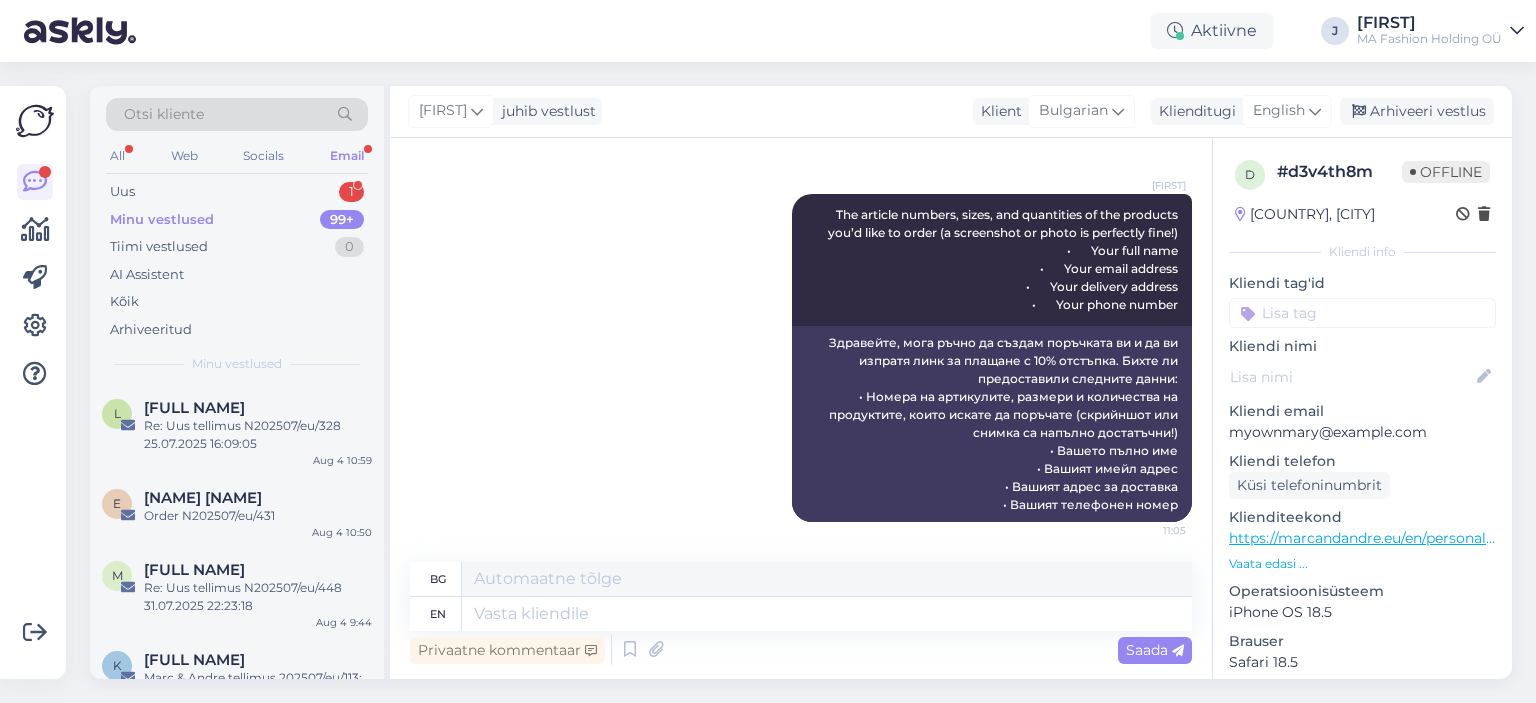 click on "Minu vestlused 99+" at bounding box center (237, 220) 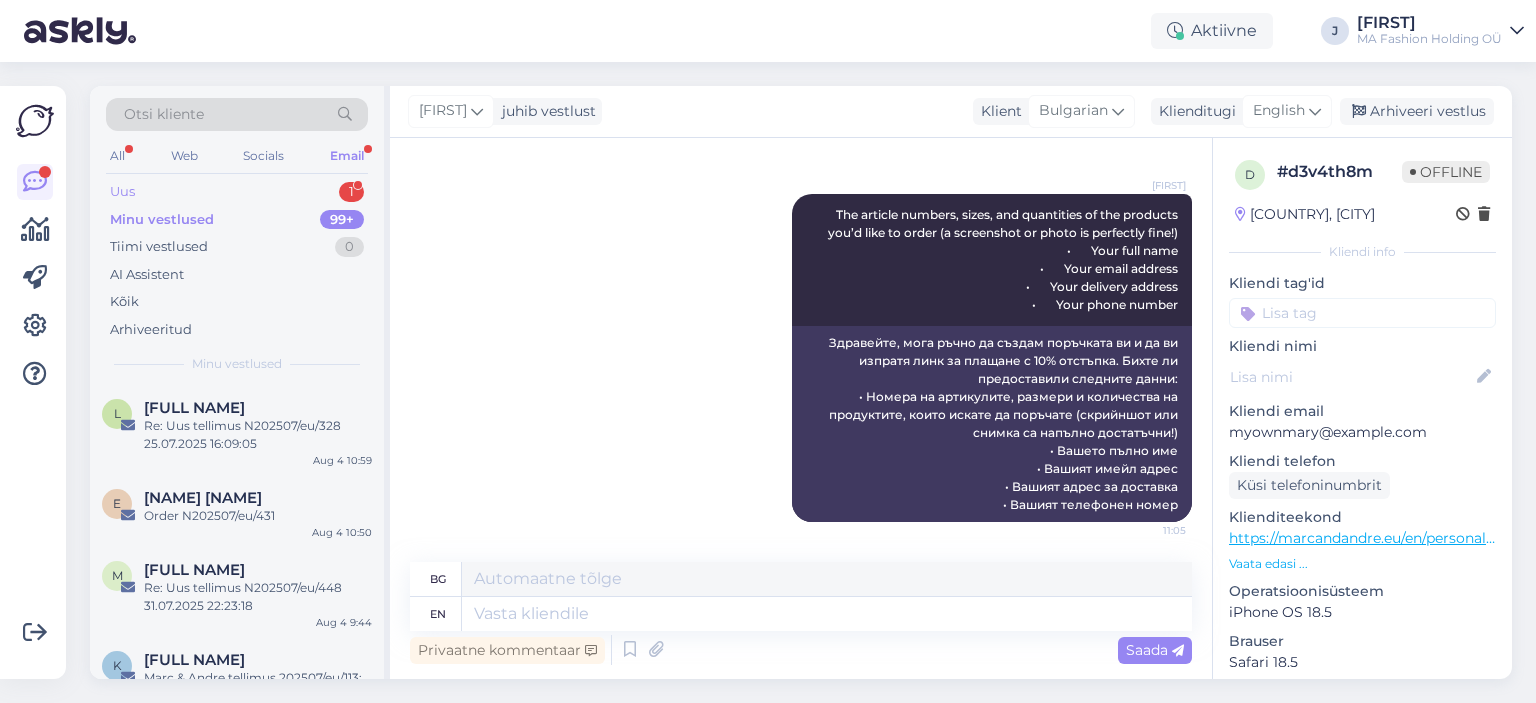 click on "Uus 1" at bounding box center (237, 192) 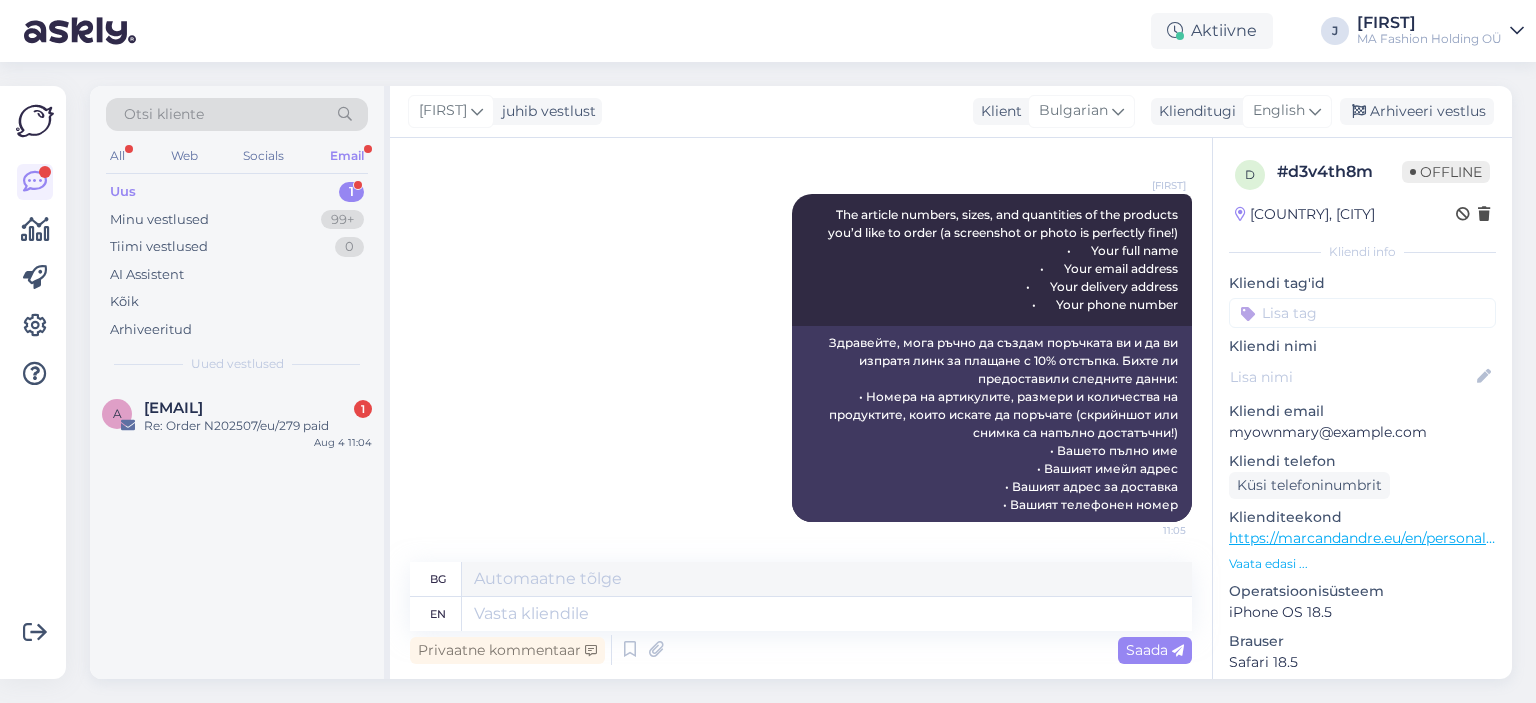 click on "a [EMAIL] 1 Re: Order N202507/eu/279 paid Aug 4 11:04" at bounding box center (237, 532) 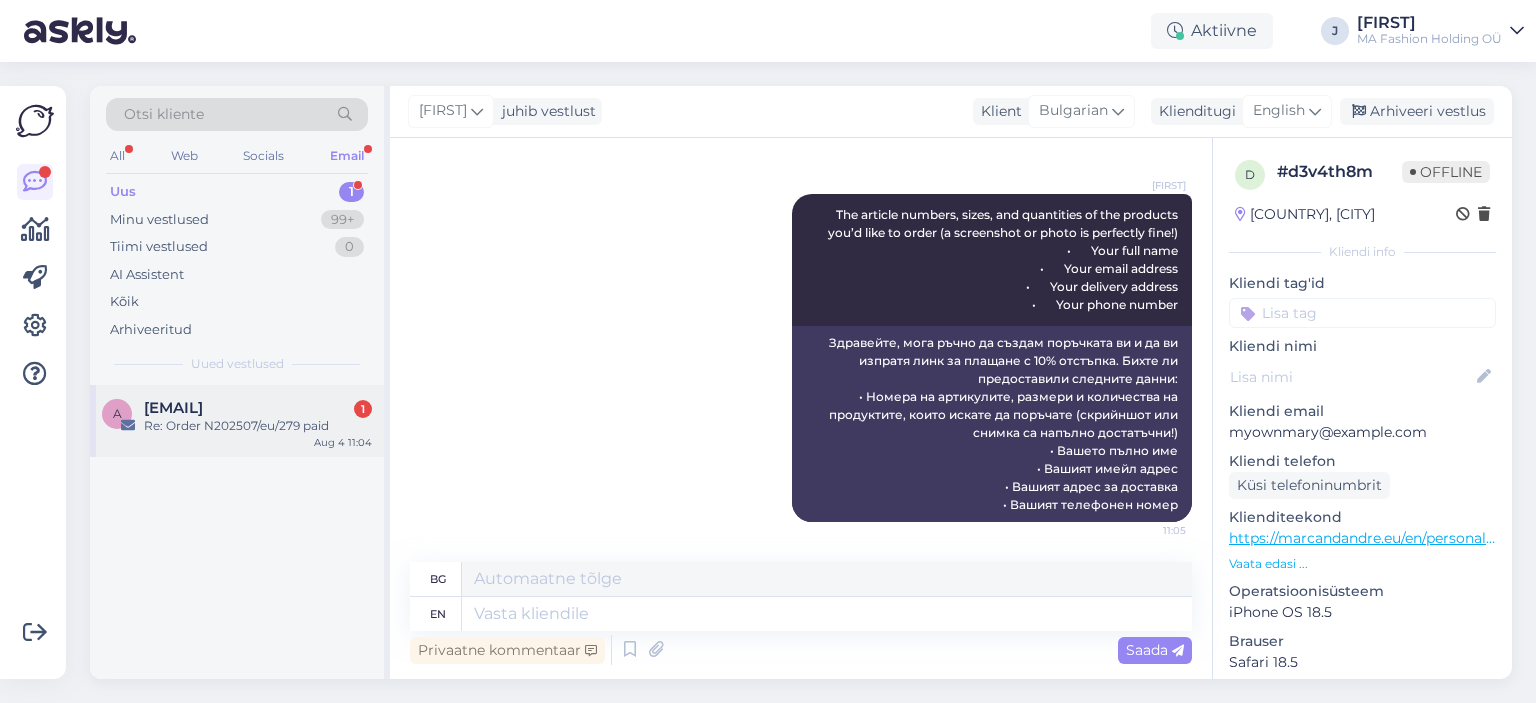 click on "a [EMAIL] 1 Re: Order N202507/eu/279 paid Aug 4 11:04" at bounding box center (237, 421) 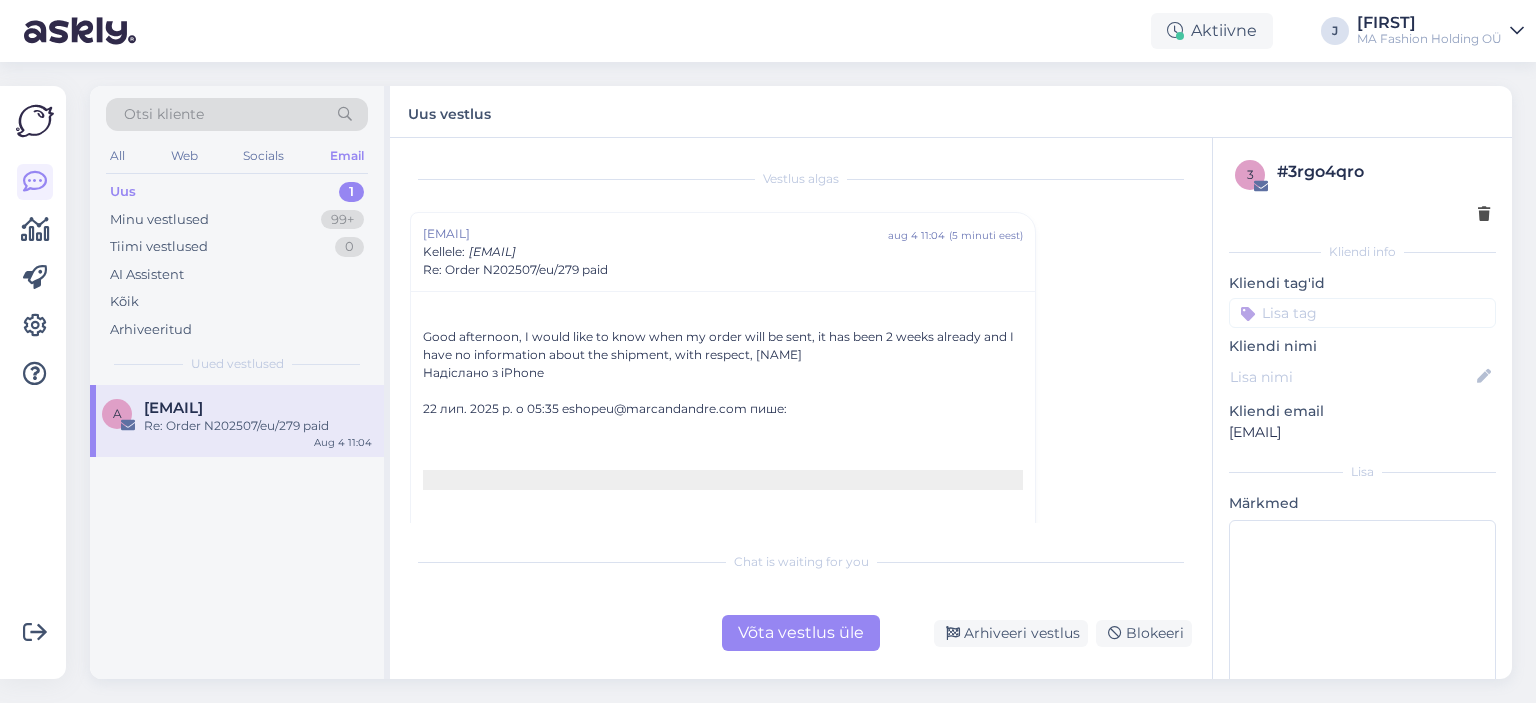 click on "Võta vestlus üle" at bounding box center (801, 633) 